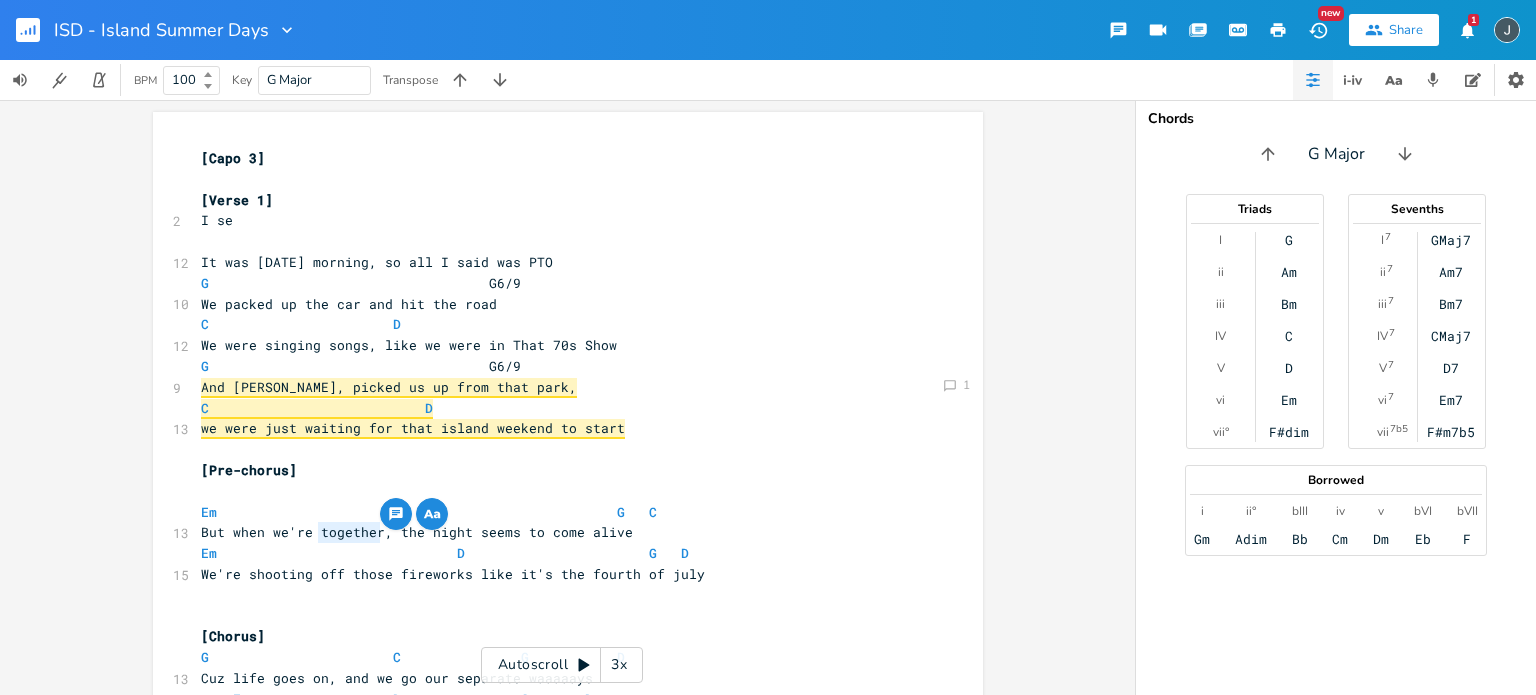 scroll, scrollTop: 0, scrollLeft: 0, axis: both 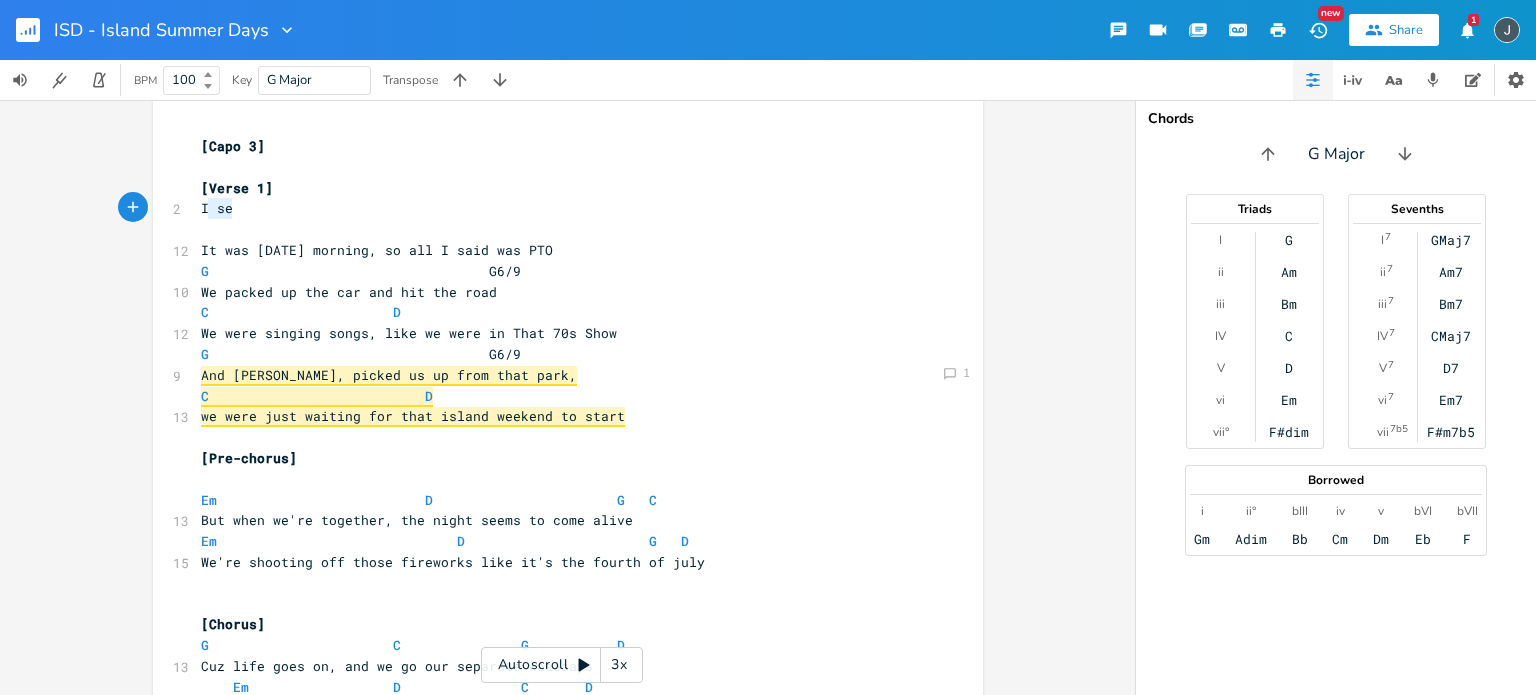 type on "I se" 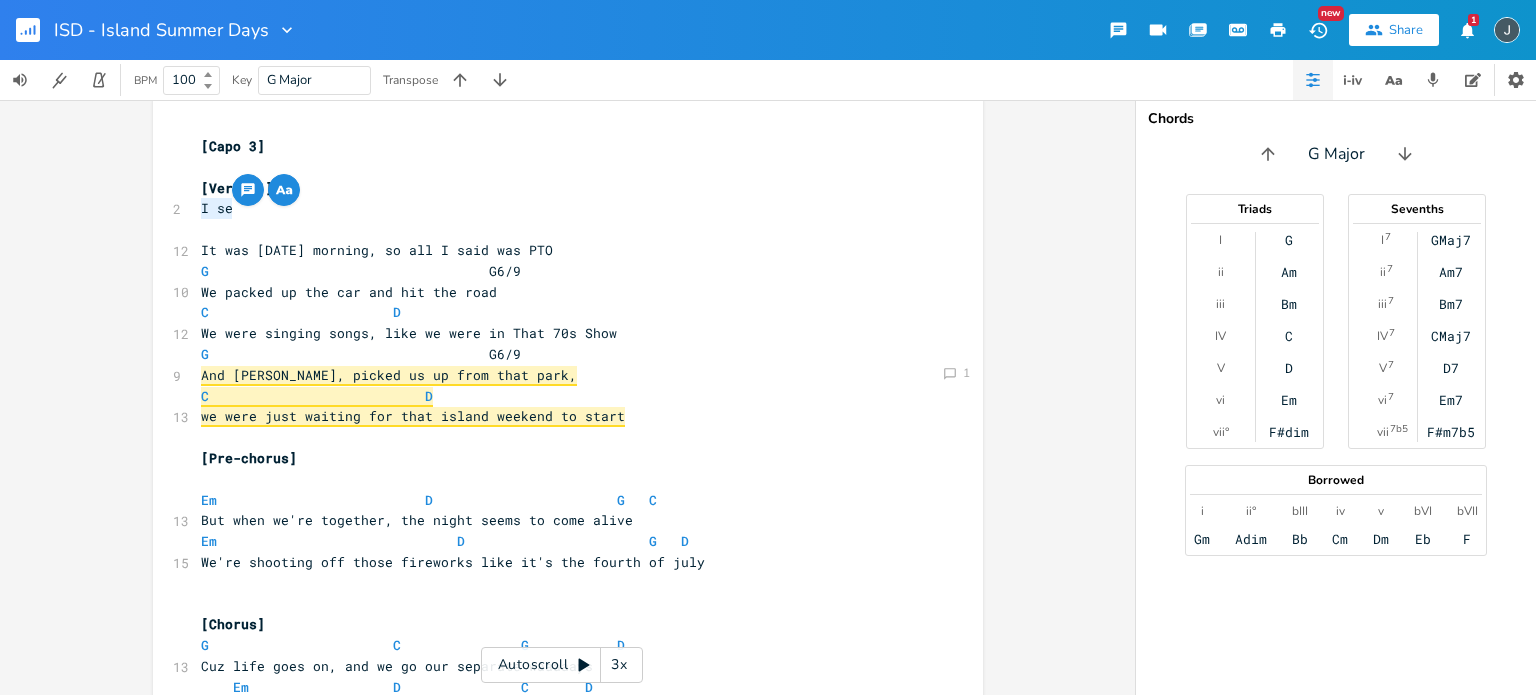 drag, startPoint x: 240, startPoint y: 205, endPoint x: 171, endPoint y: 207, distance: 69.02898 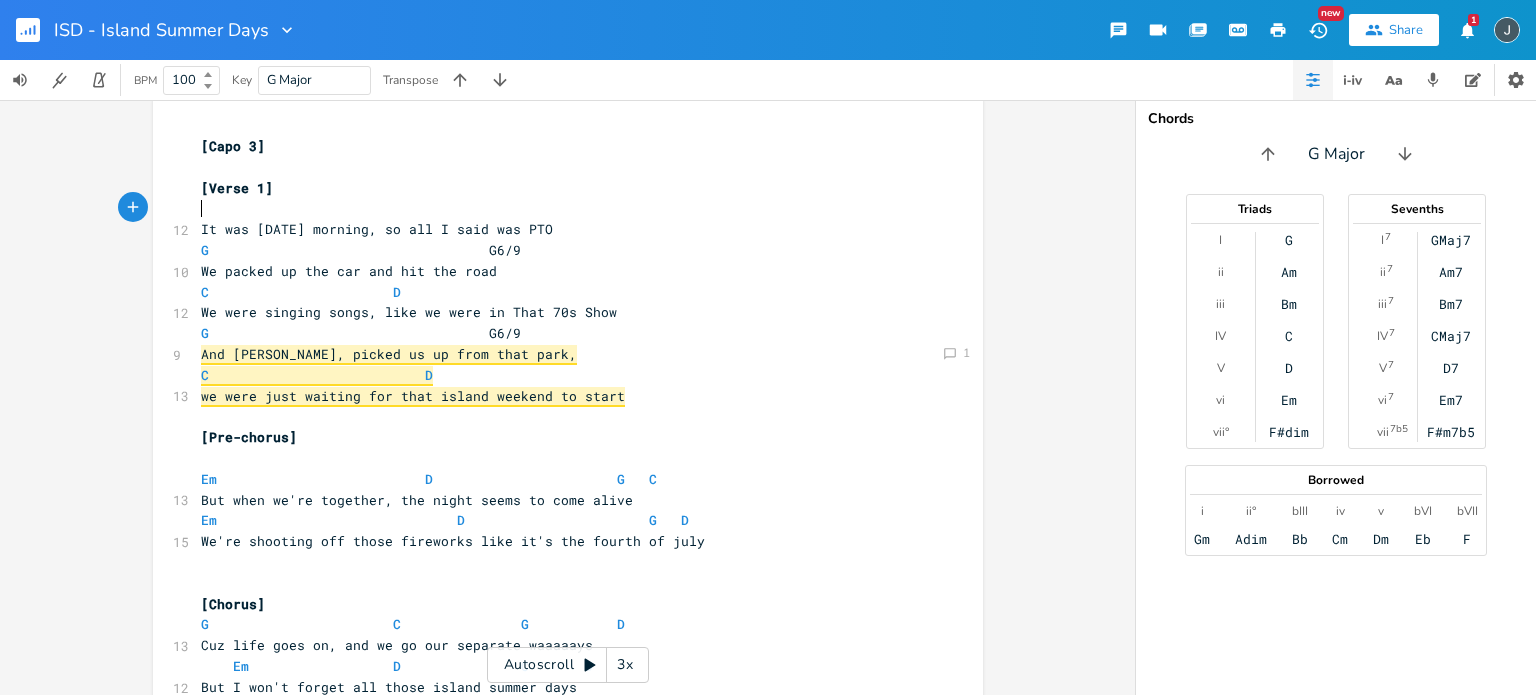 click on "​" at bounding box center (558, 208) 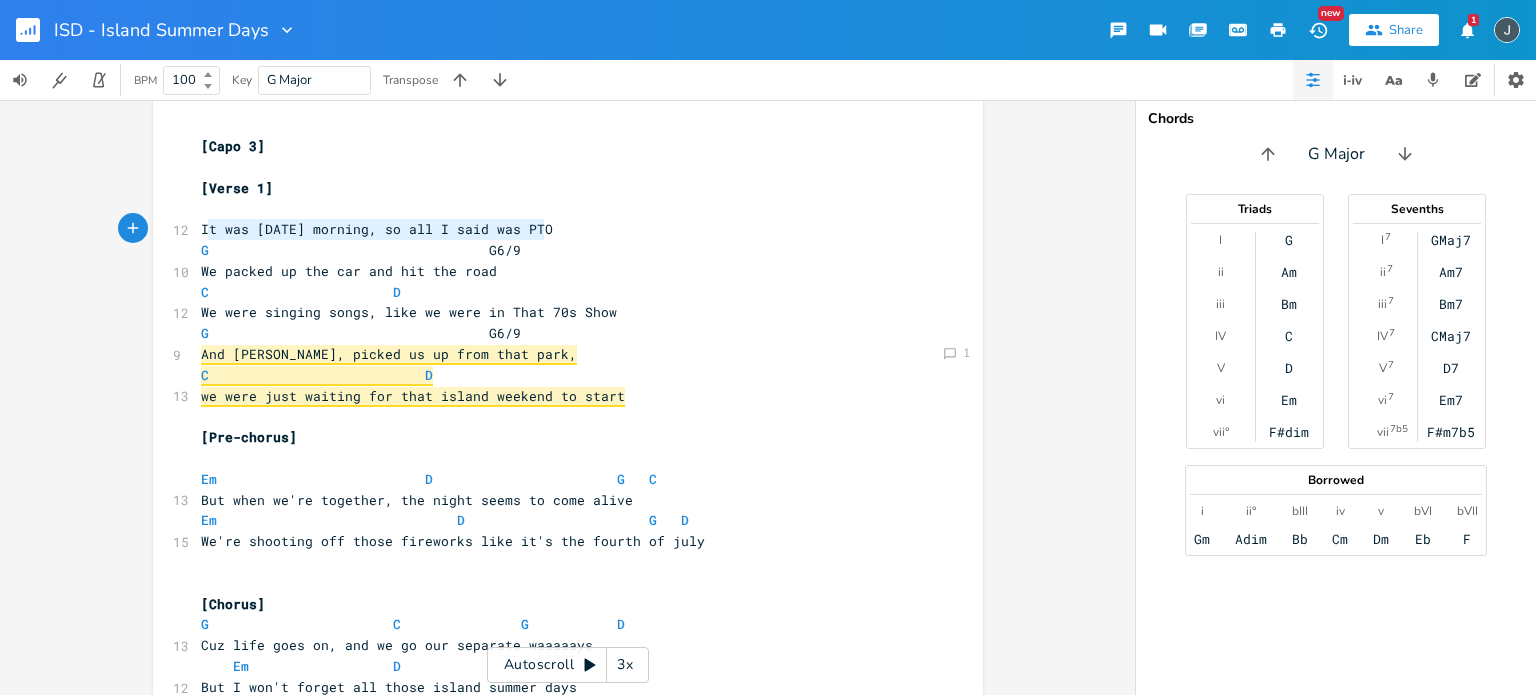 type on "It was [DATE] morning, so all I said was PTO" 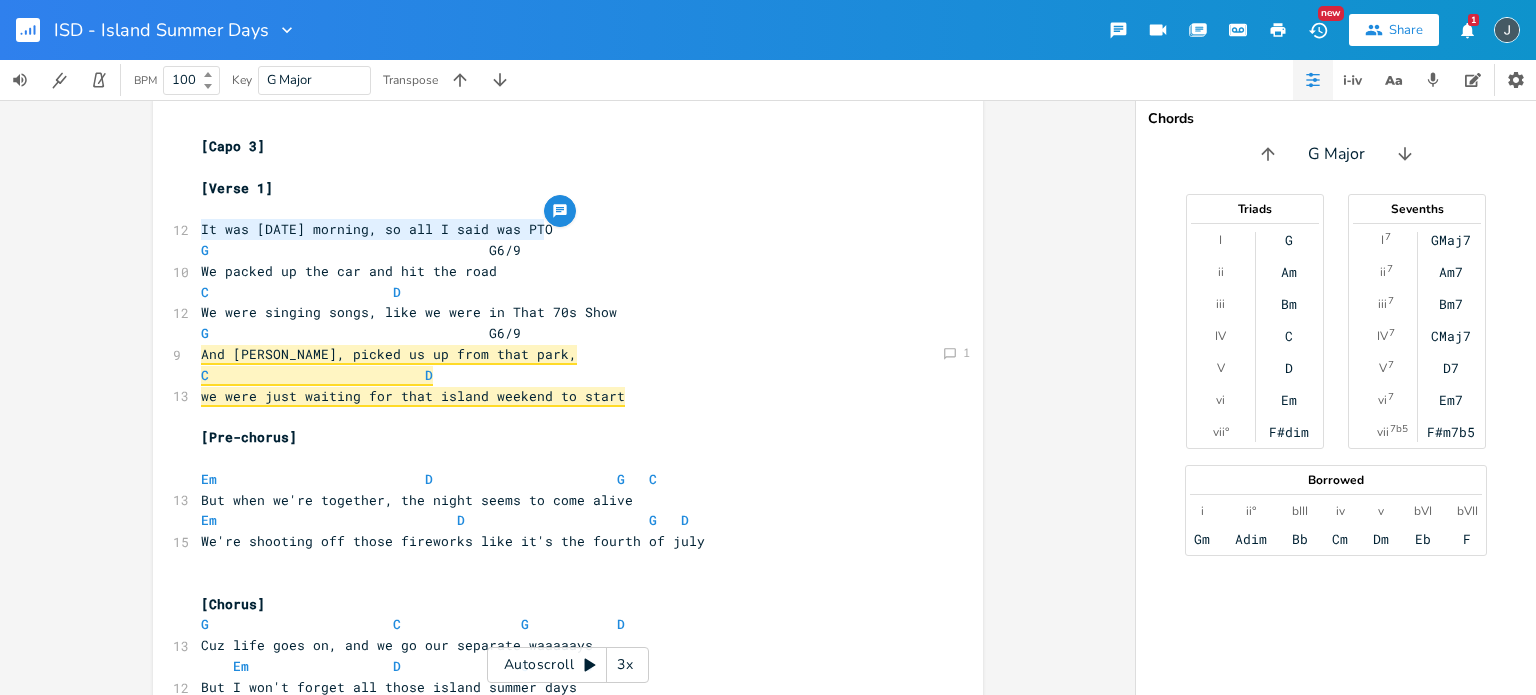 drag, startPoint x: 545, startPoint y: 224, endPoint x: 137, endPoint y: 220, distance: 408.0196 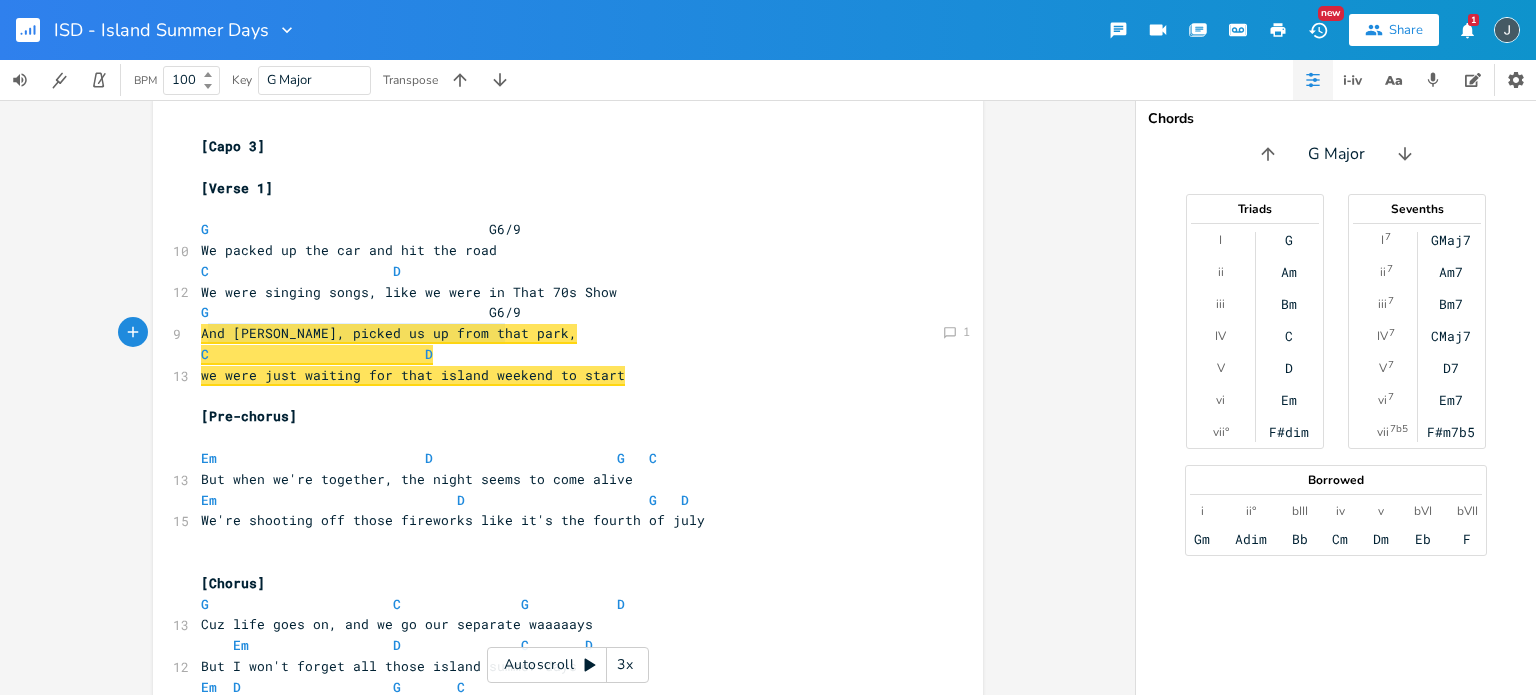 type on "And [PERSON_NAME], picked us up from that park," 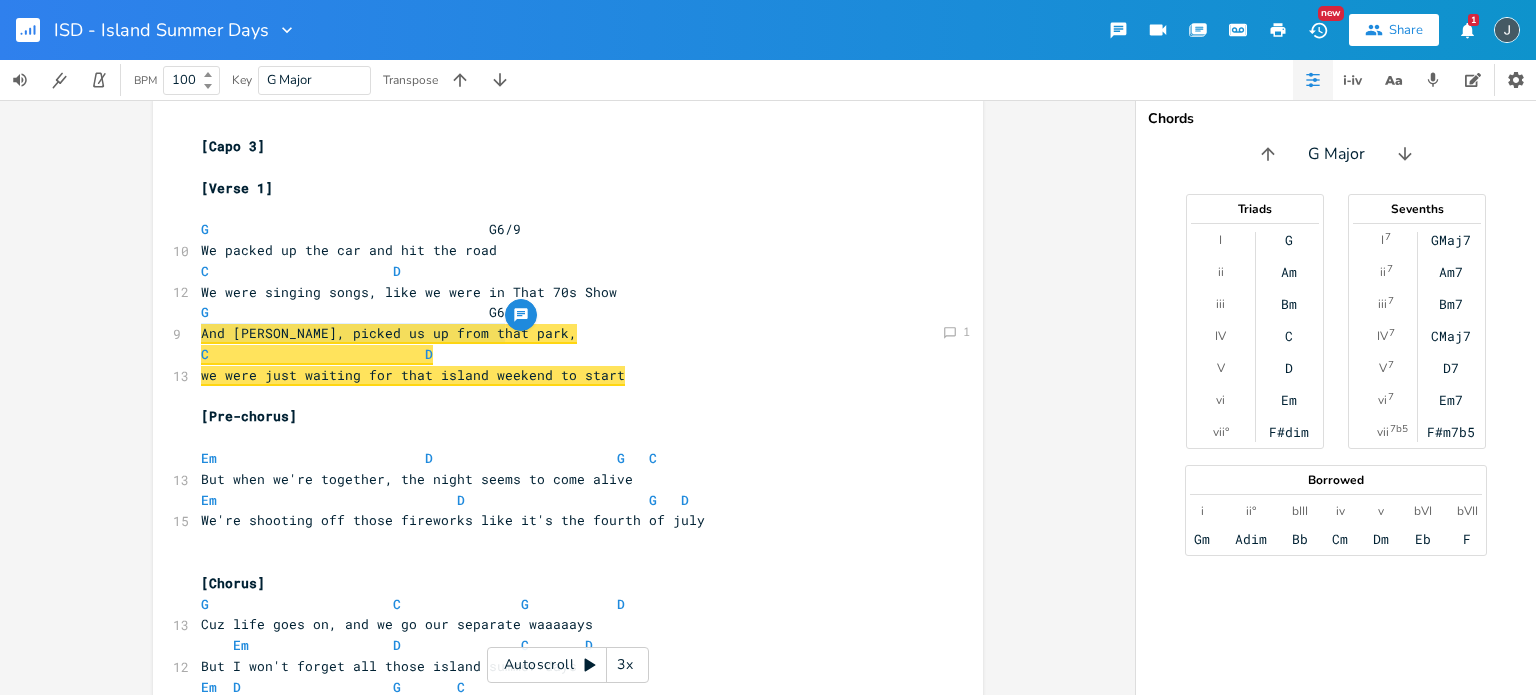 drag, startPoint x: 495, startPoint y: 335, endPoint x: 182, endPoint y: 332, distance: 313.01437 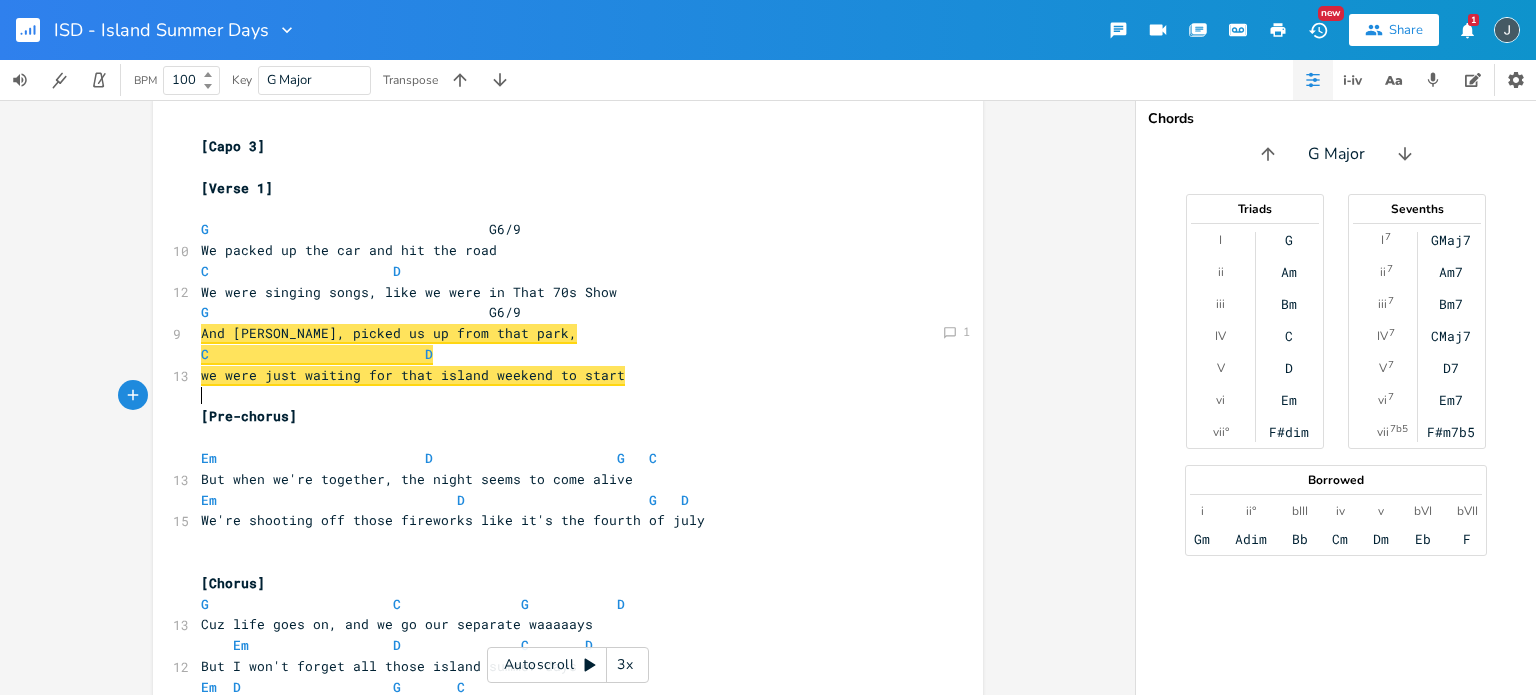 click on "​" at bounding box center [558, 396] 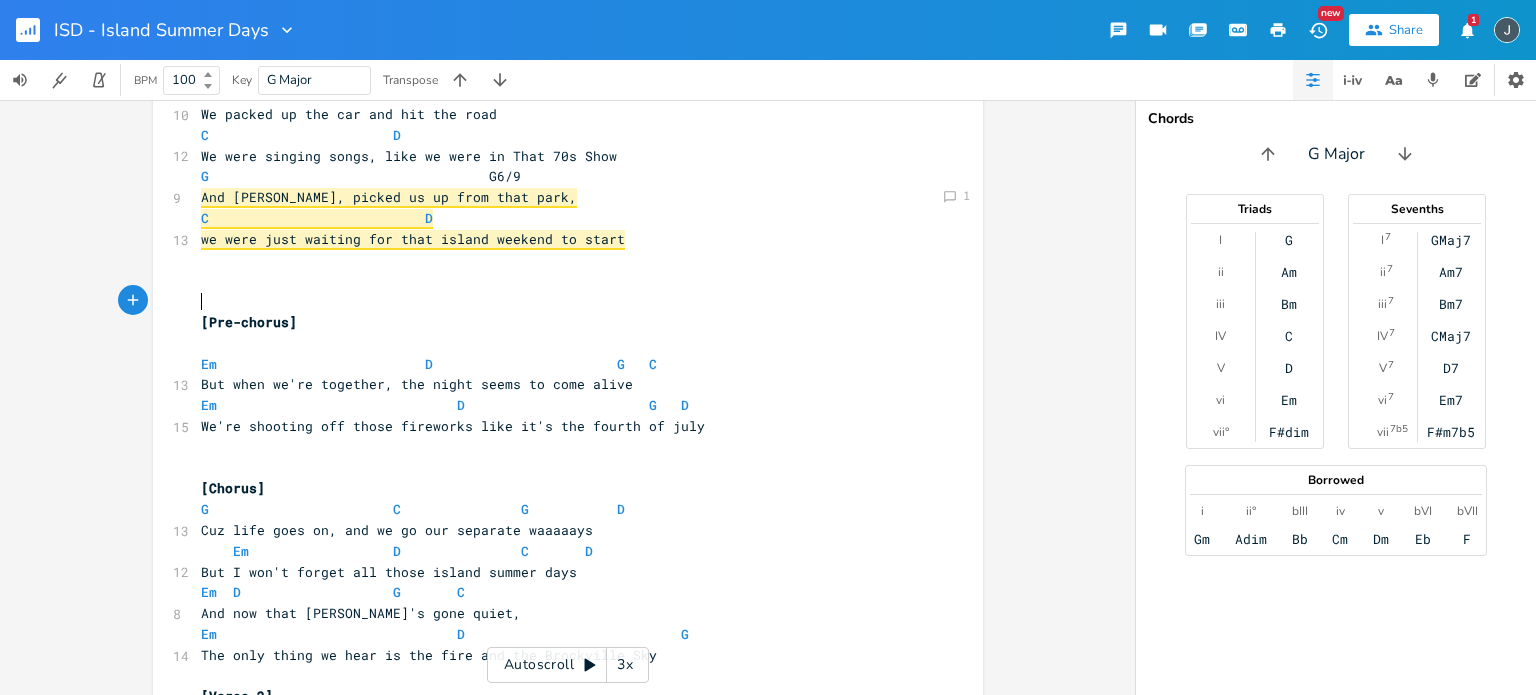 scroll, scrollTop: 0, scrollLeft: 0, axis: both 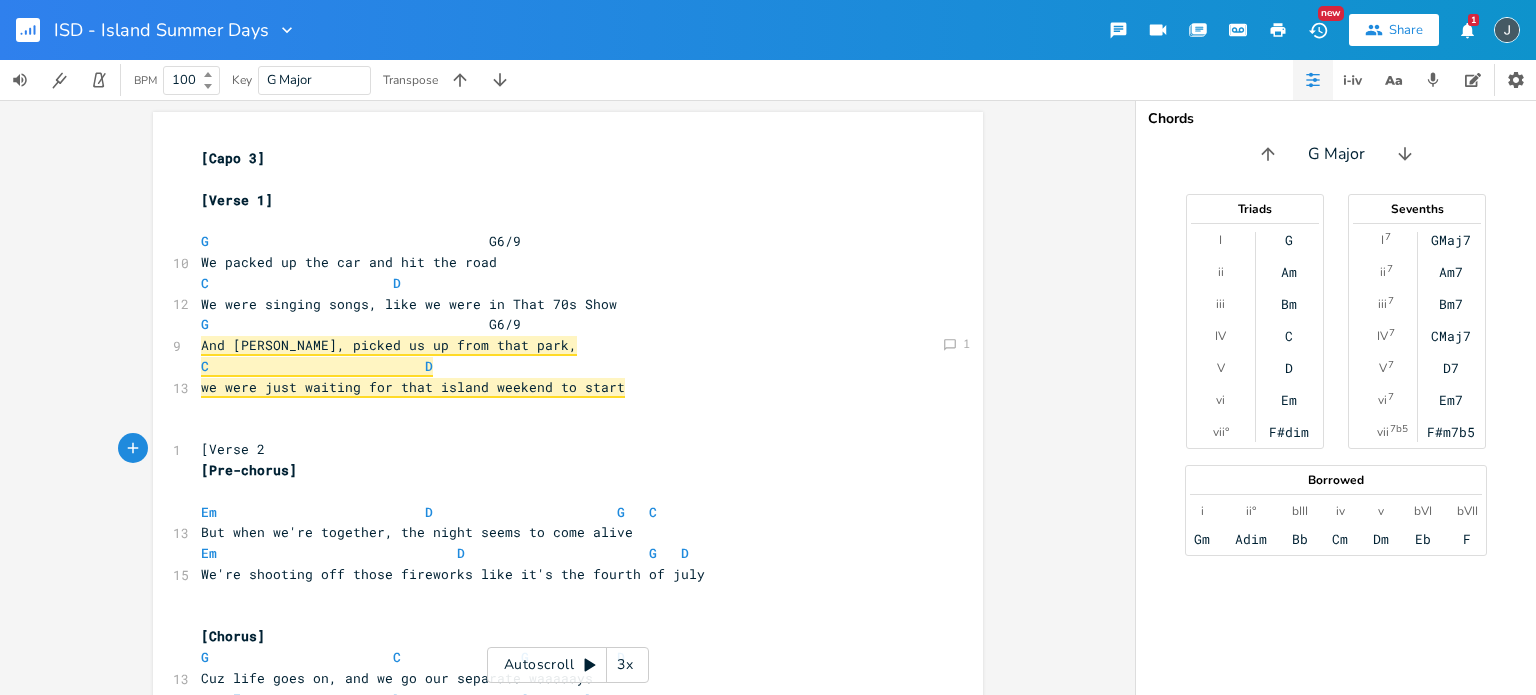 type on "[Verse 2[" 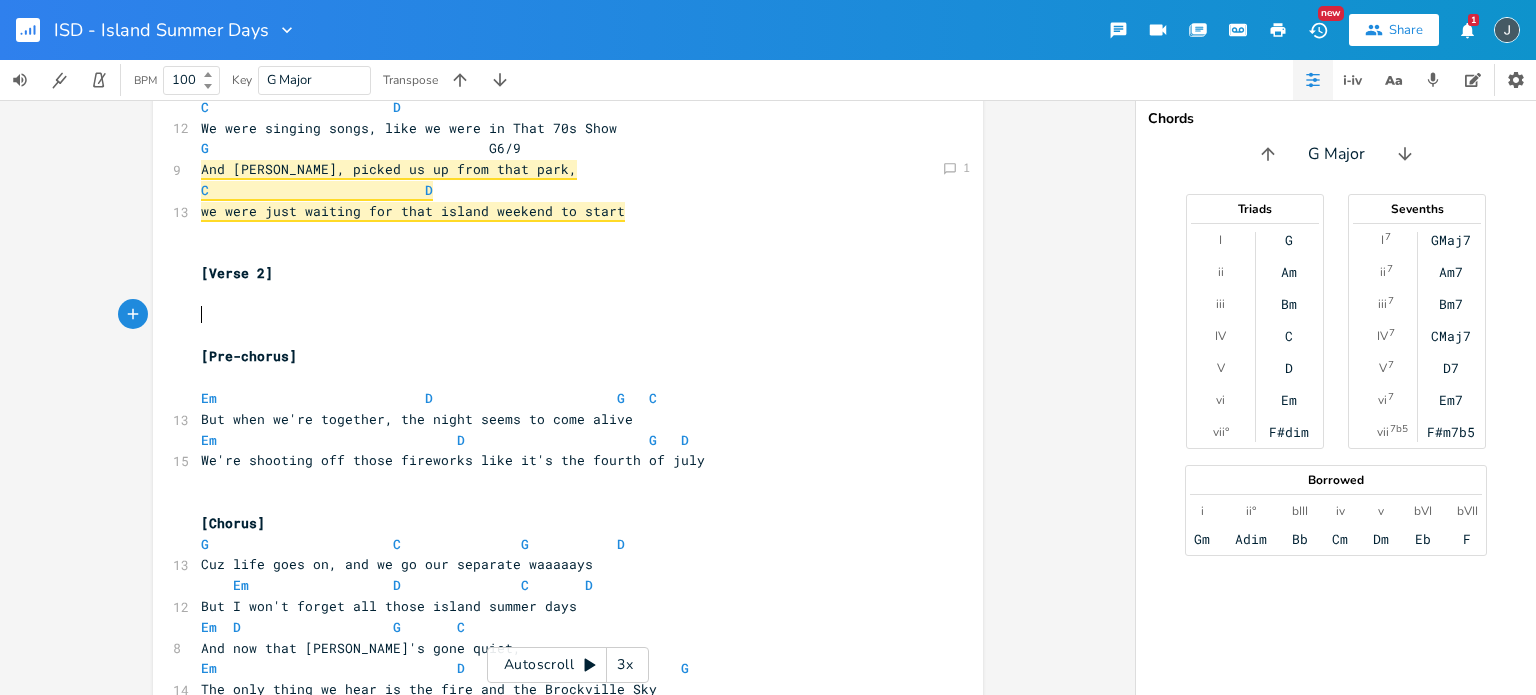 scroll, scrollTop: 180, scrollLeft: 0, axis: vertical 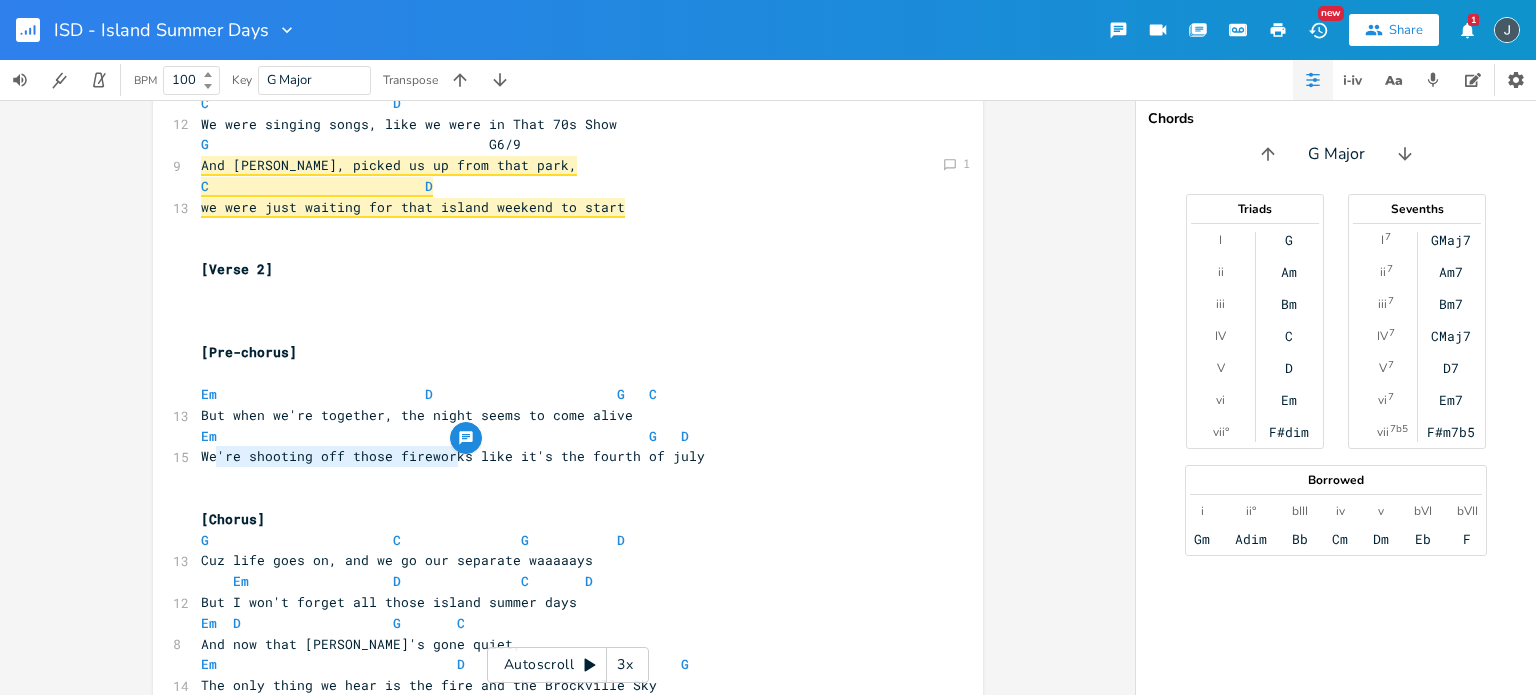 type on "'re shooting off those fireworks" 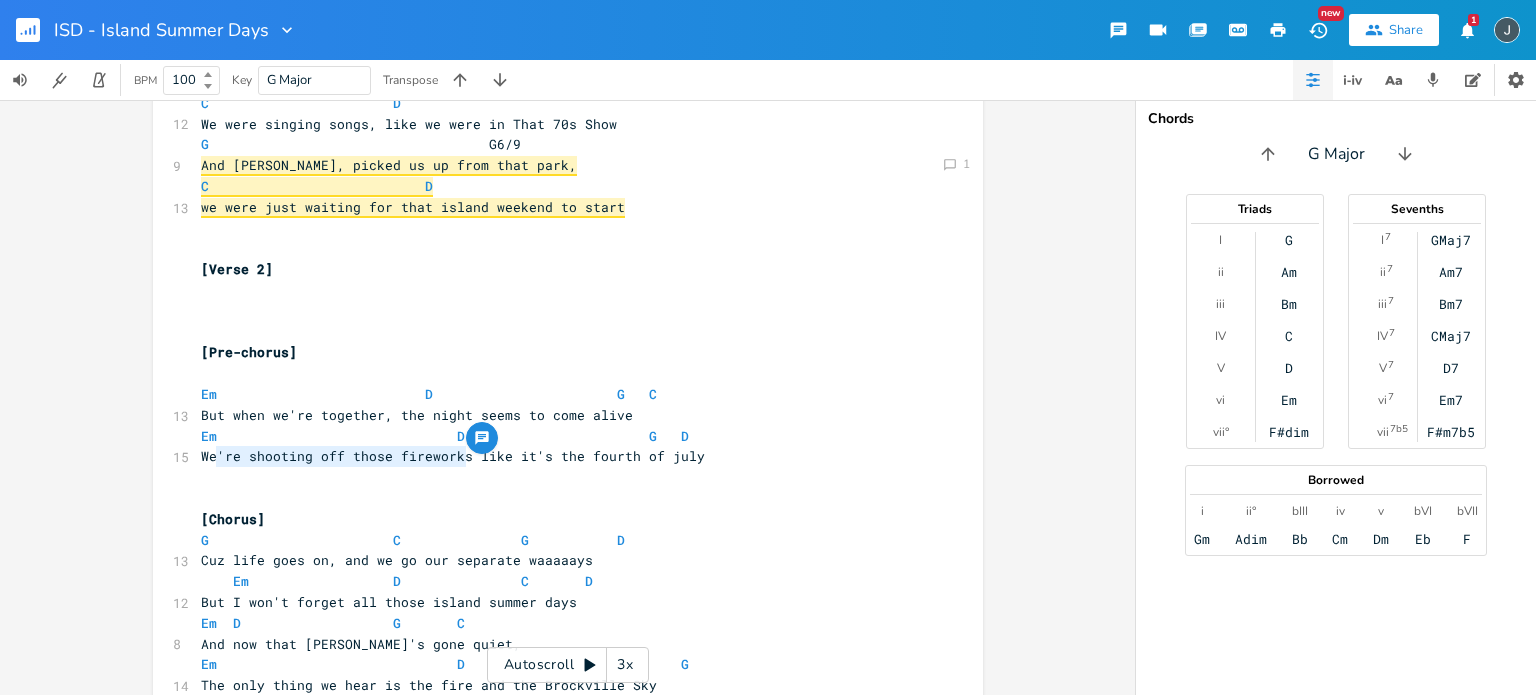 drag, startPoint x: 212, startPoint y: 455, endPoint x: 460, endPoint y: 462, distance: 248.09877 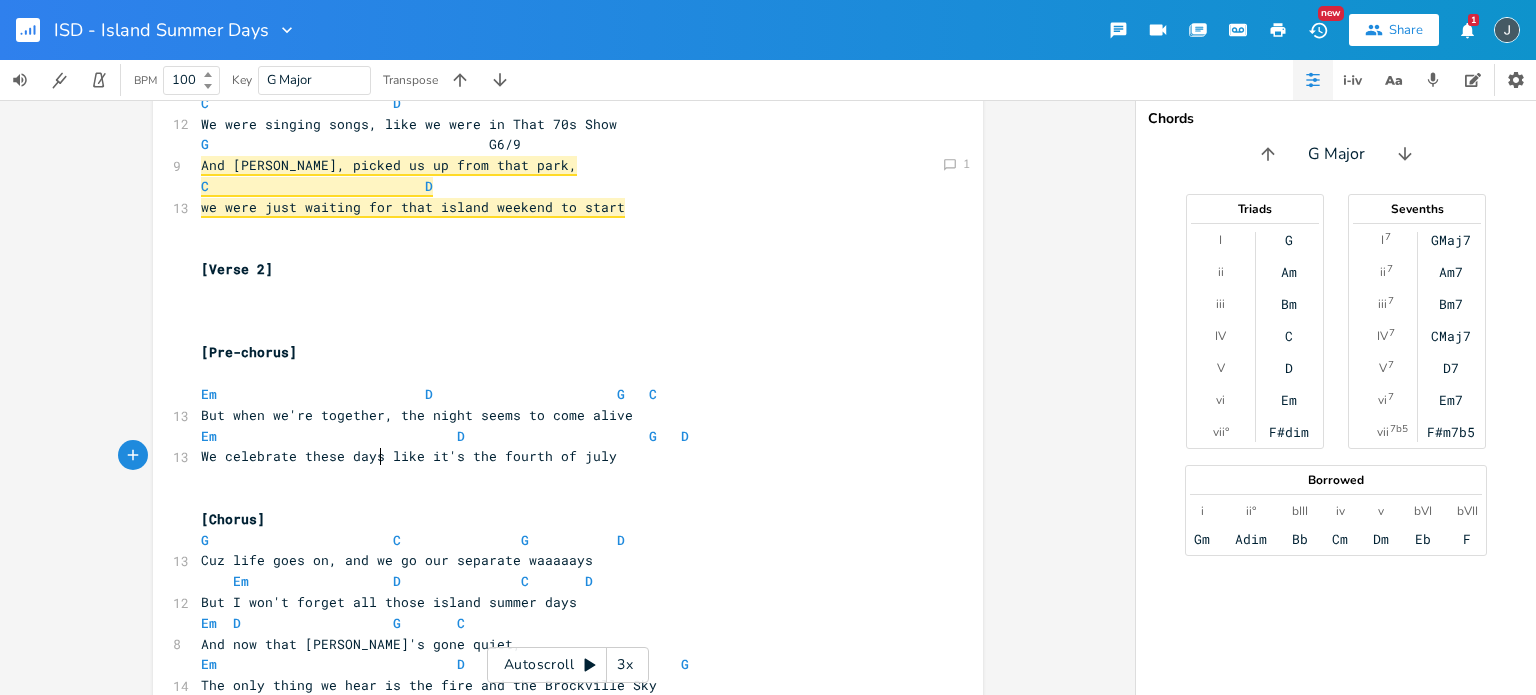 type on "celebrate these days" 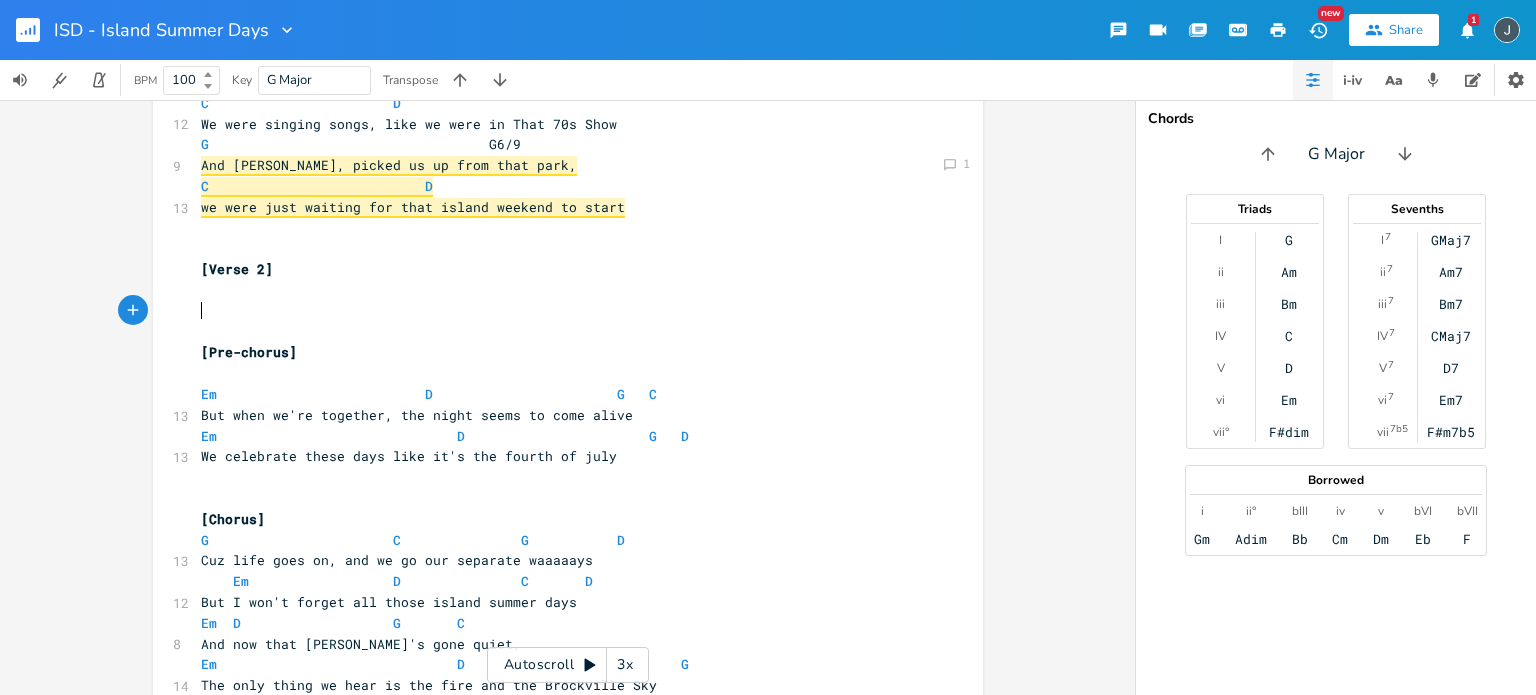 click on "​" at bounding box center (558, 311) 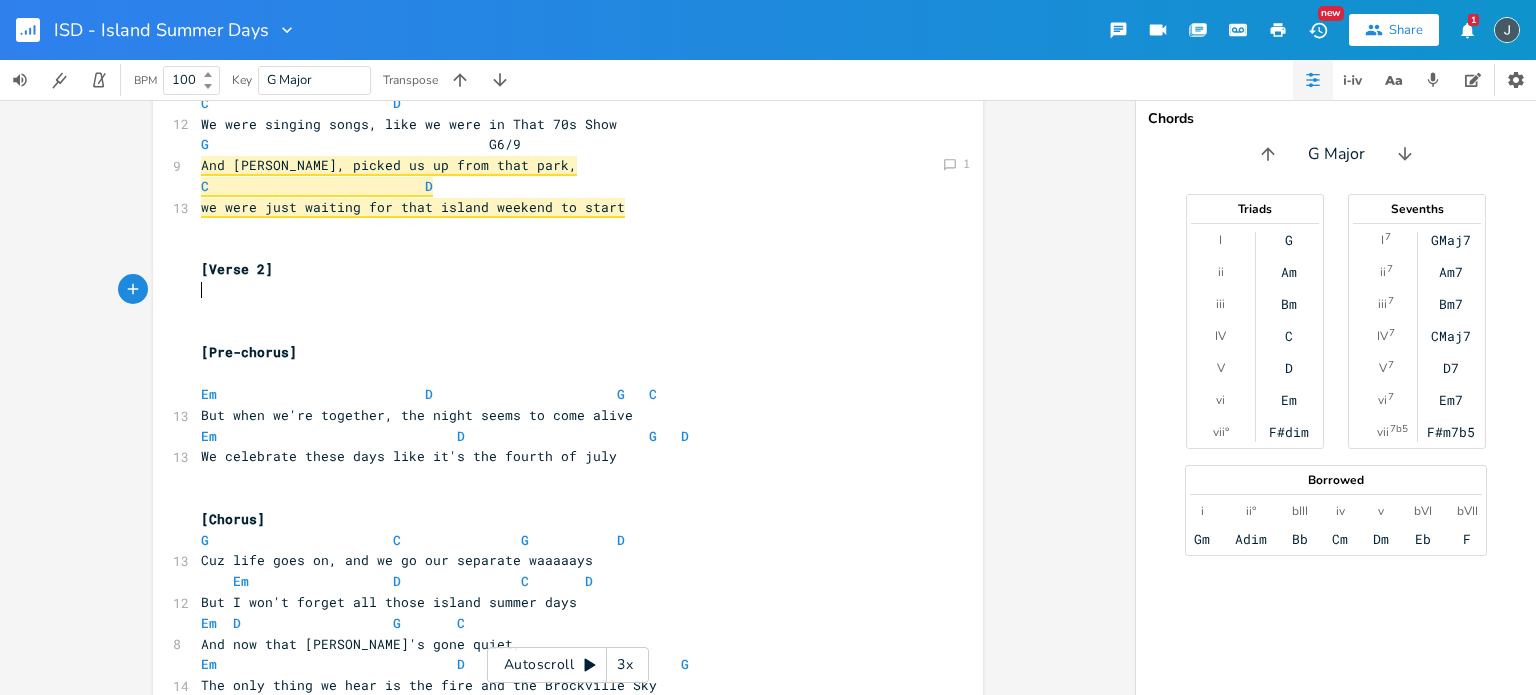 click on "​" at bounding box center [558, 290] 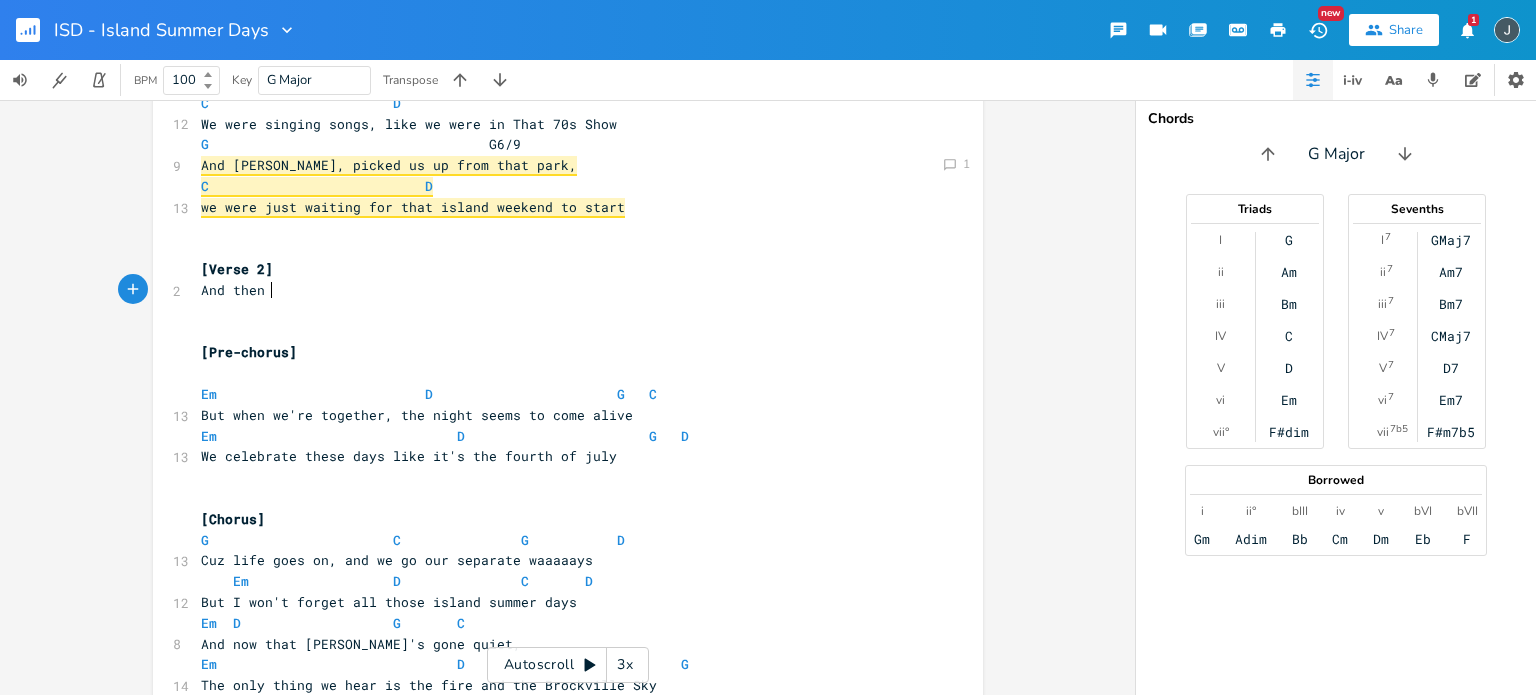 scroll, scrollTop: 0, scrollLeft: 57, axis: horizontal 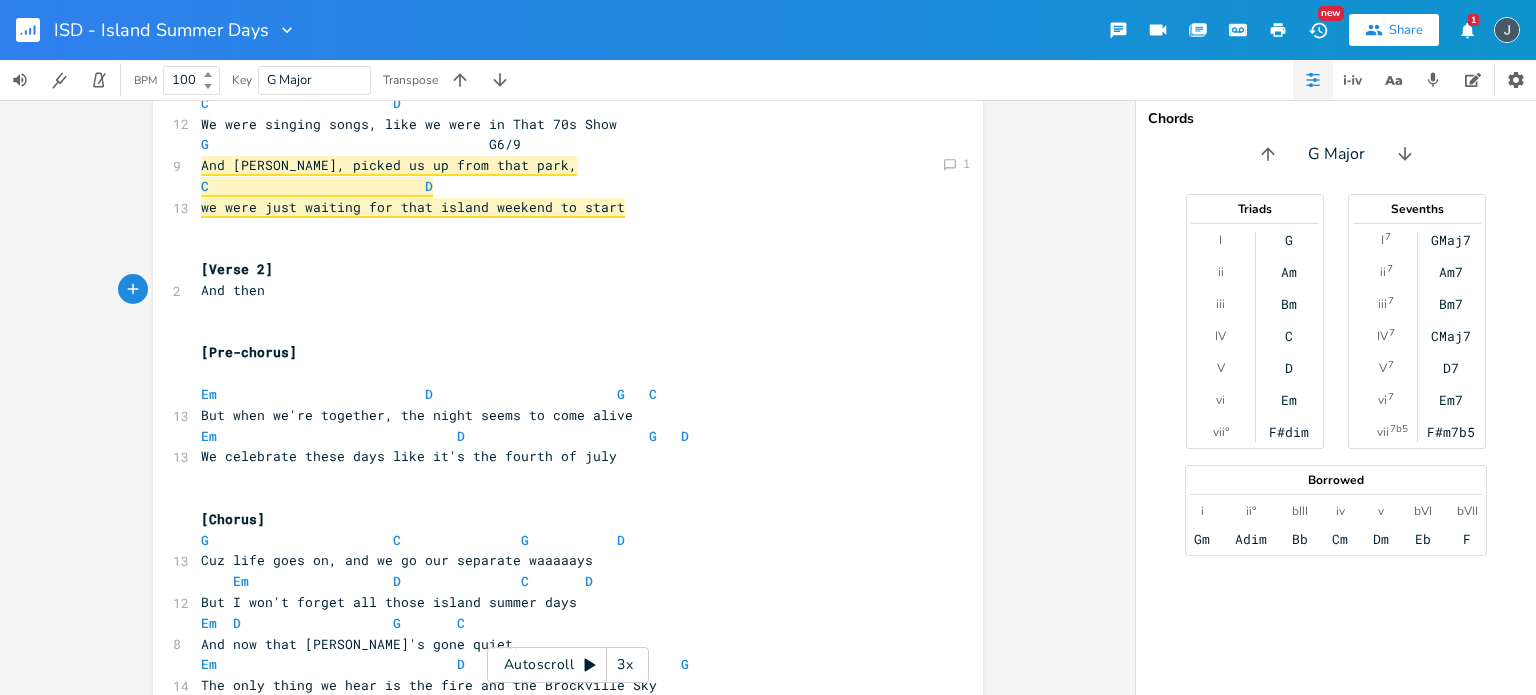 click on "And then" at bounding box center [558, 290] 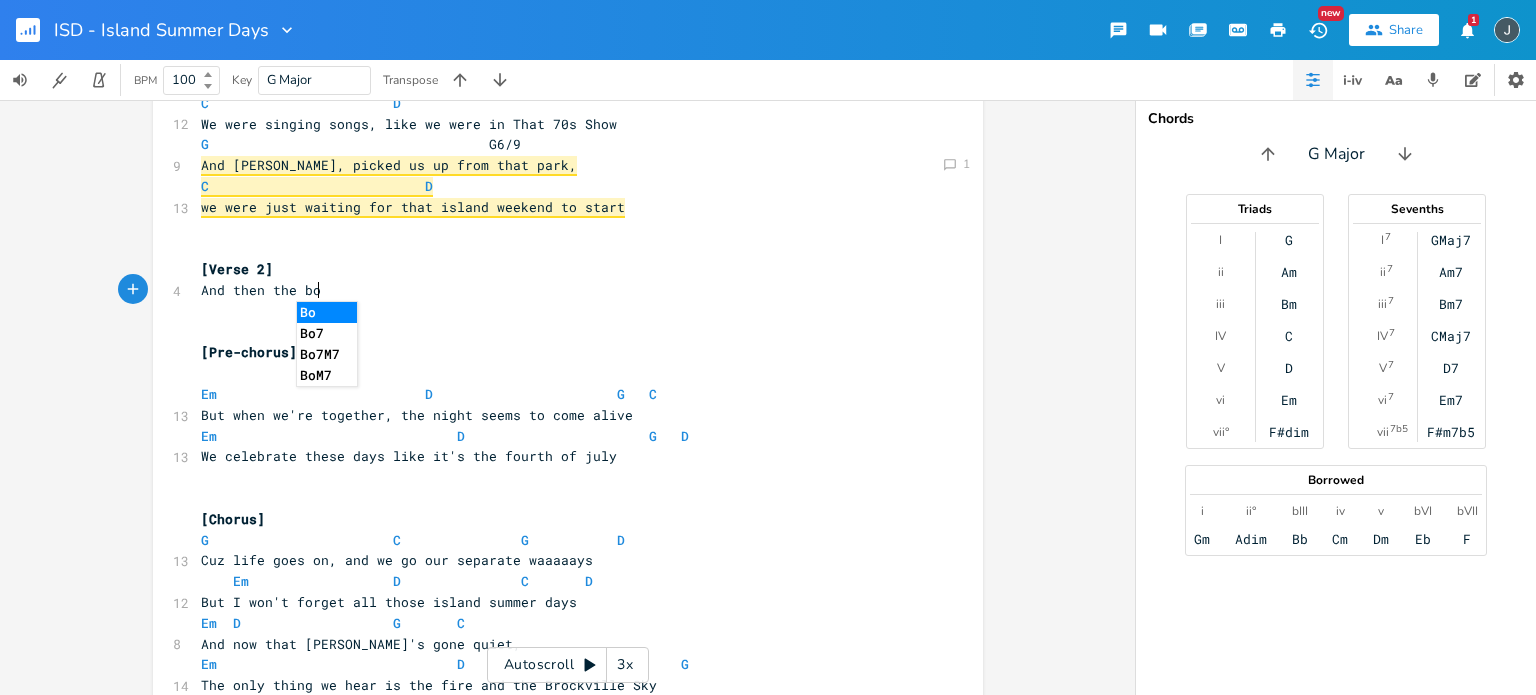 scroll, scrollTop: 0, scrollLeft: 44, axis: horizontal 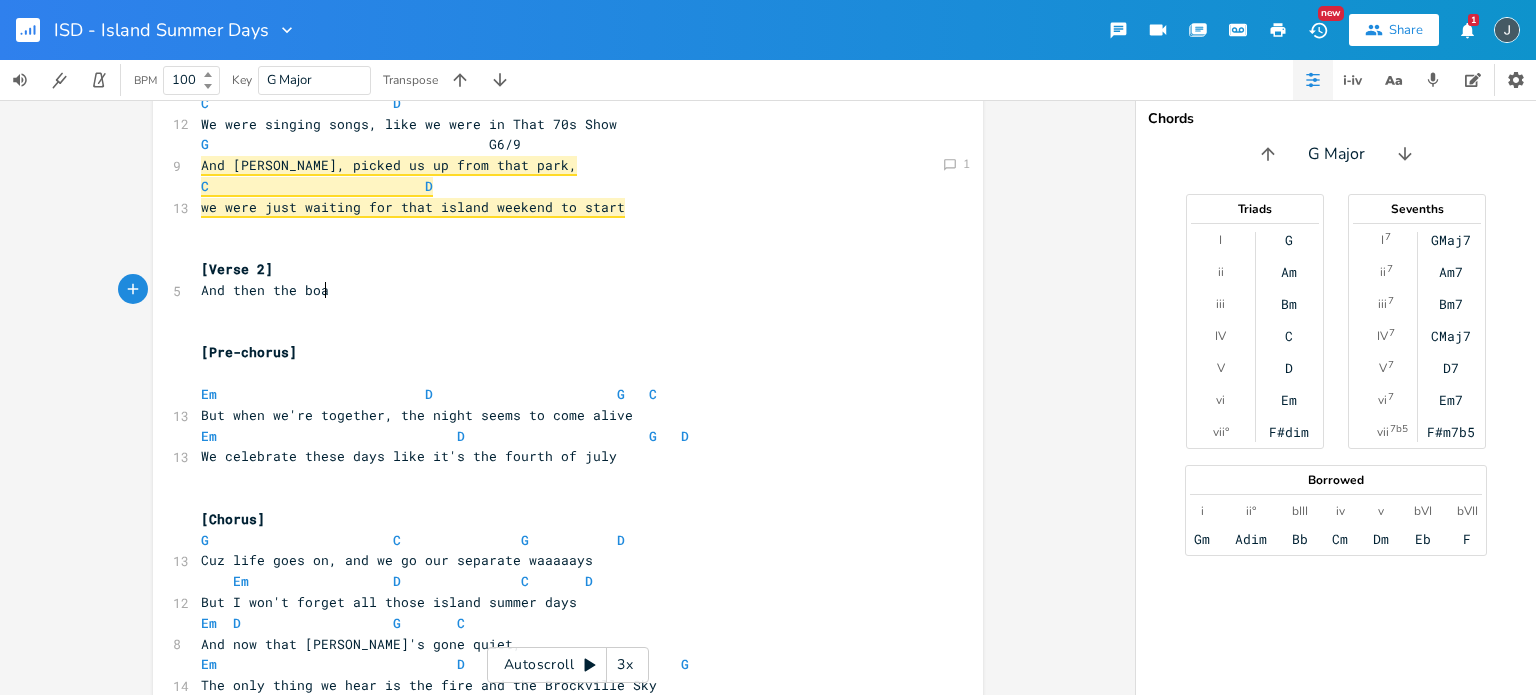type on "the boao" 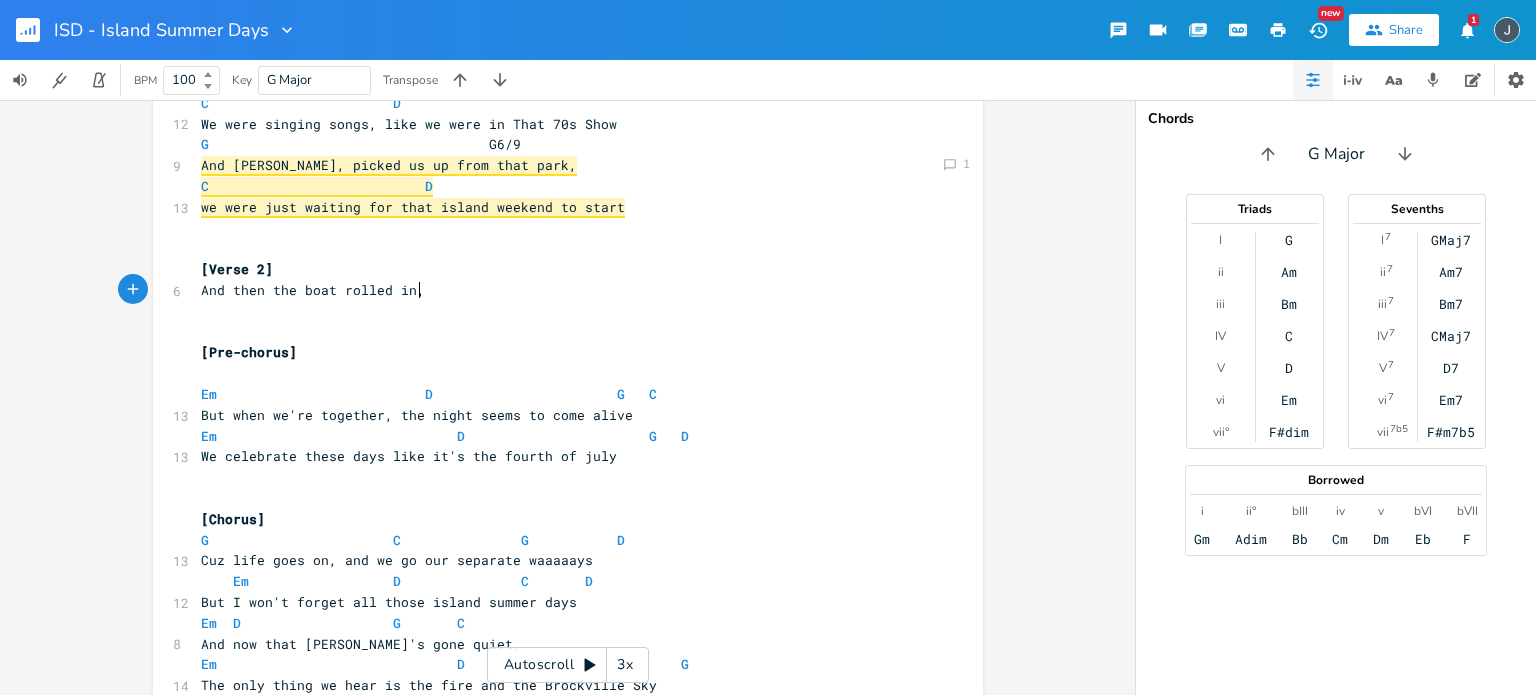 type on "t rolled in," 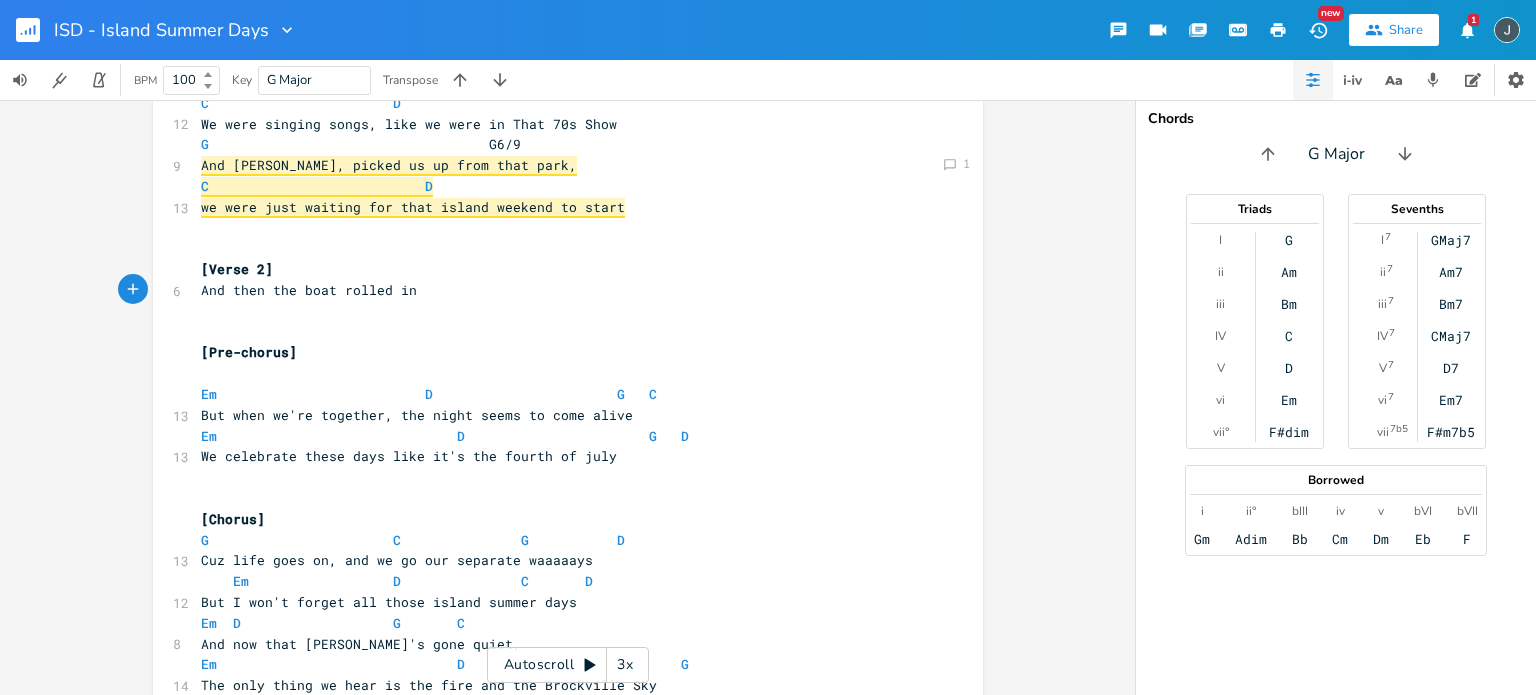type on "," 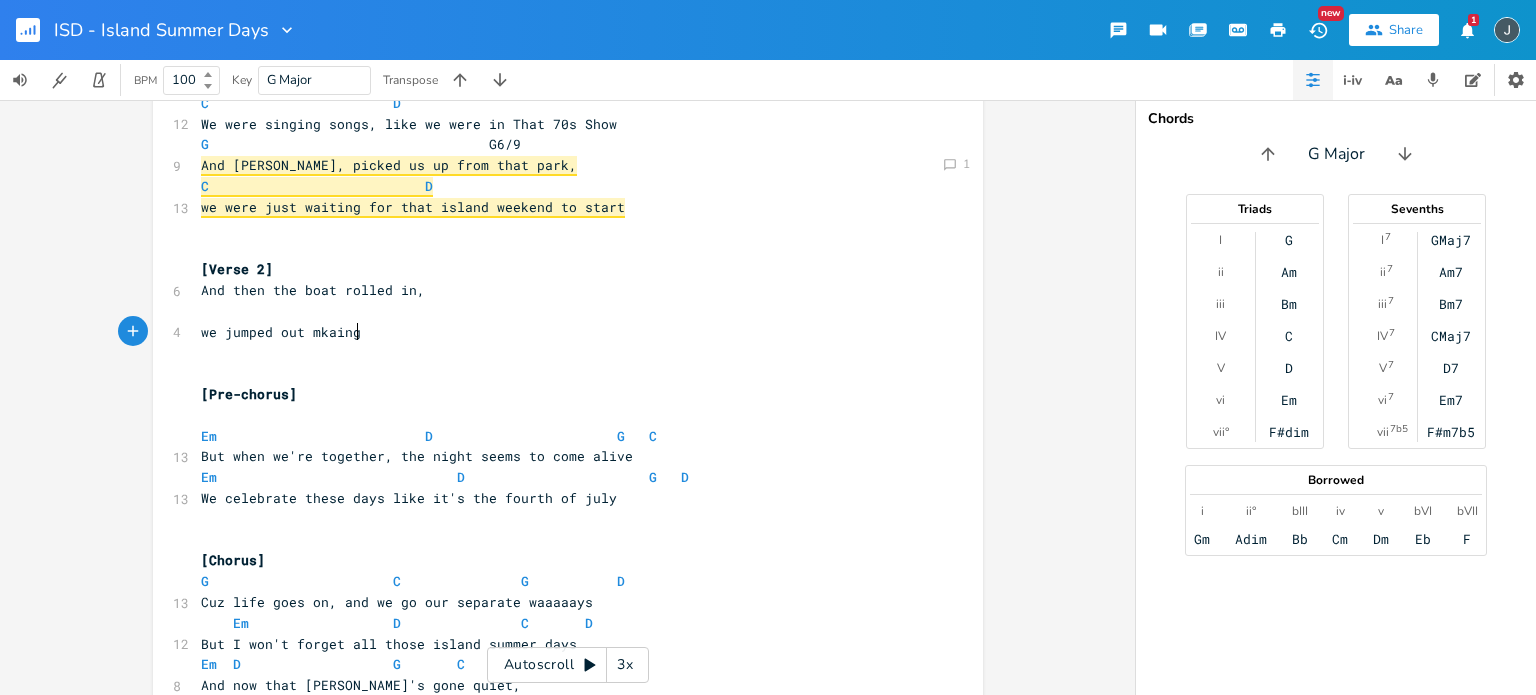 scroll, scrollTop: 0, scrollLeft: 138, axis: horizontal 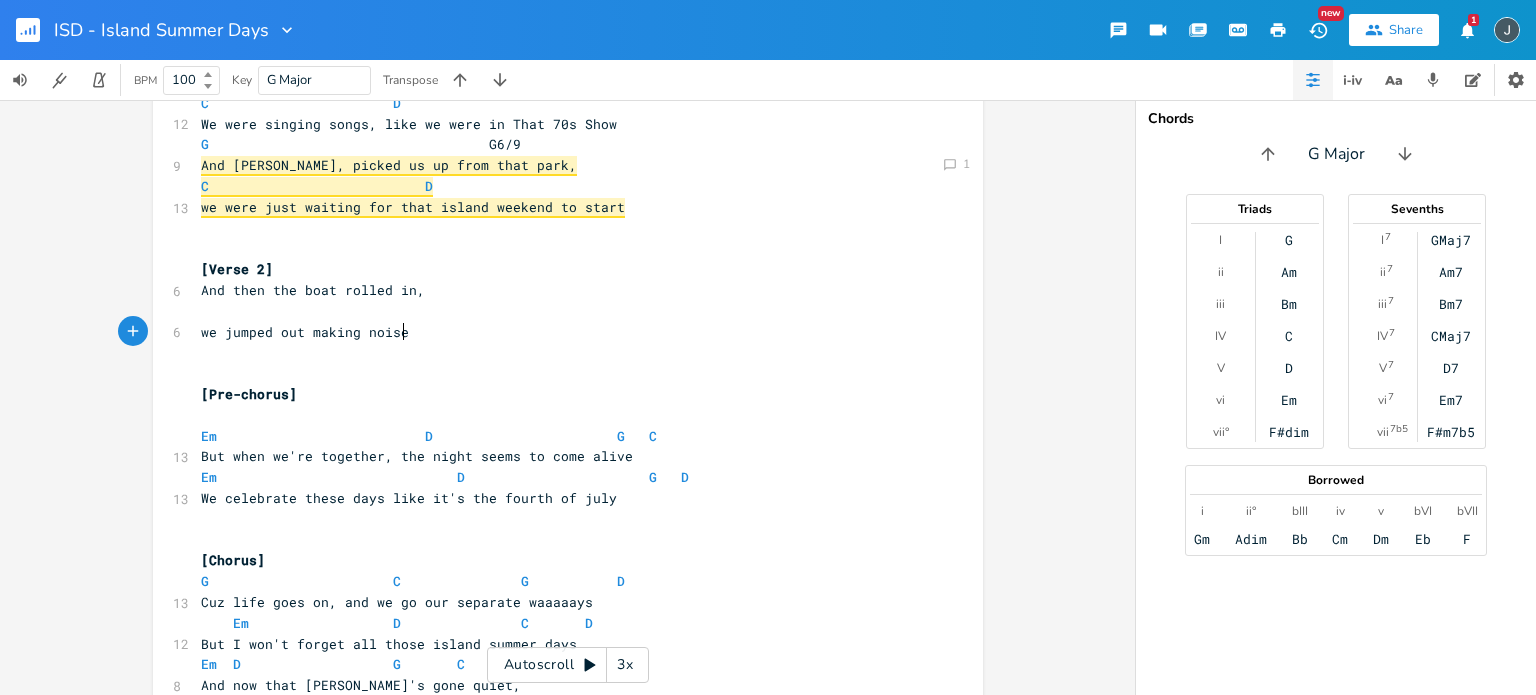 type on "aking noise," 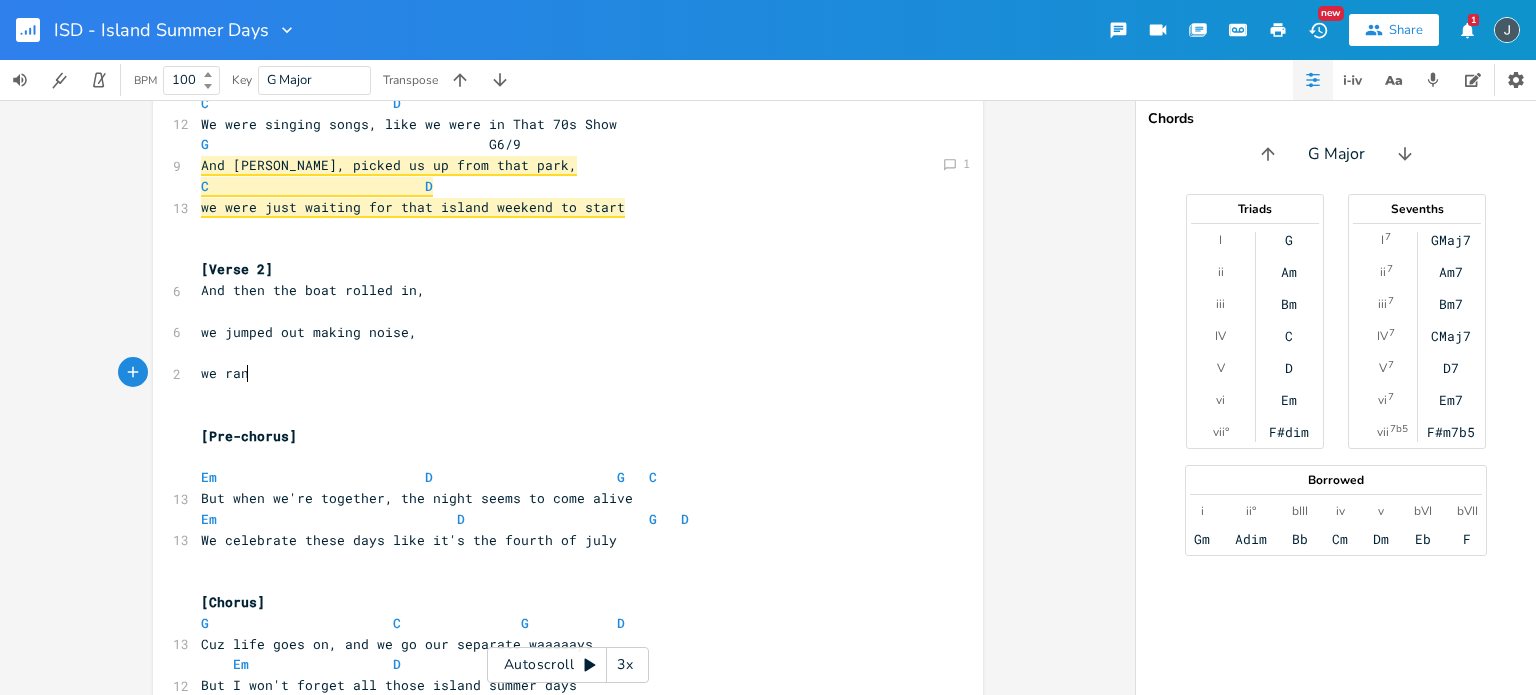 scroll, scrollTop: 0, scrollLeft: 43, axis: horizontal 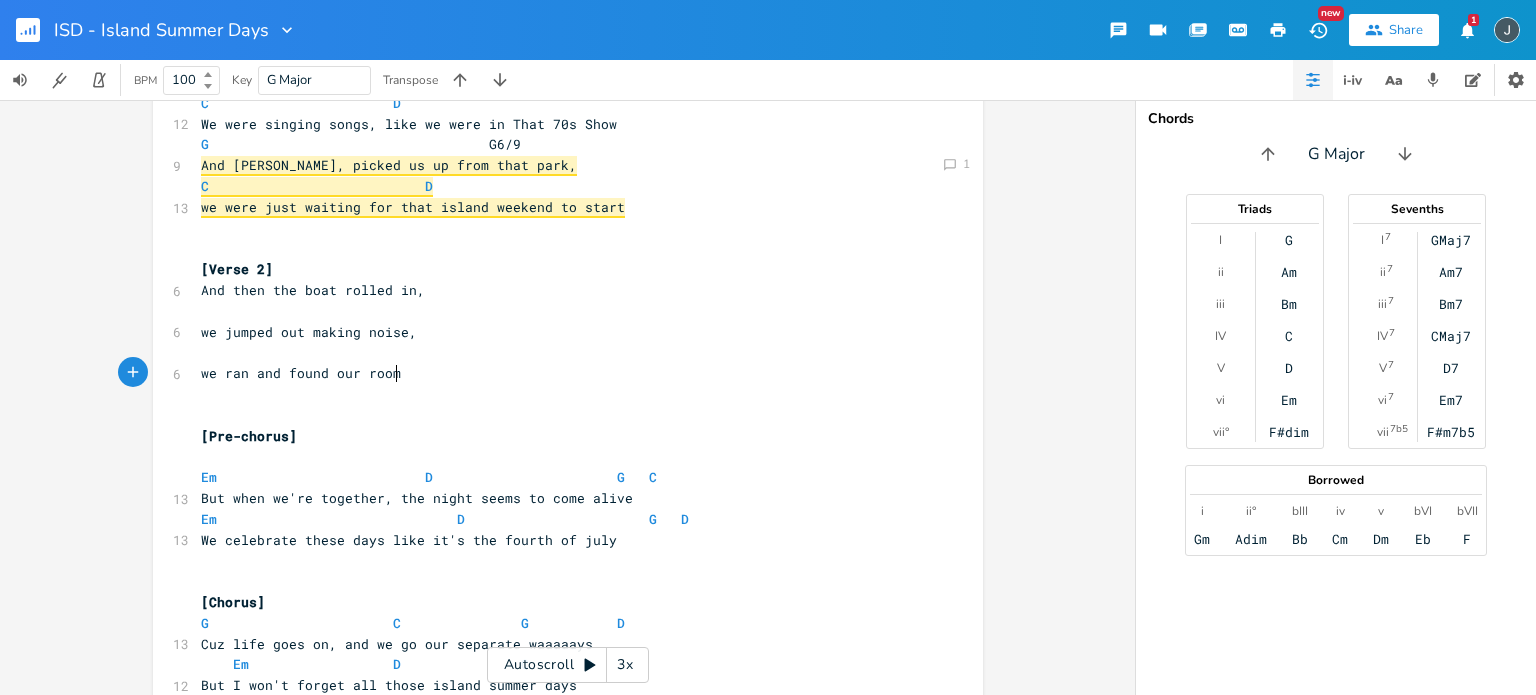 type on "we ran and found our rooms" 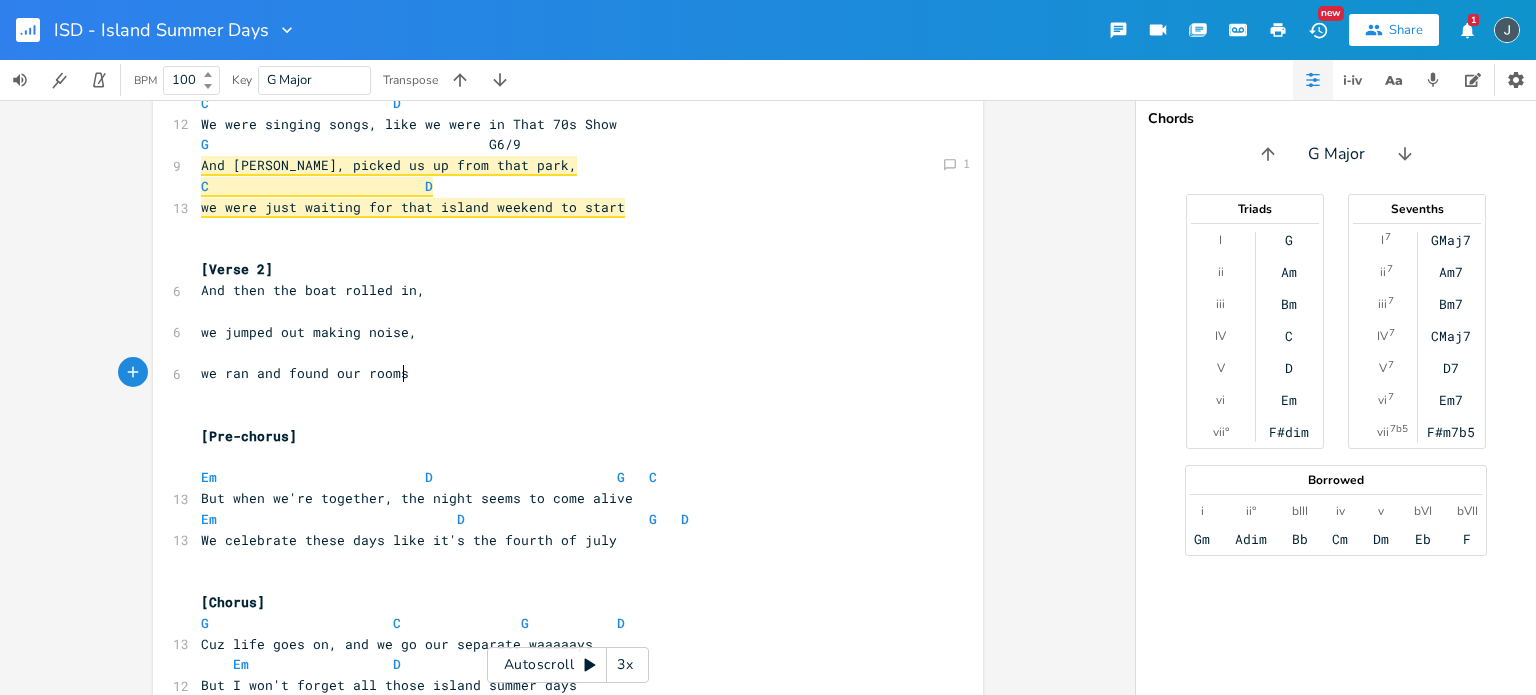 scroll, scrollTop: 0, scrollLeft: 167, axis: horizontal 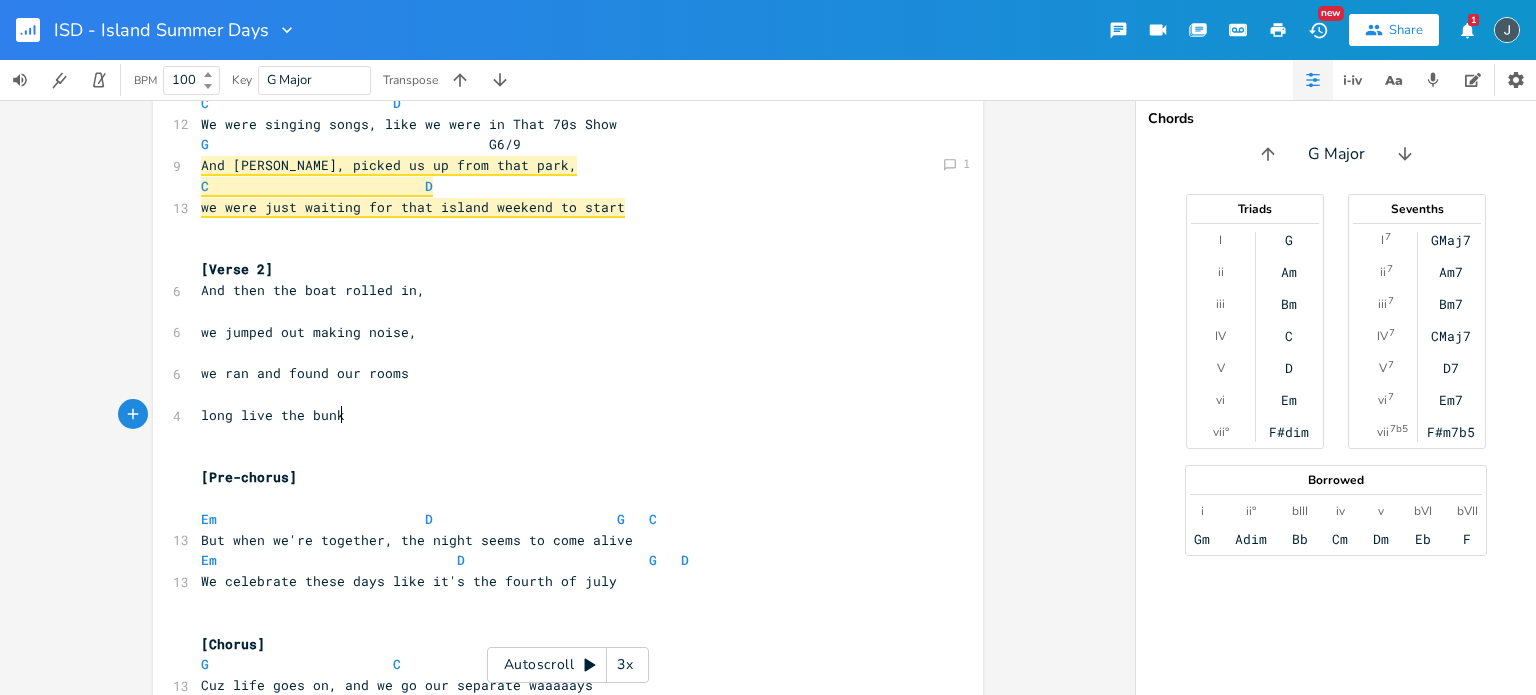 type on "long live the bunki" 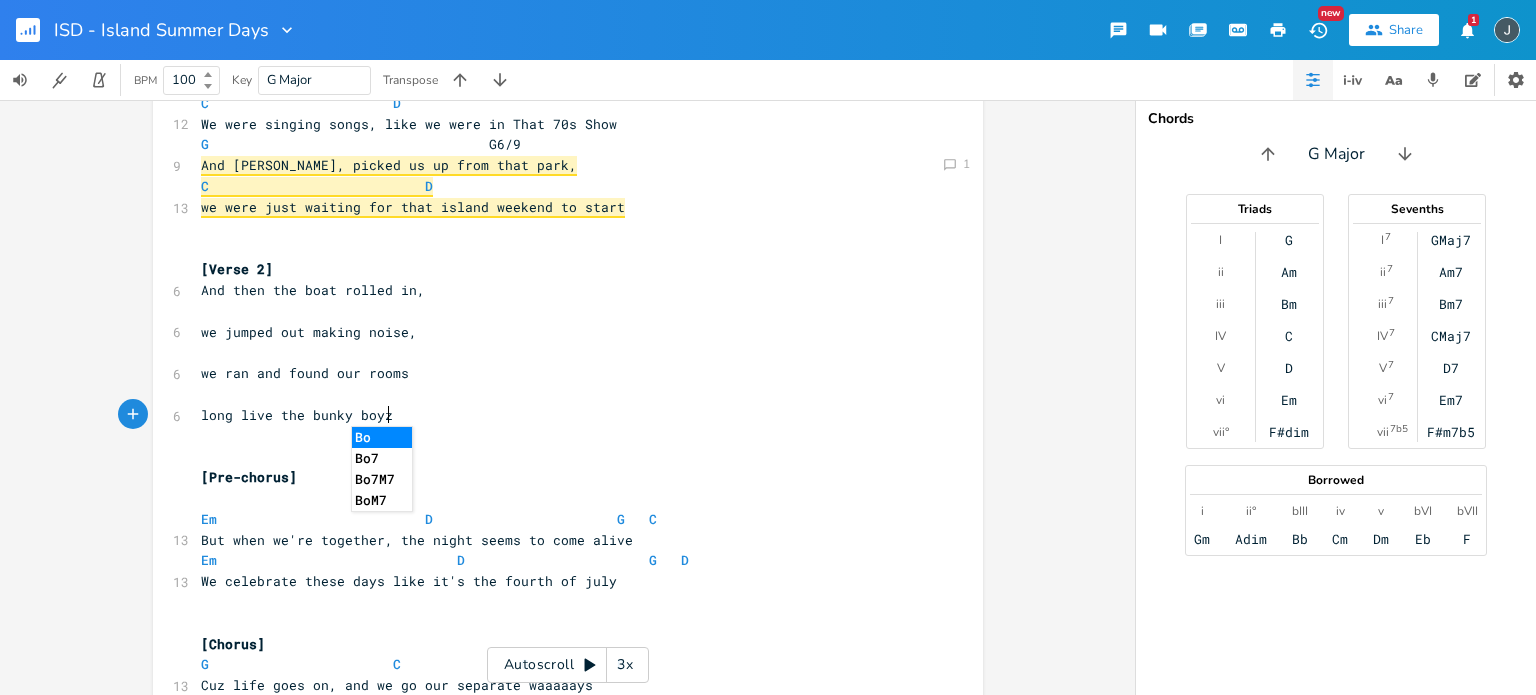 scroll, scrollTop: 0, scrollLeft: 36, axis: horizontal 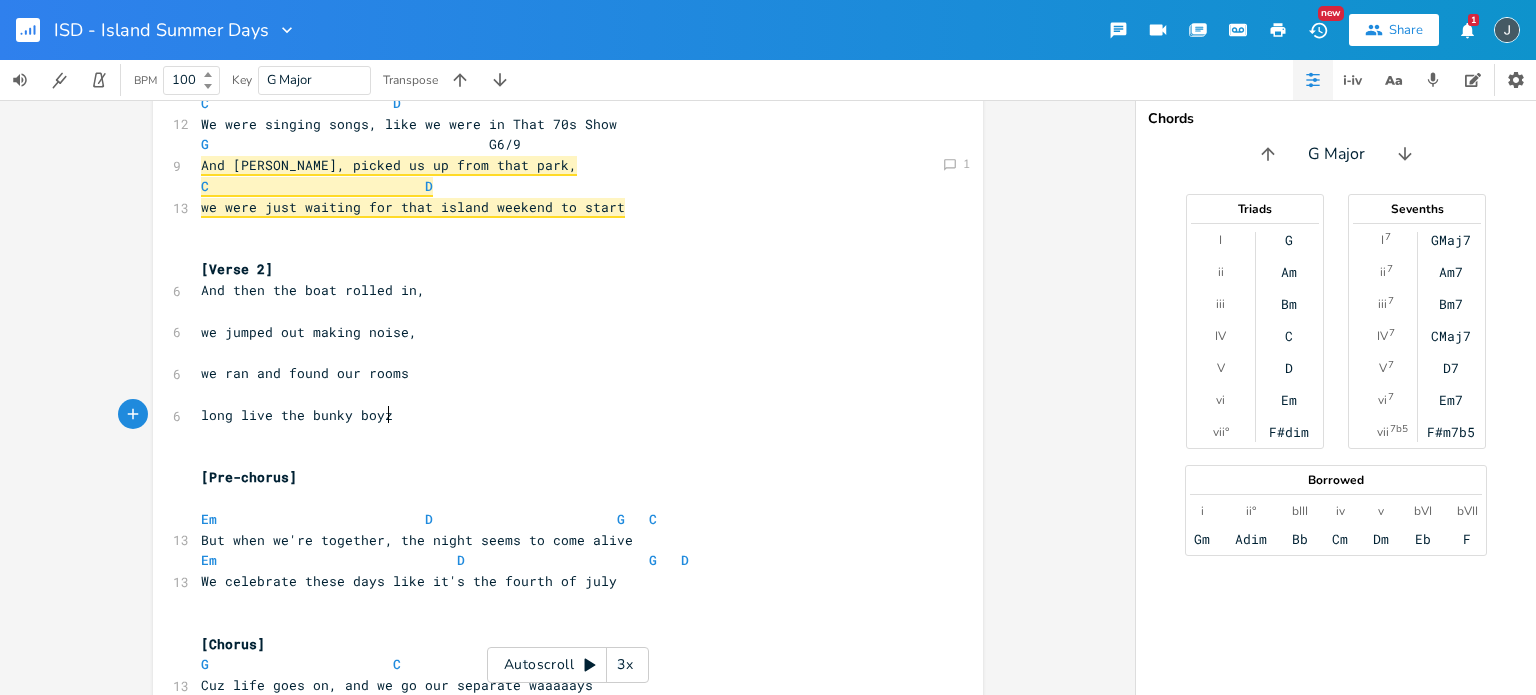 type on "y boyz" 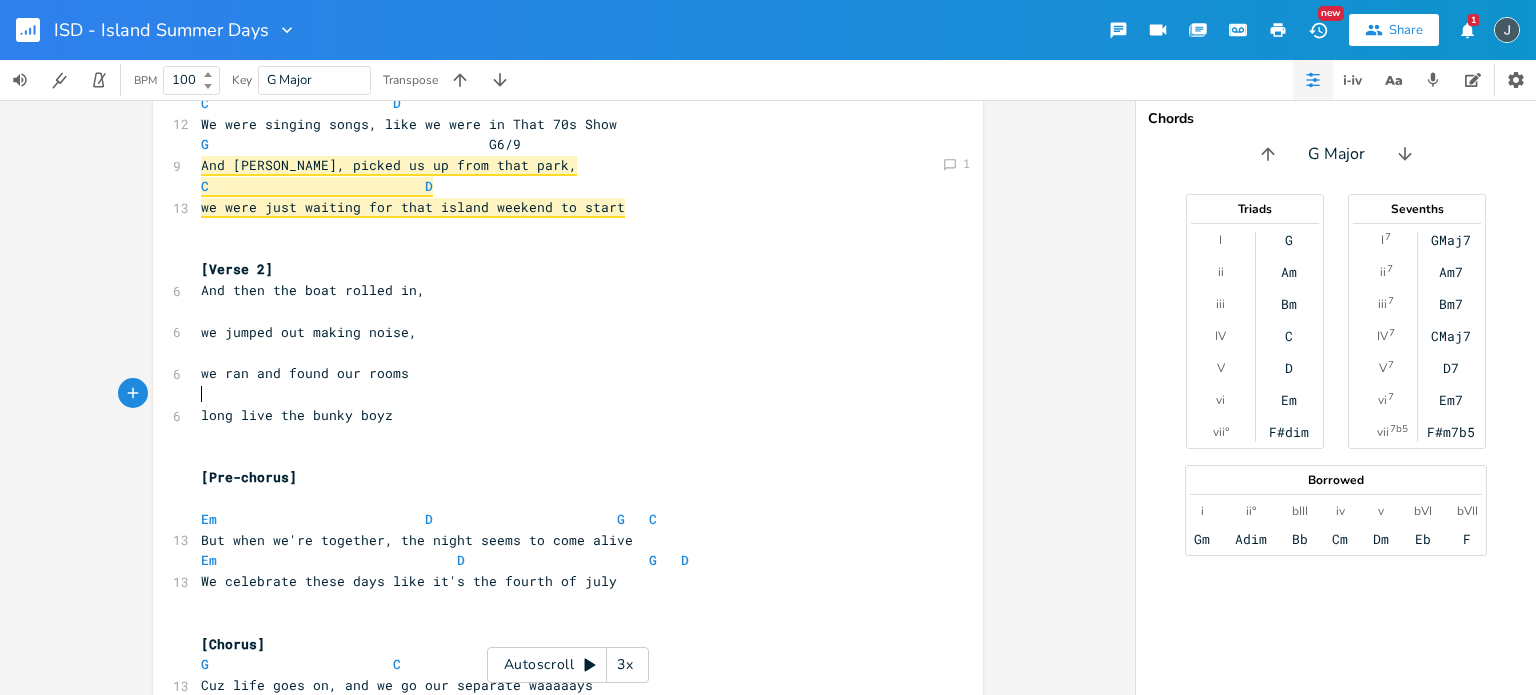click on "​" at bounding box center (558, 394) 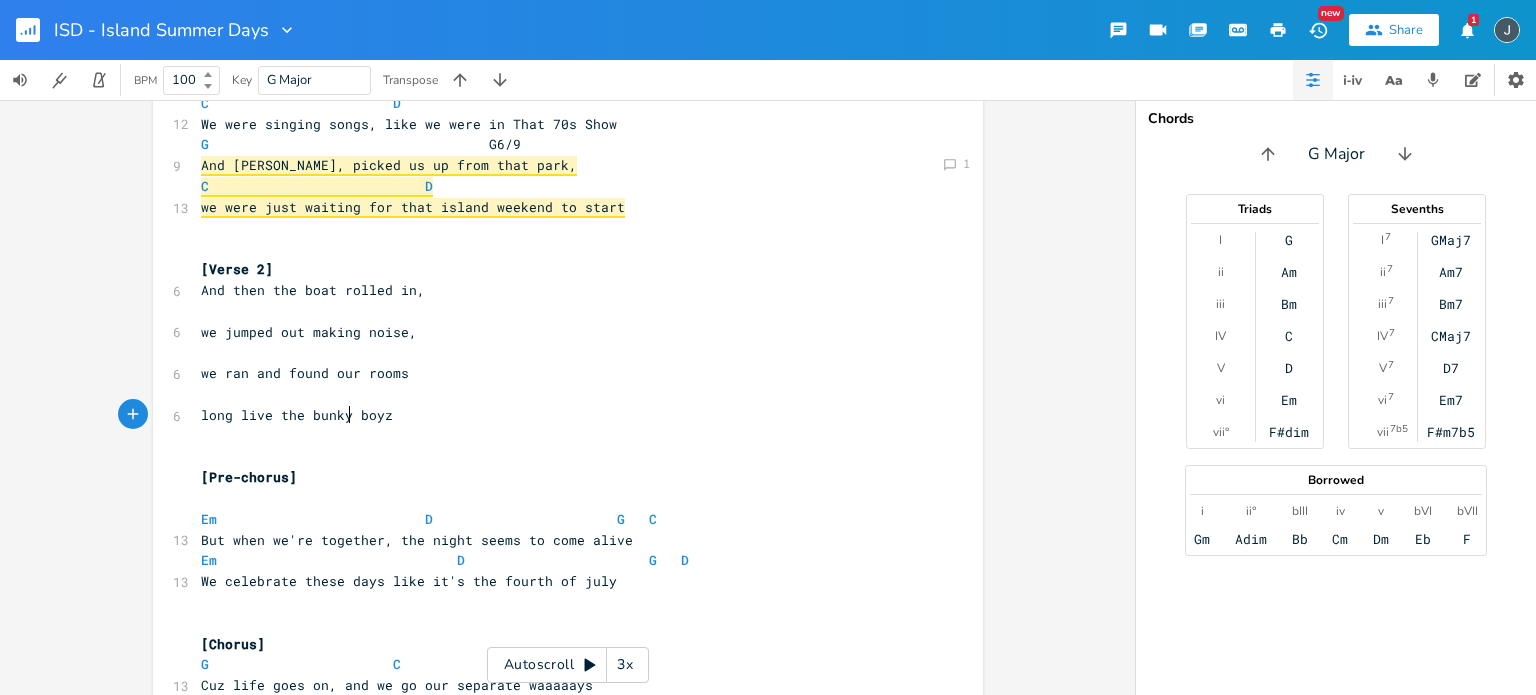 click on "long live the bunky boyz" at bounding box center [297, 415] 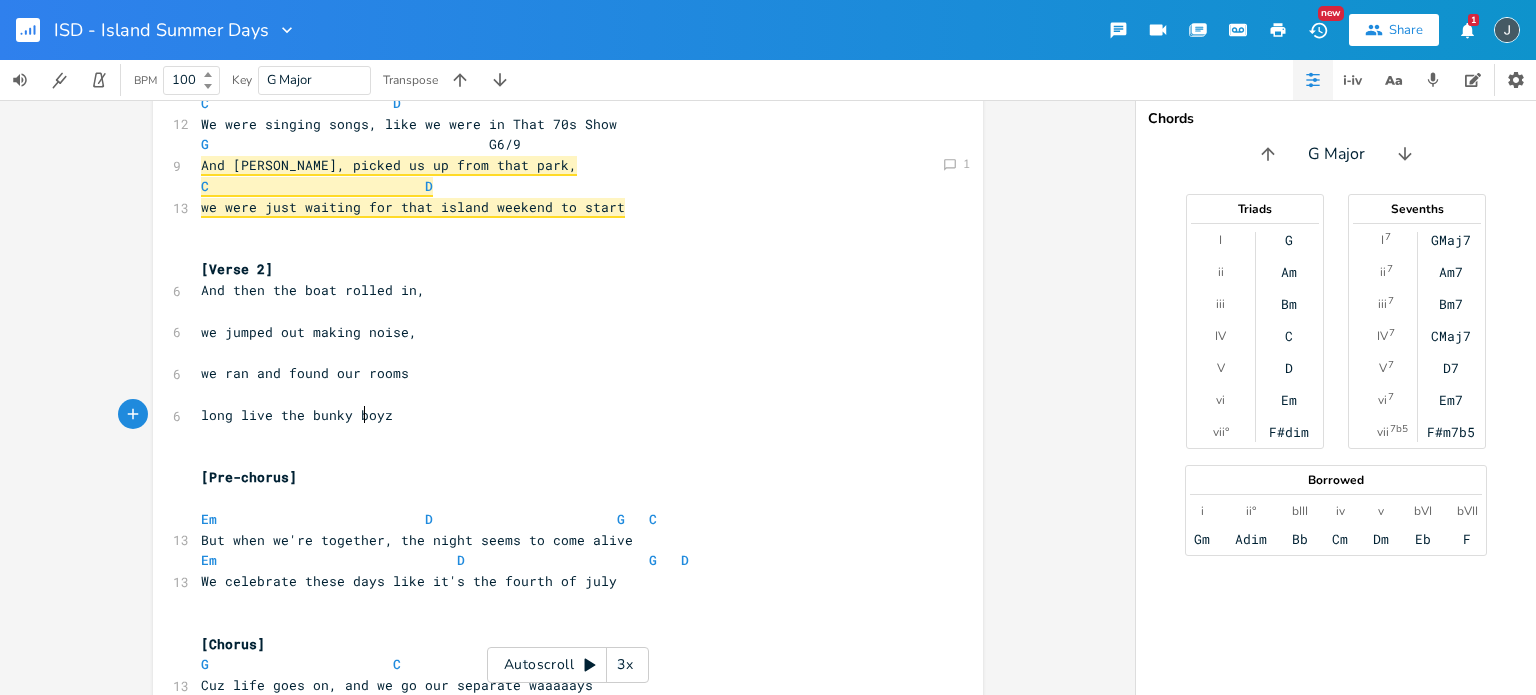 click on "long live the bunky boyz" at bounding box center [558, 415] 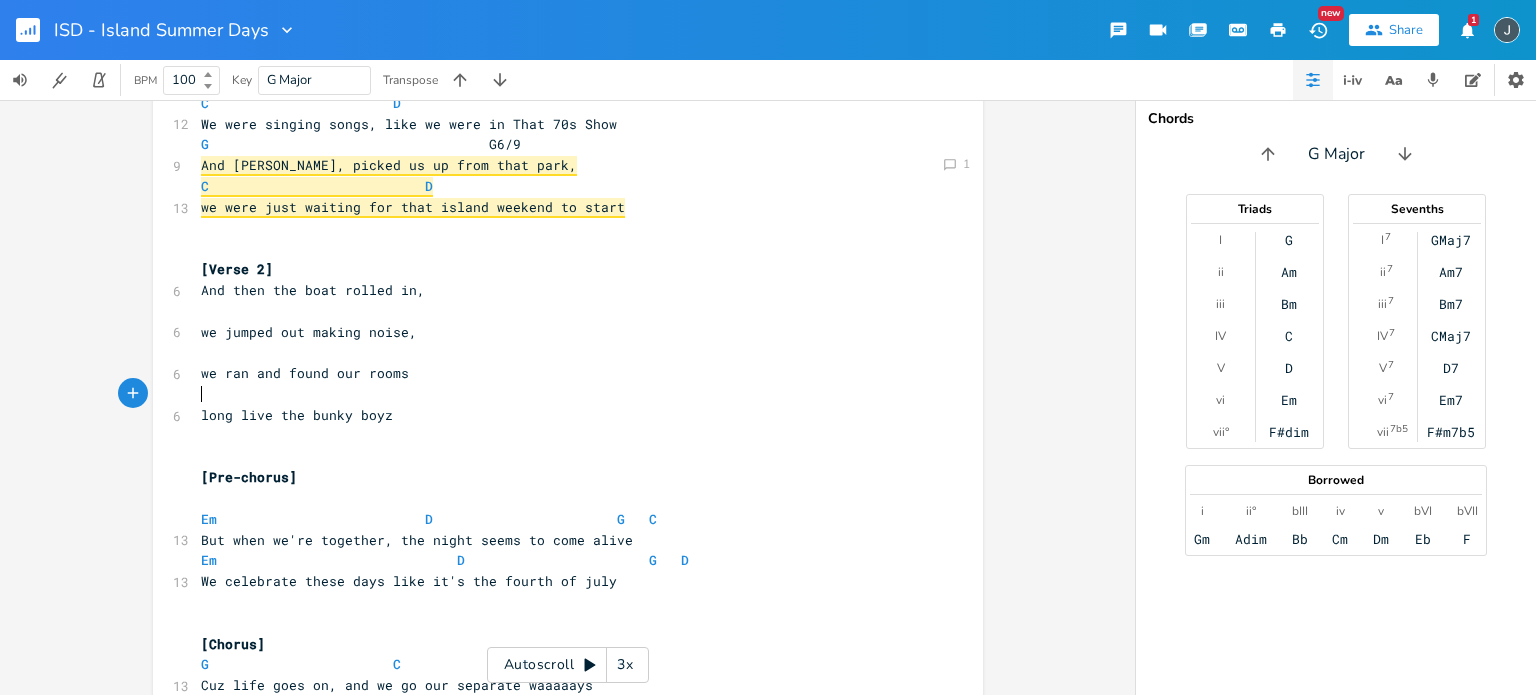 click on "​" at bounding box center [558, 394] 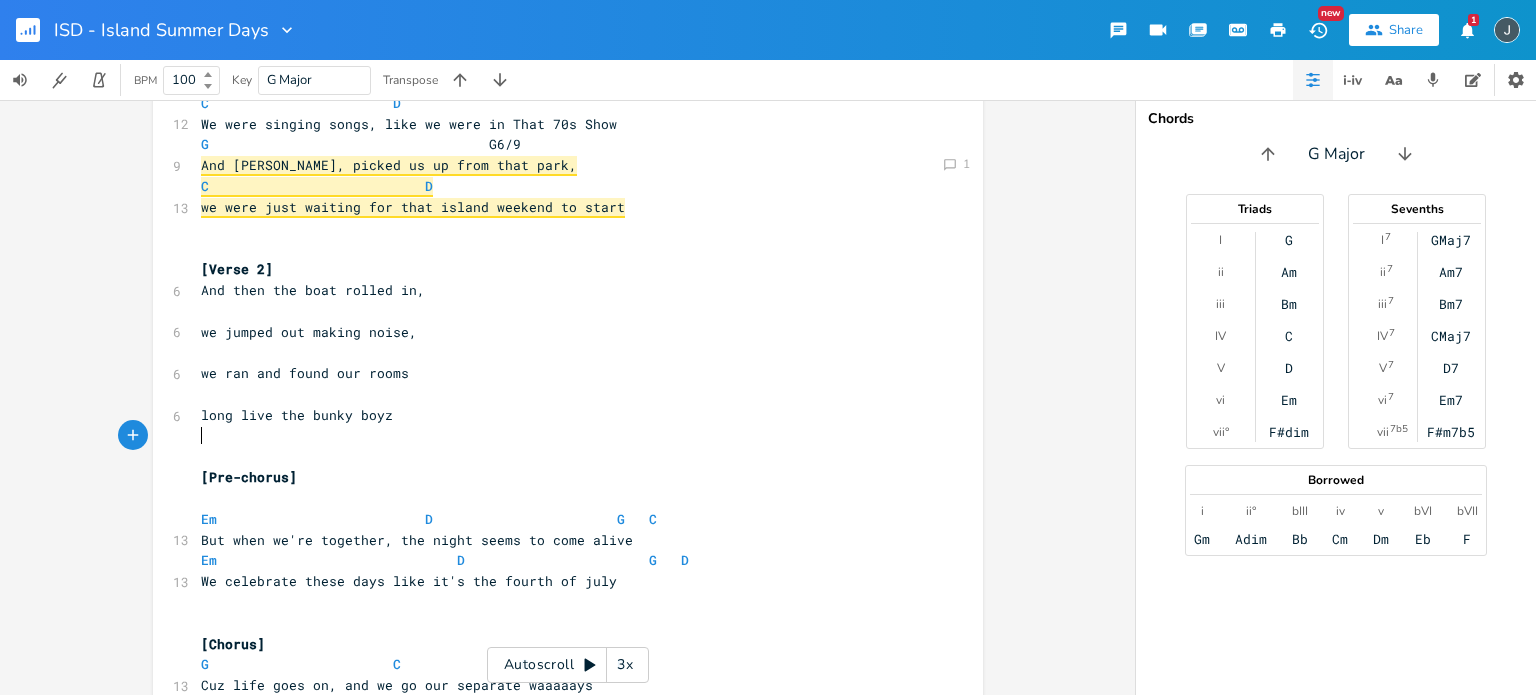 click on "​" at bounding box center [558, 436] 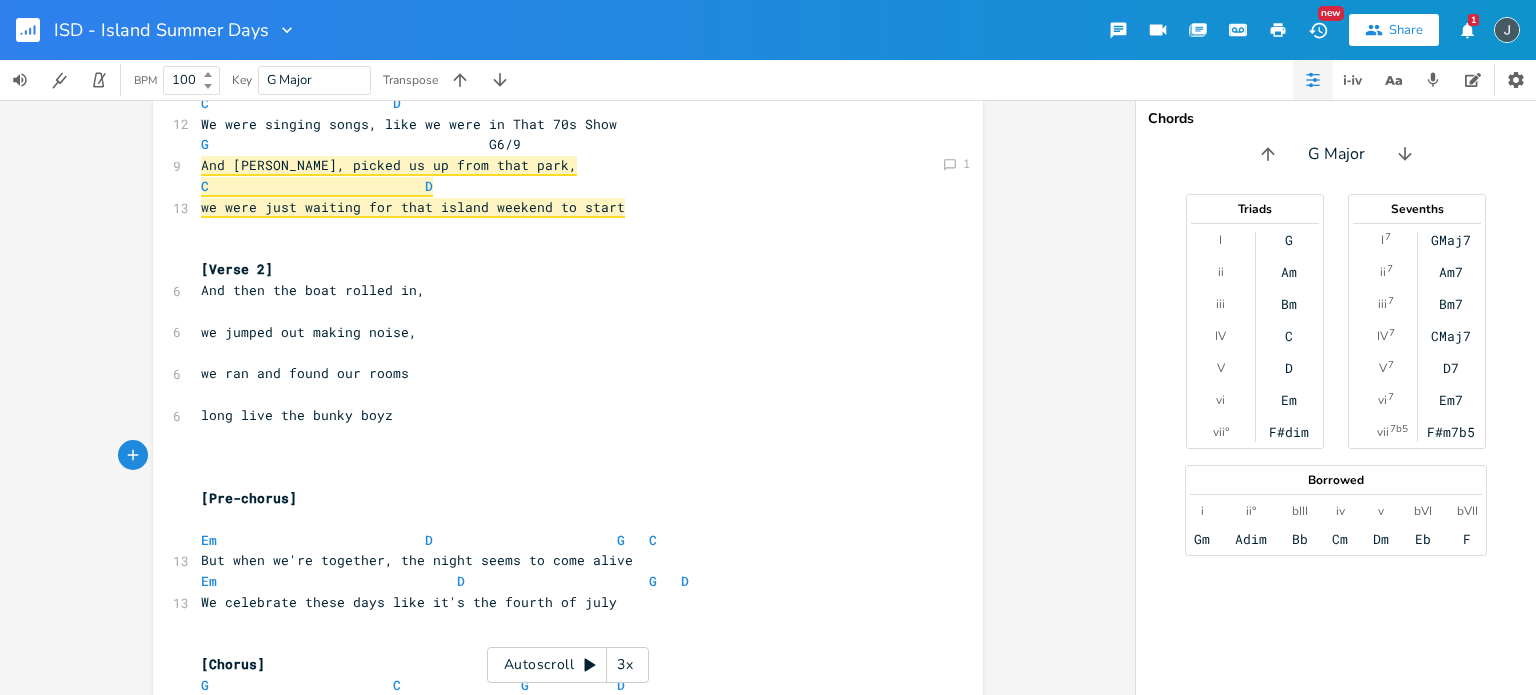 click on "​" at bounding box center [558, 456] 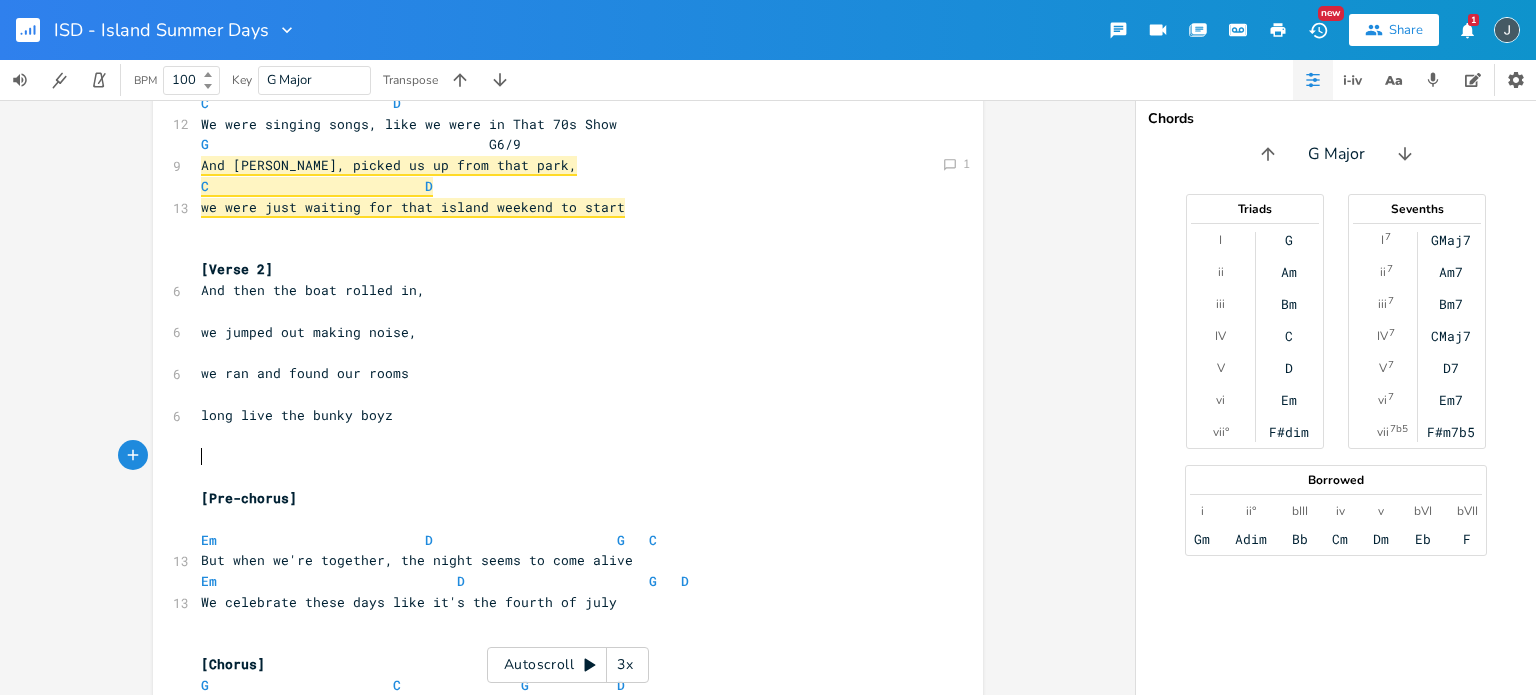 click on "​" at bounding box center (558, 456) 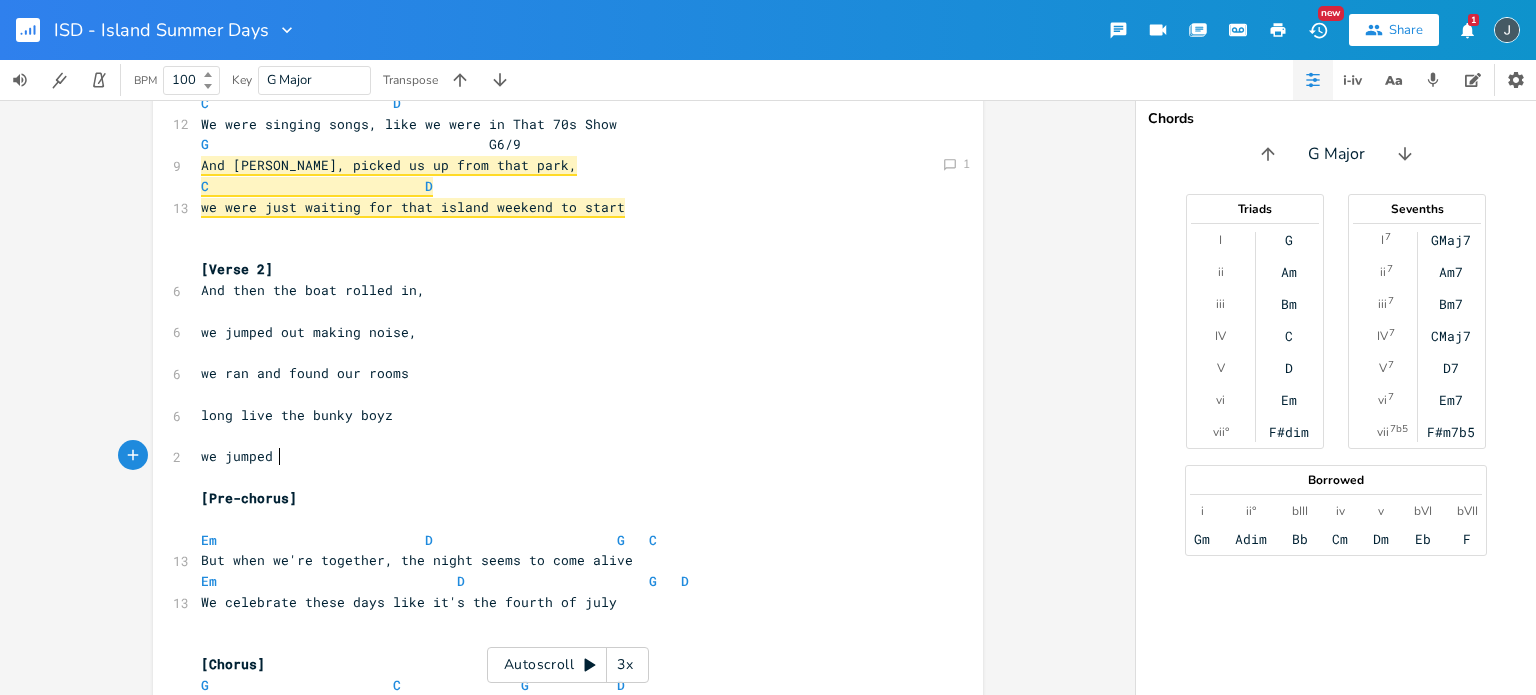type on "we jumped in" 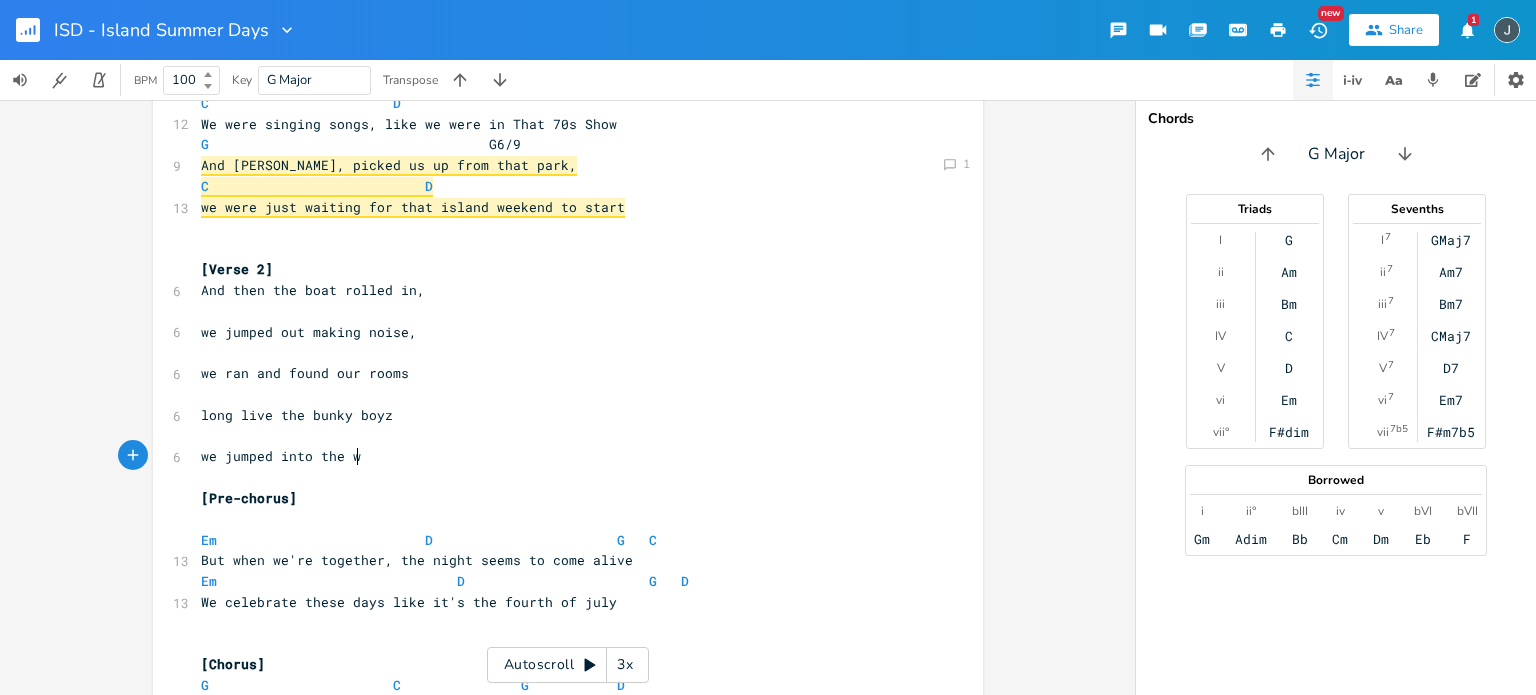 scroll, scrollTop: 0, scrollLeft: 55, axis: horizontal 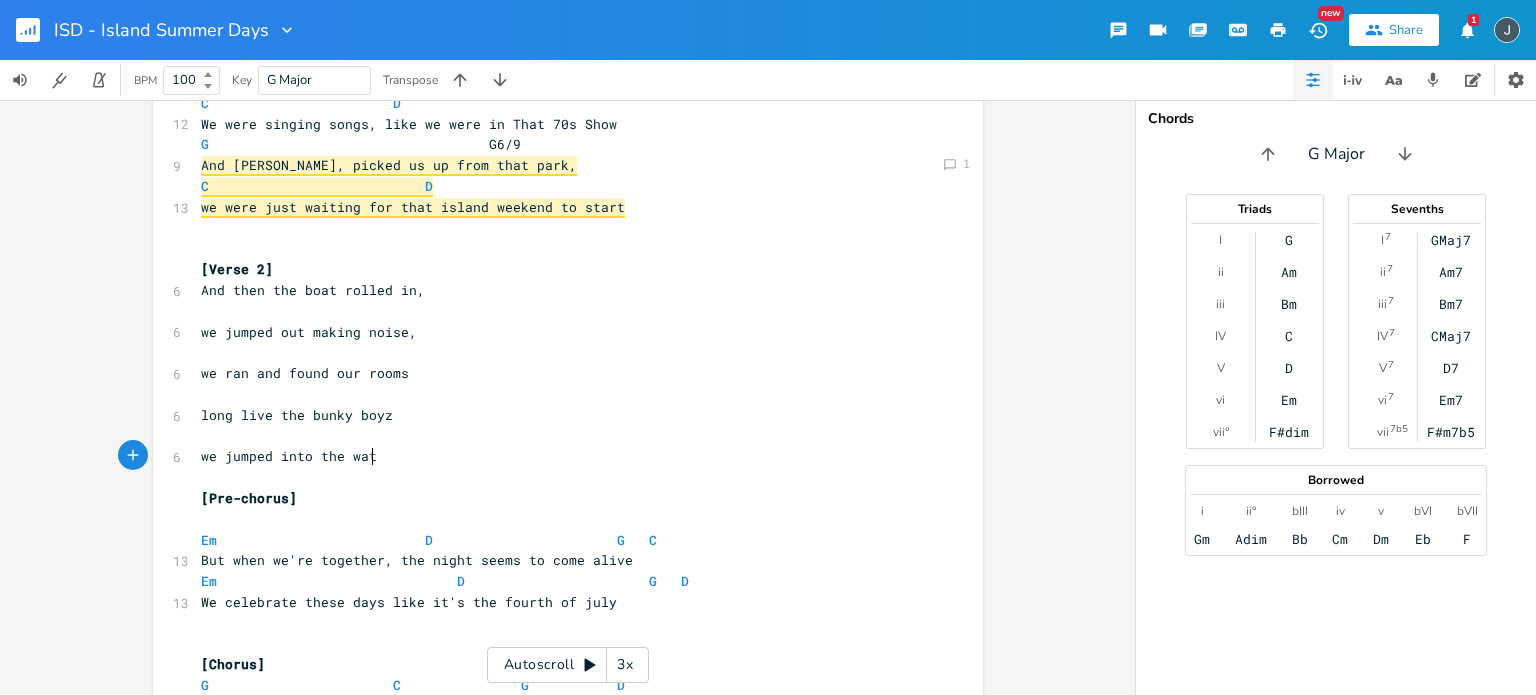 type on "to the water" 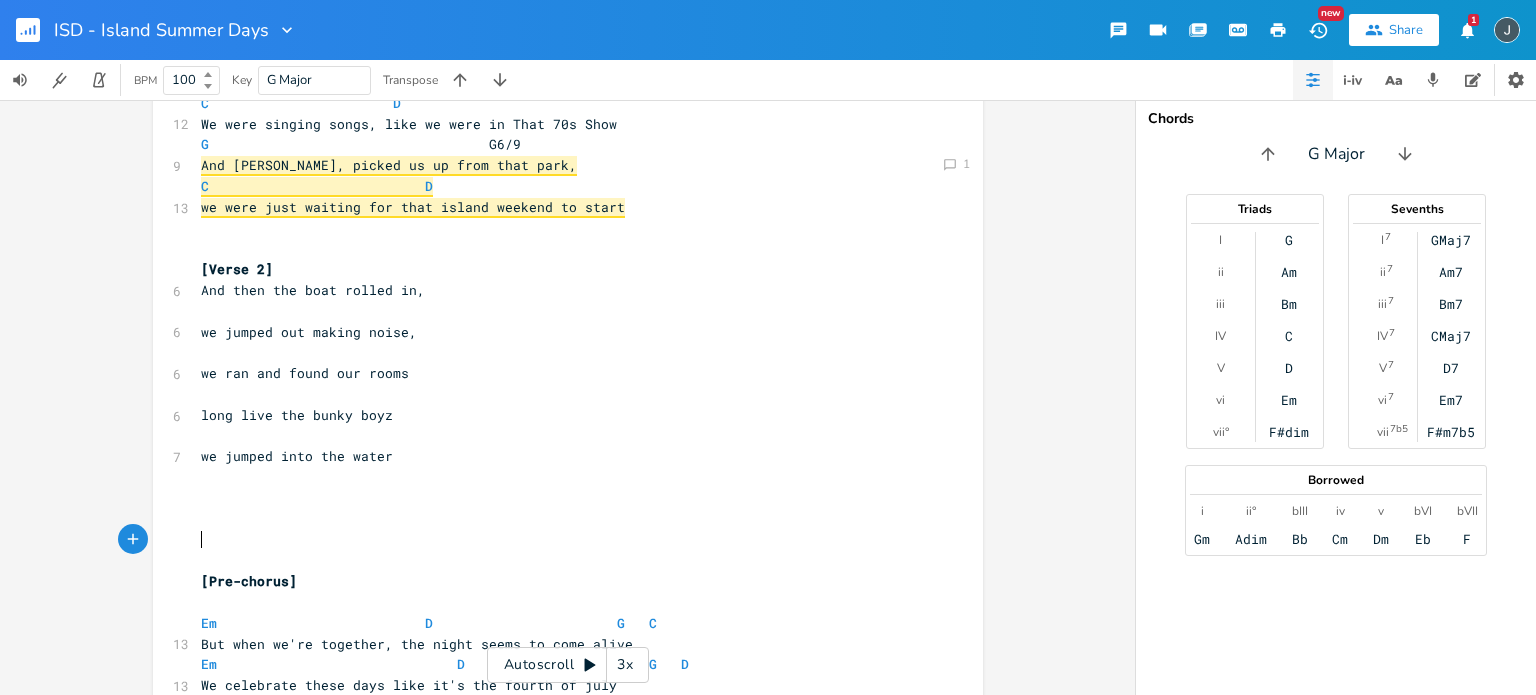 type on "w" 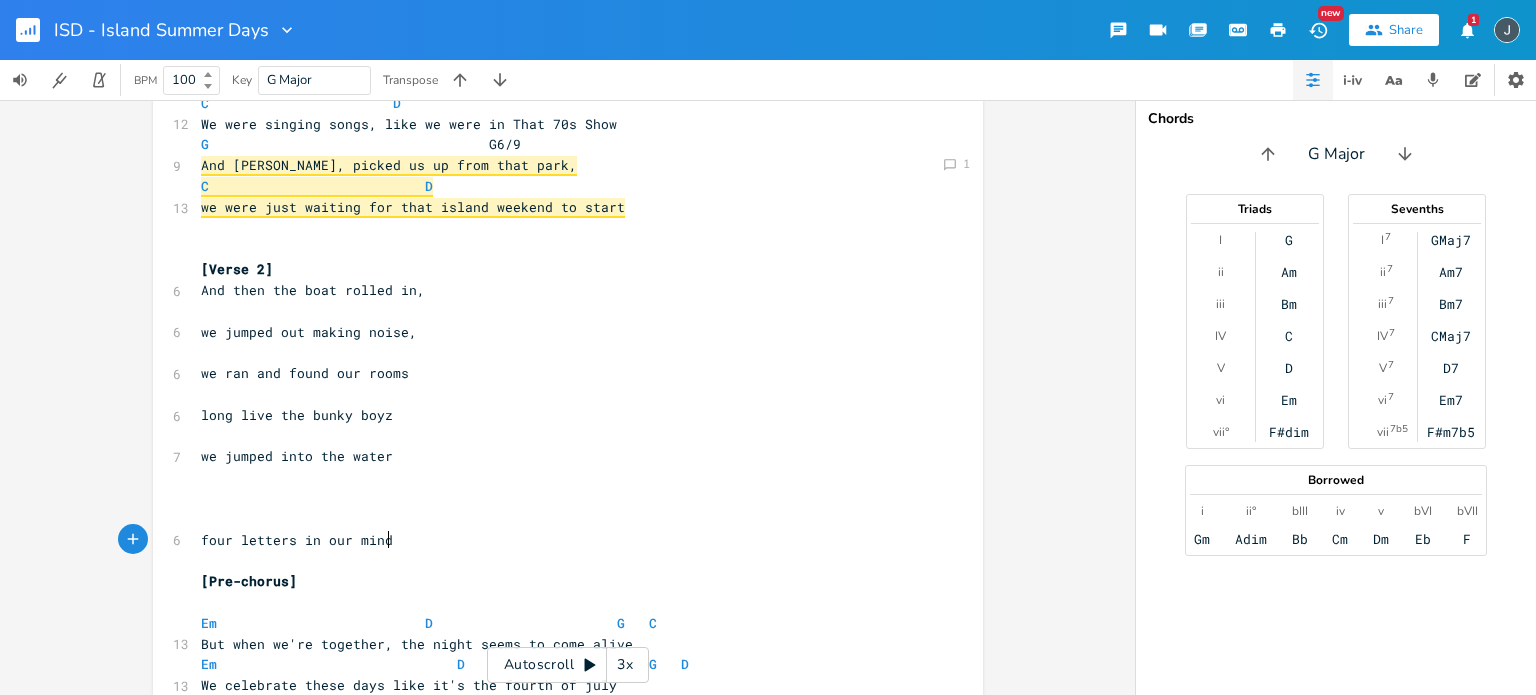 type on "four letters in our mind" 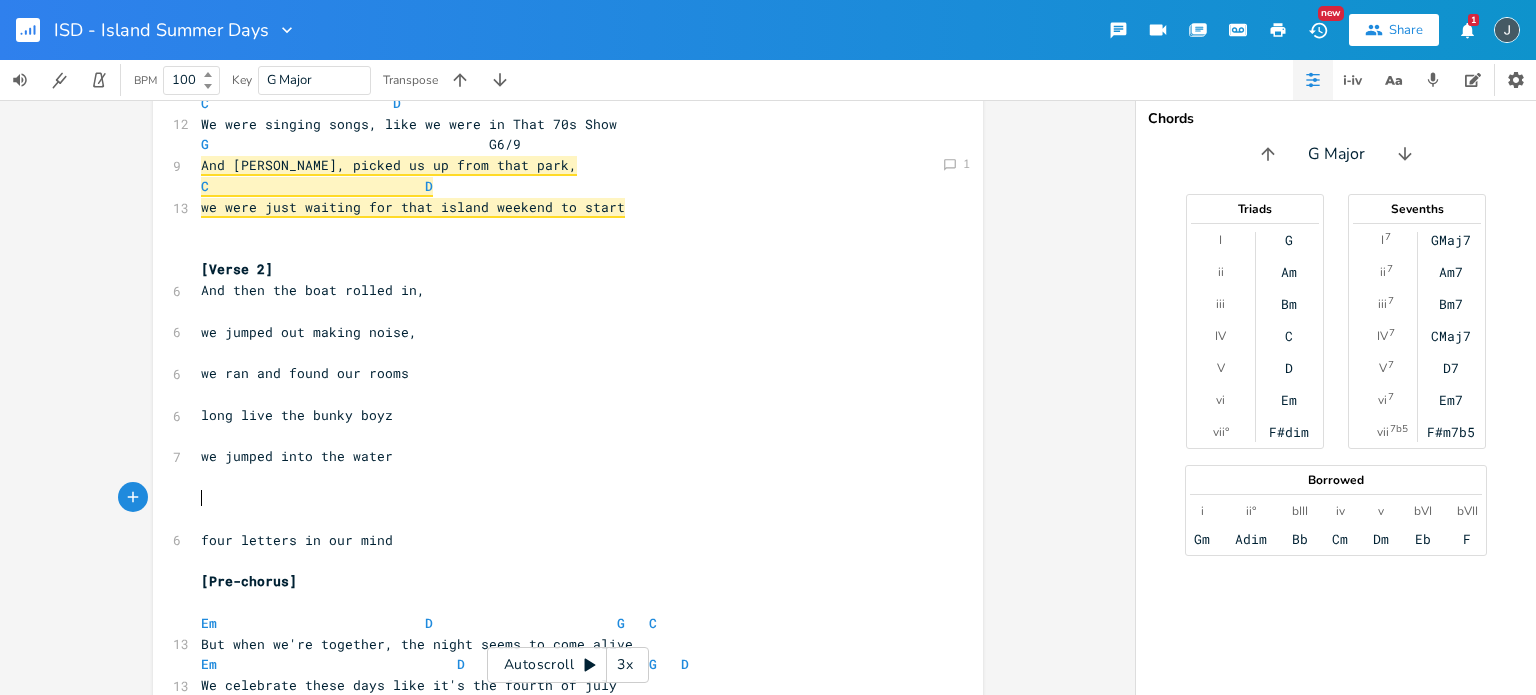click on "​" at bounding box center [558, 498] 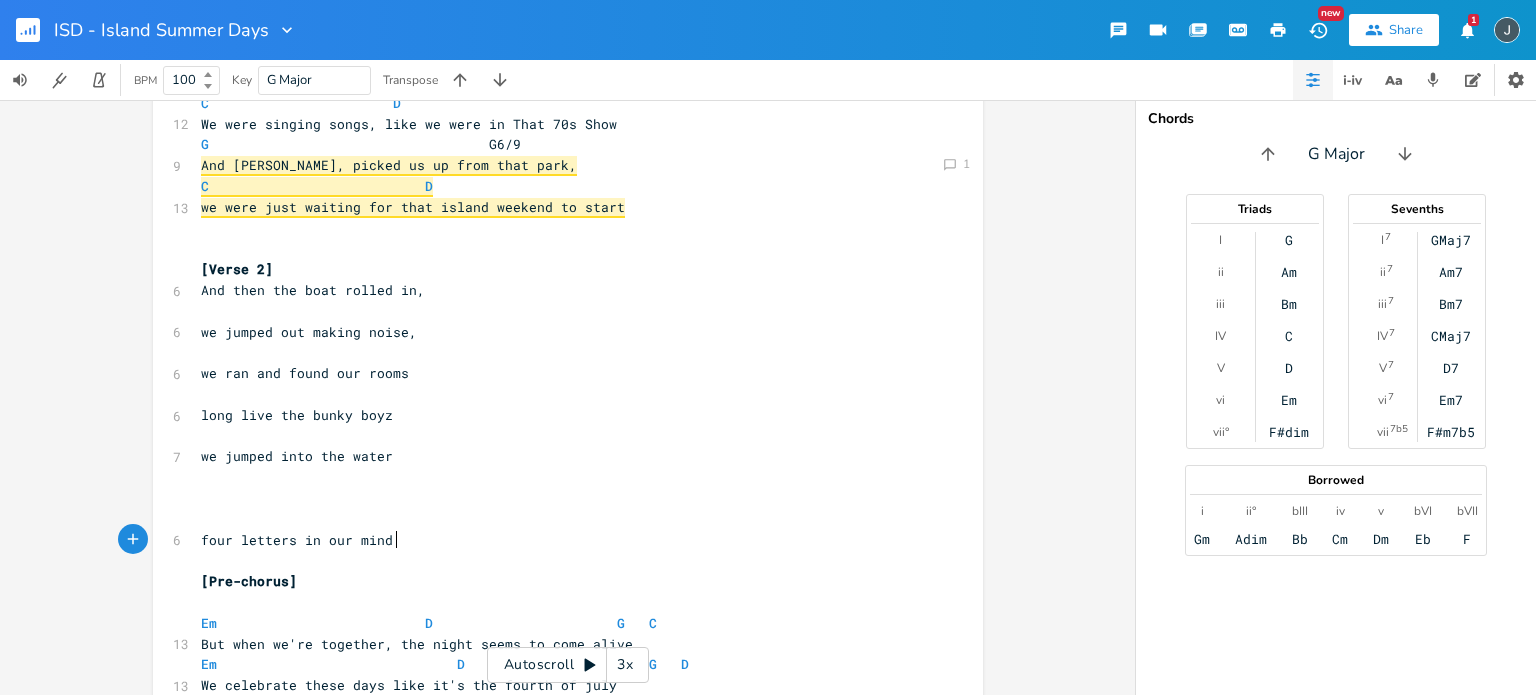 click on "four letters in our mind" at bounding box center (558, 540) 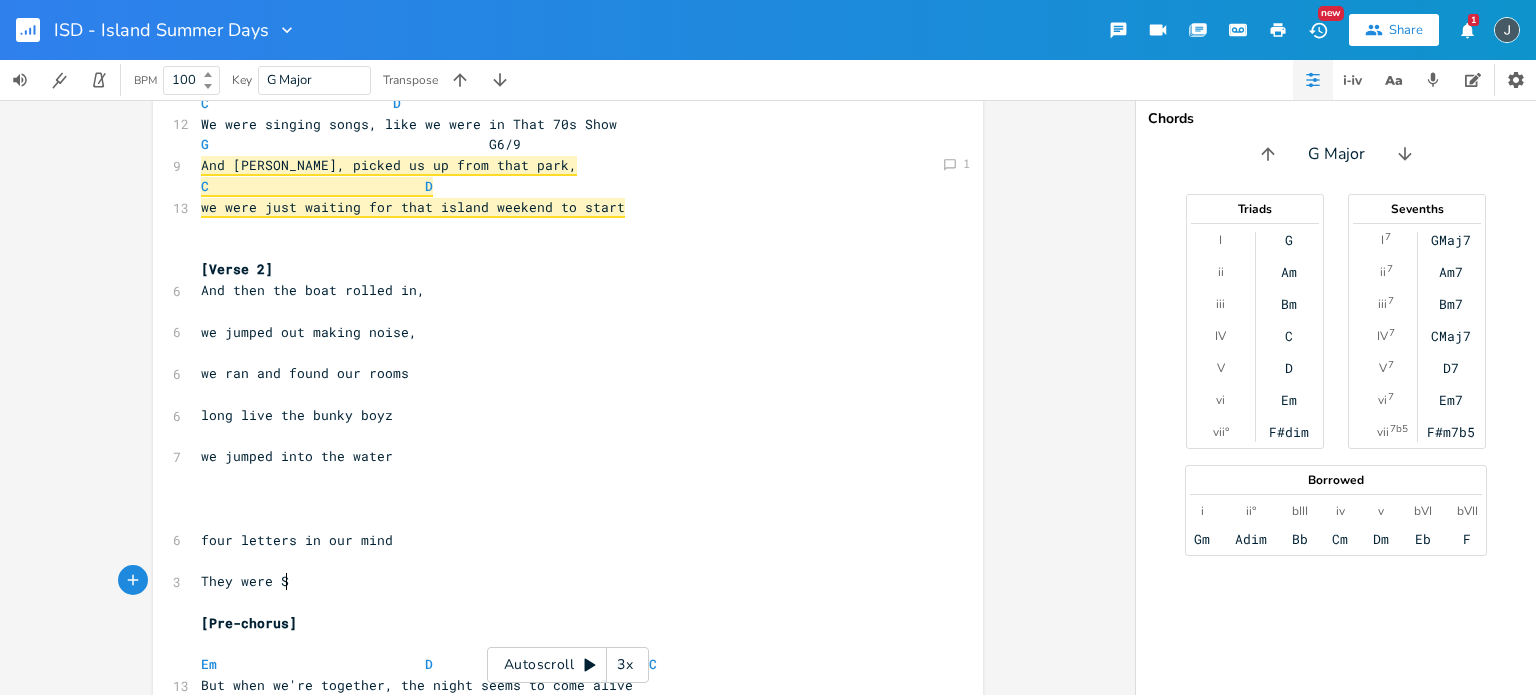 type on "They were SG" 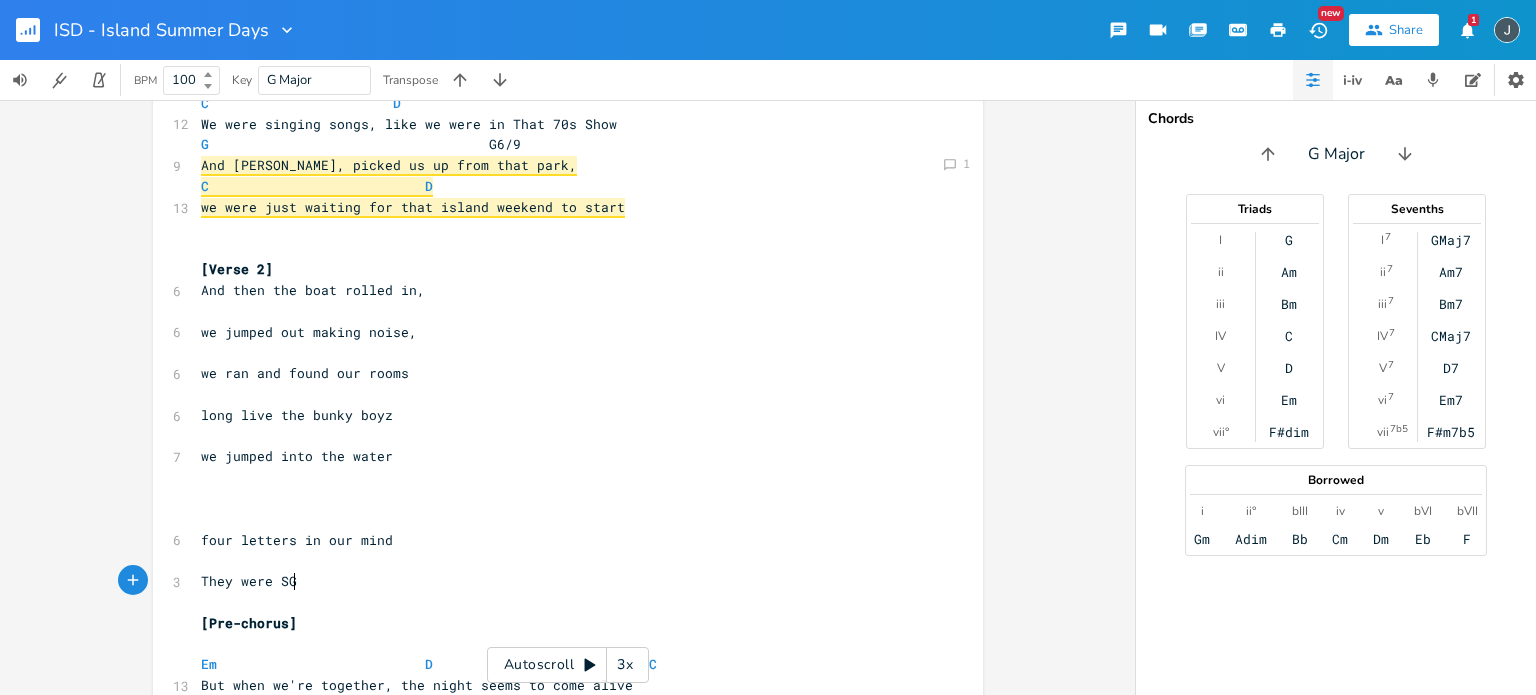 scroll, scrollTop: 0, scrollLeft: 83, axis: horizontal 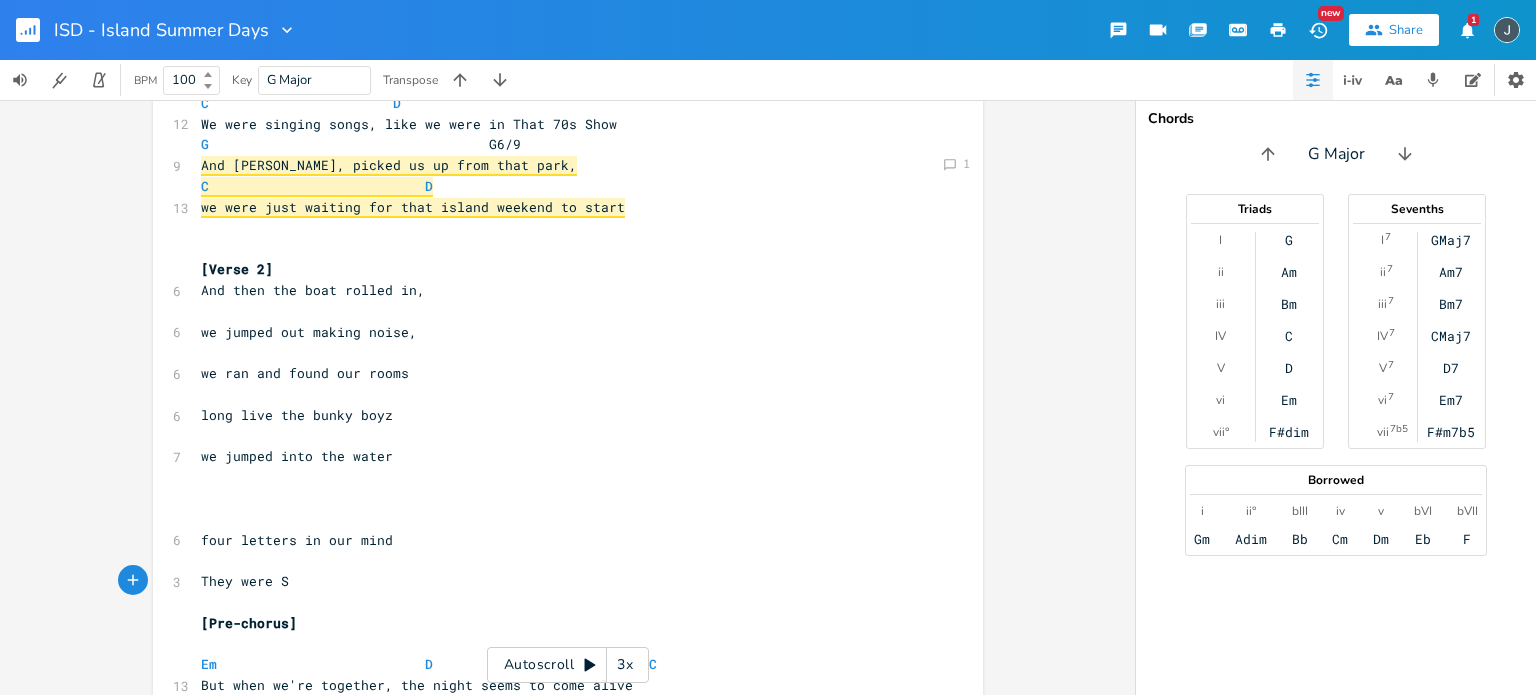 type on "-" 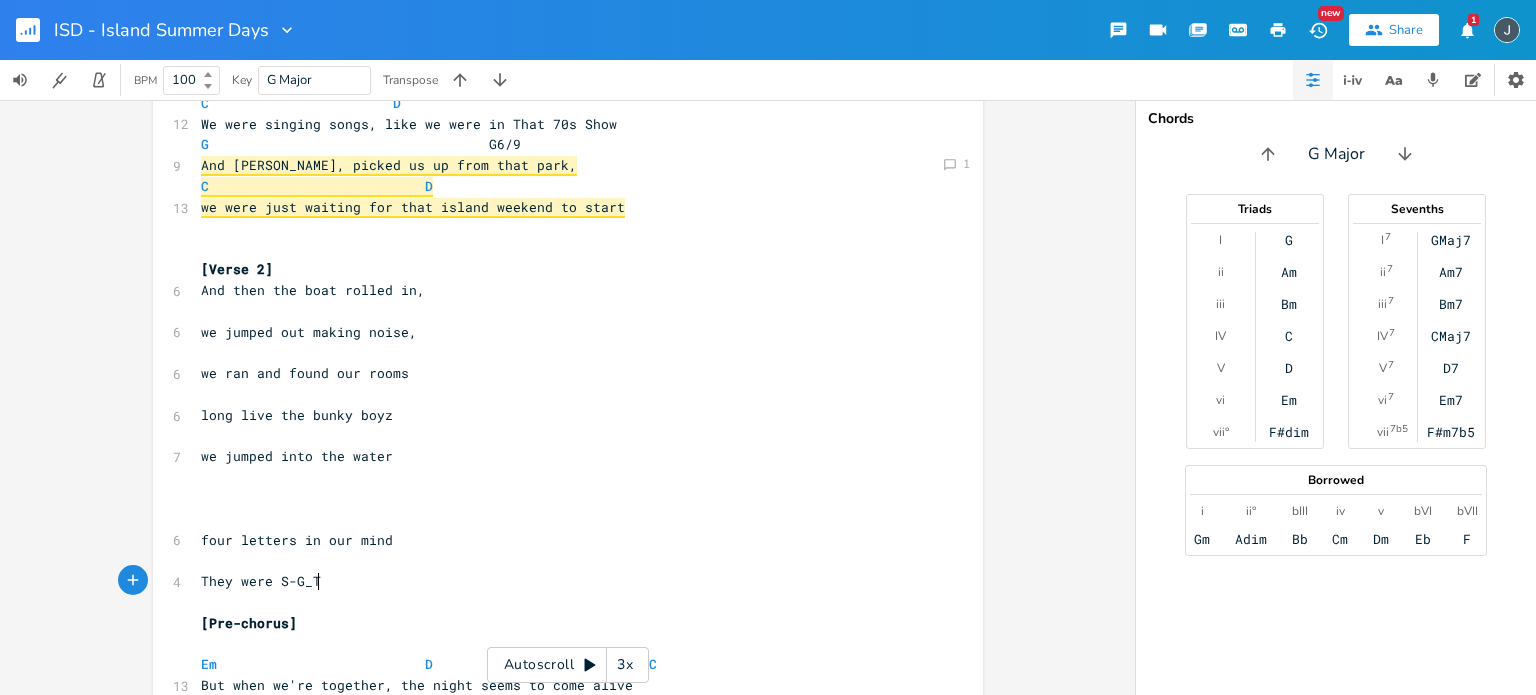 type on "-G_T_" 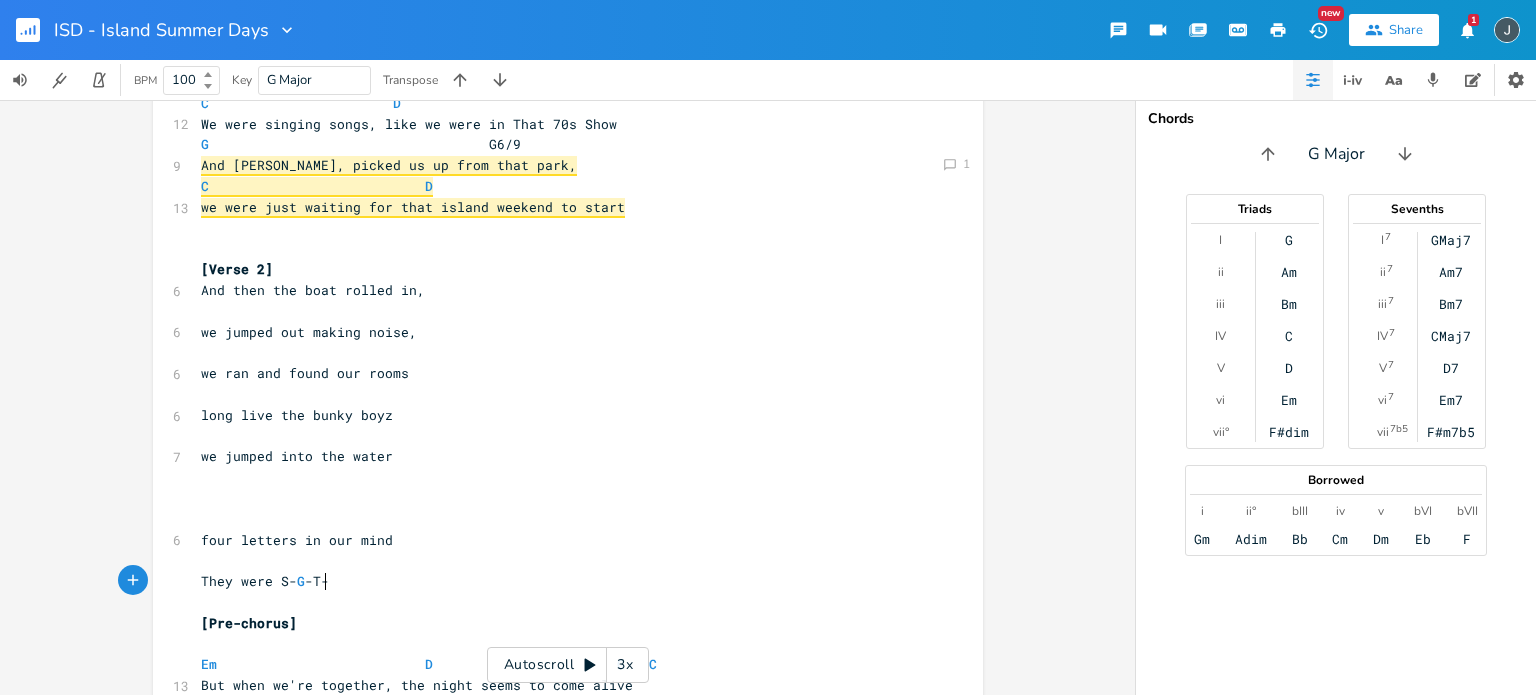type on "-T-O" 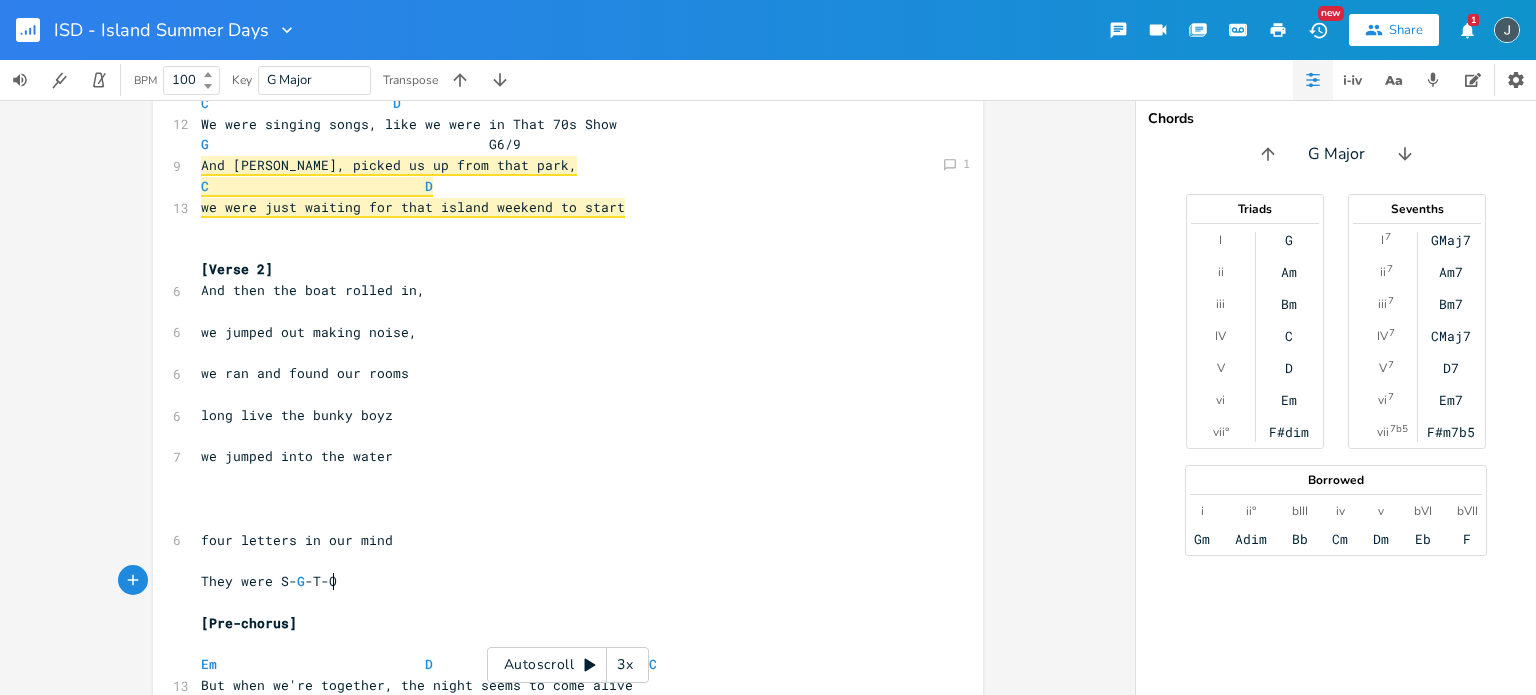 click on "​" at bounding box center [558, 498] 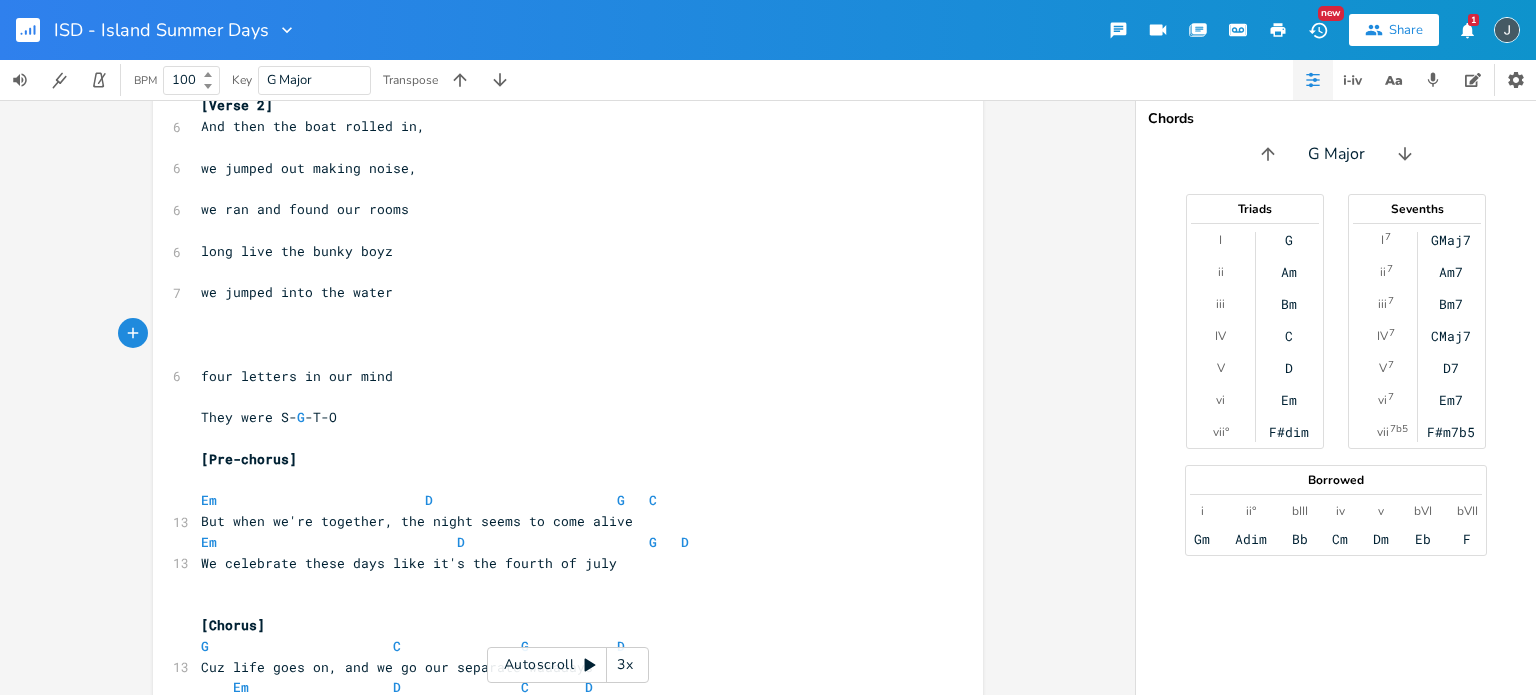 scroll, scrollTop: 344, scrollLeft: 0, axis: vertical 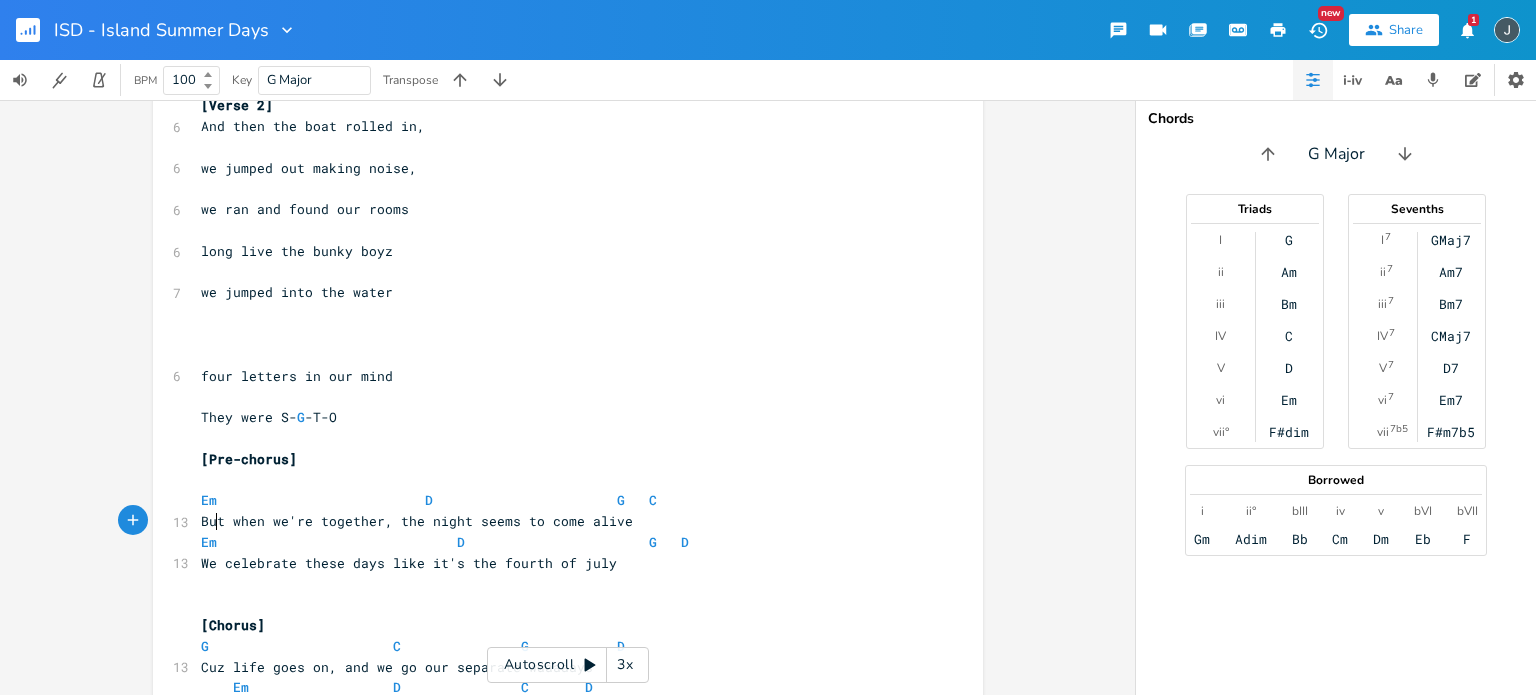click on "But when we're together, the night seems to come alive" at bounding box center [417, 521] 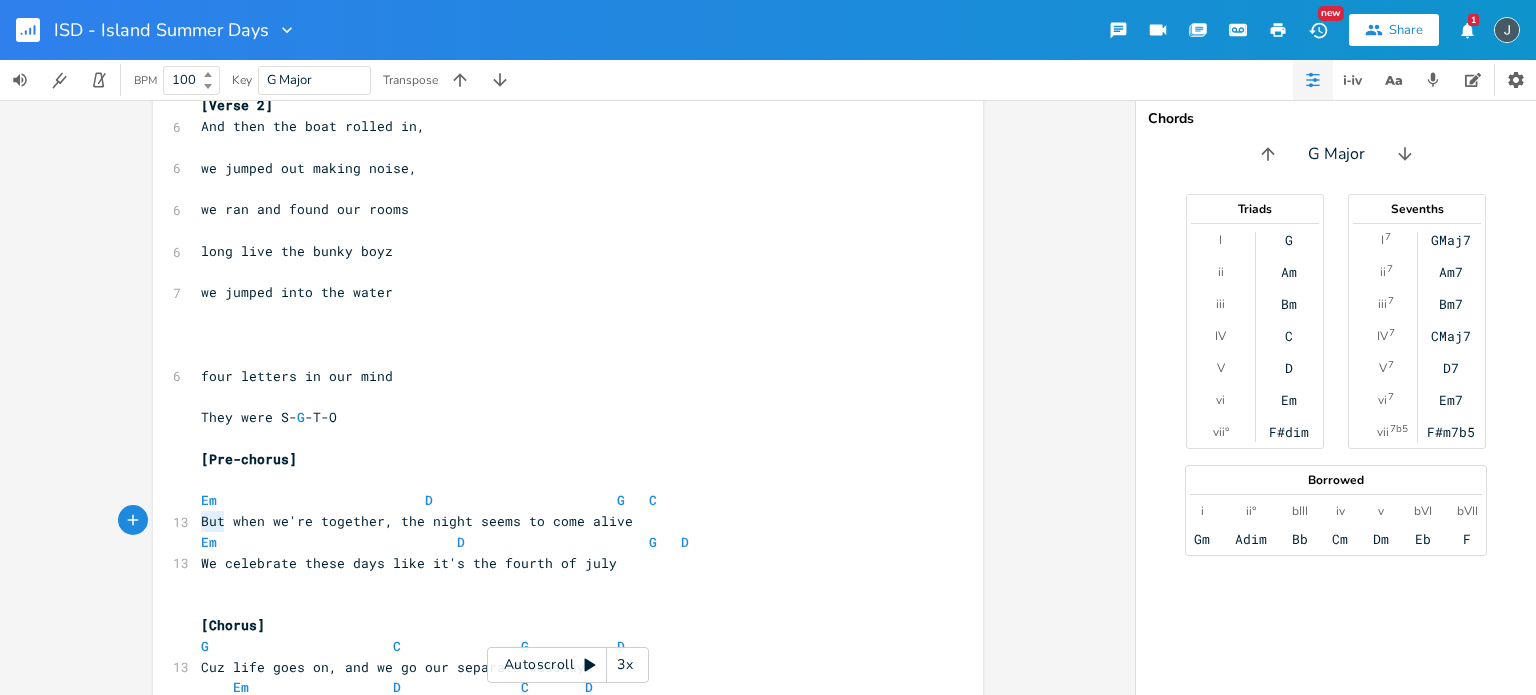 click on "But when we're together, the night seems to come alive" at bounding box center (417, 521) 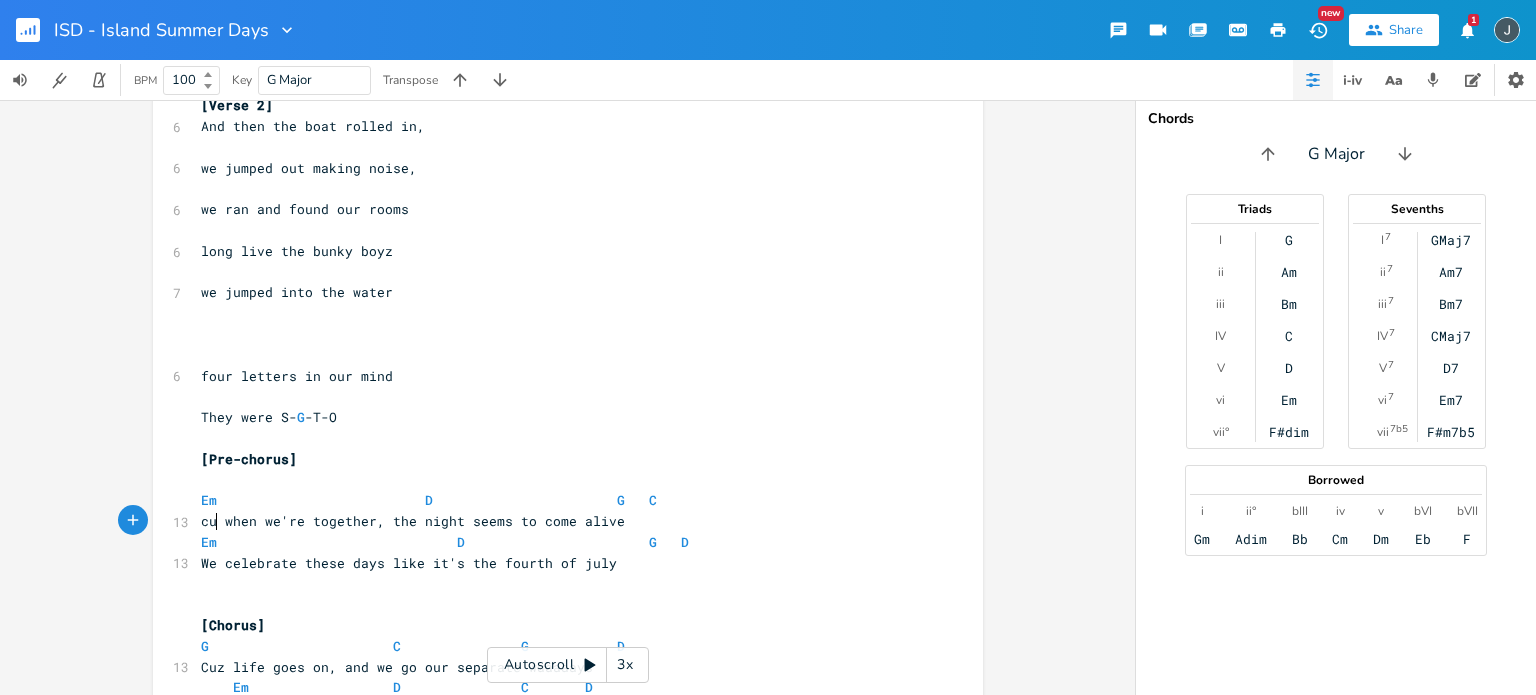 type on "cur" 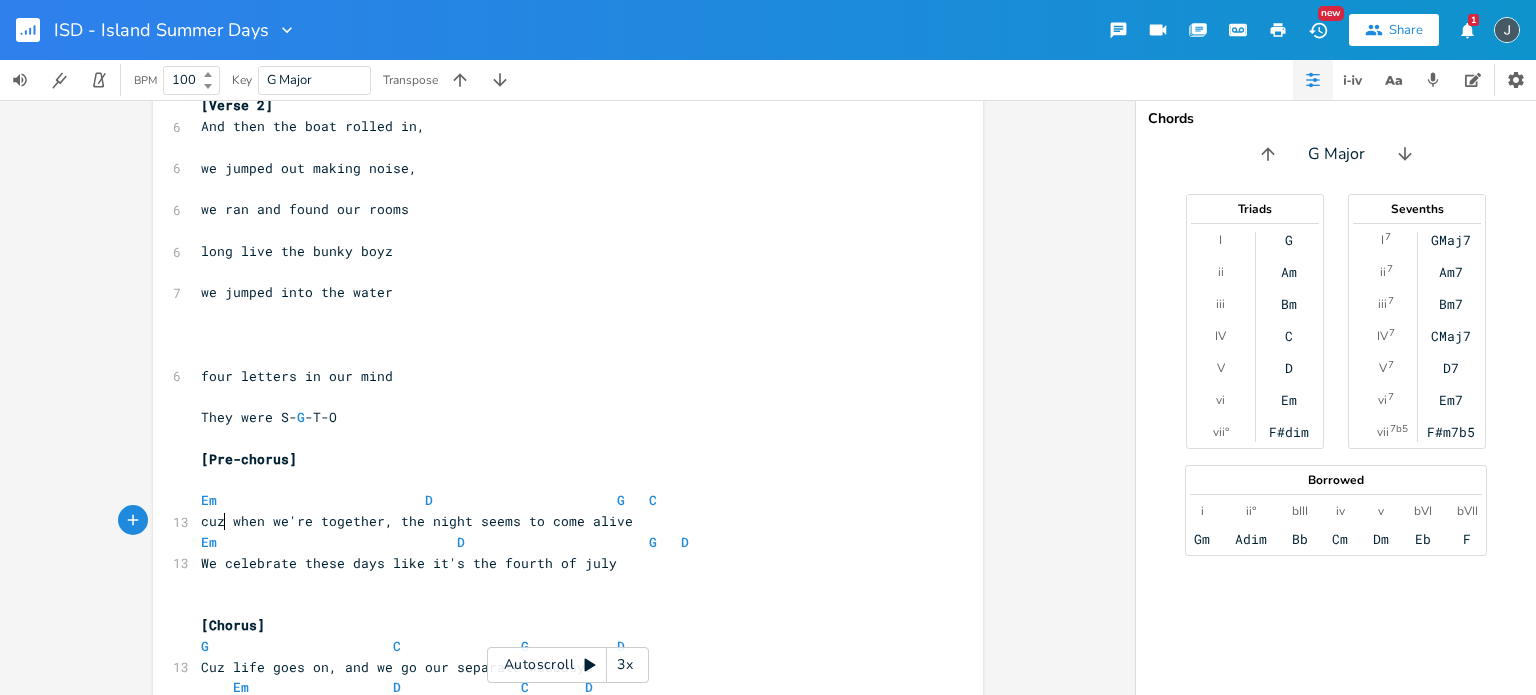 scroll, scrollTop: 0, scrollLeft: 6, axis: horizontal 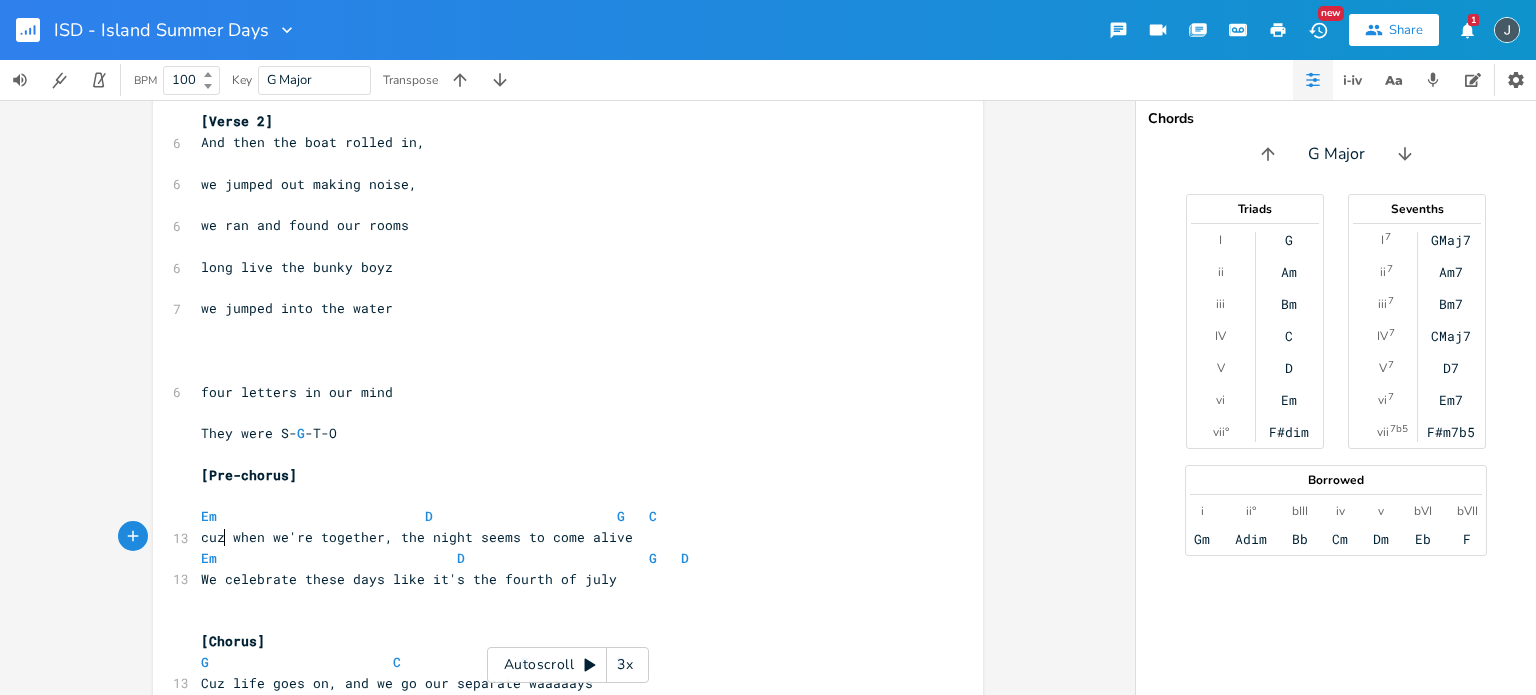 click on "we jumped into the water" at bounding box center (297, 308) 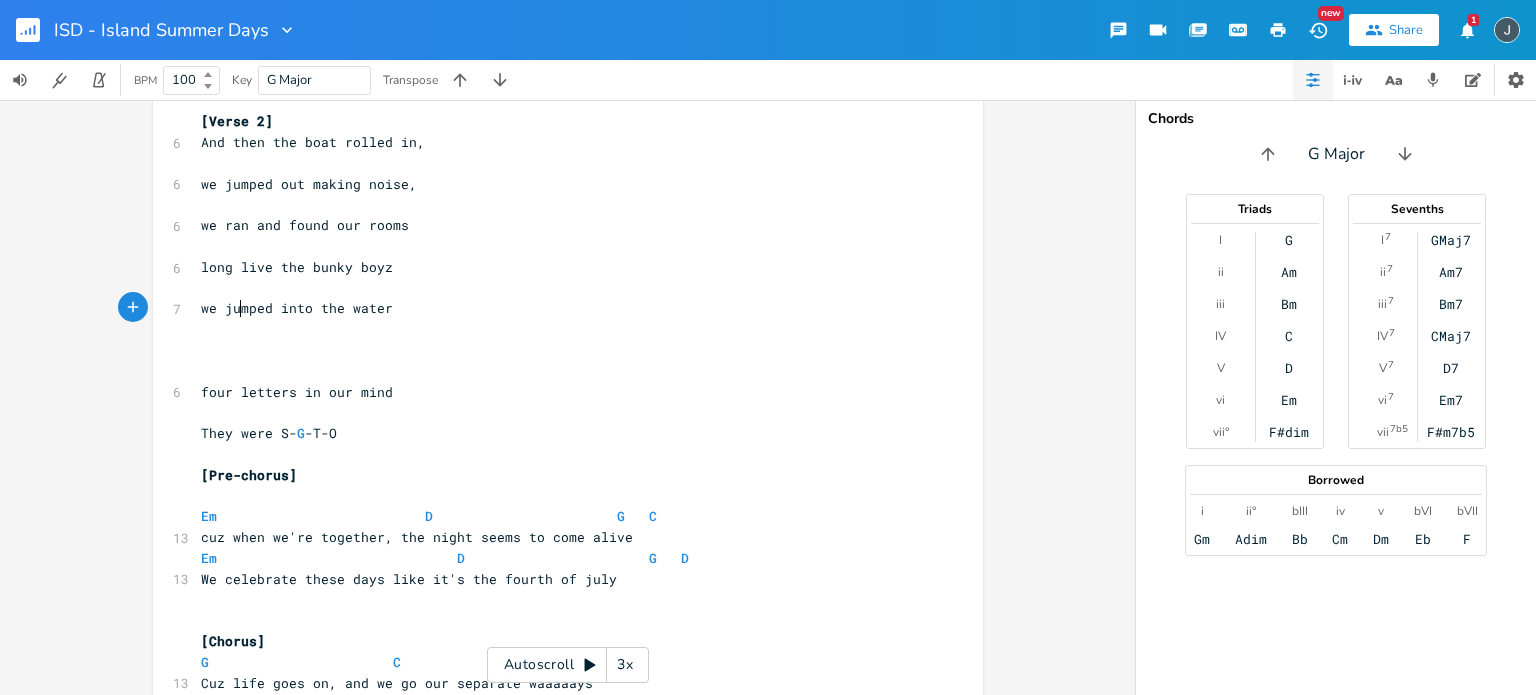 click on "we jumped into the water" at bounding box center (297, 308) 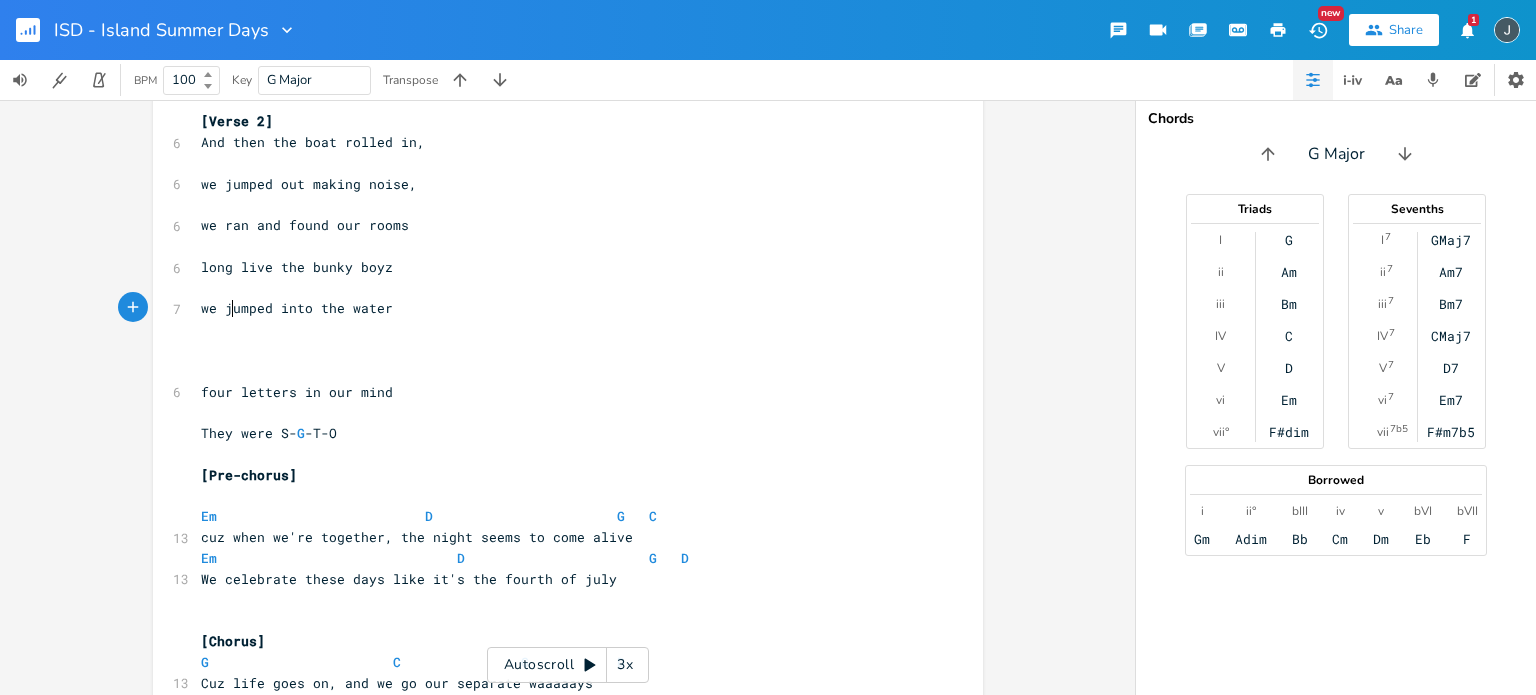 click on "we jumped into the water" at bounding box center [297, 308] 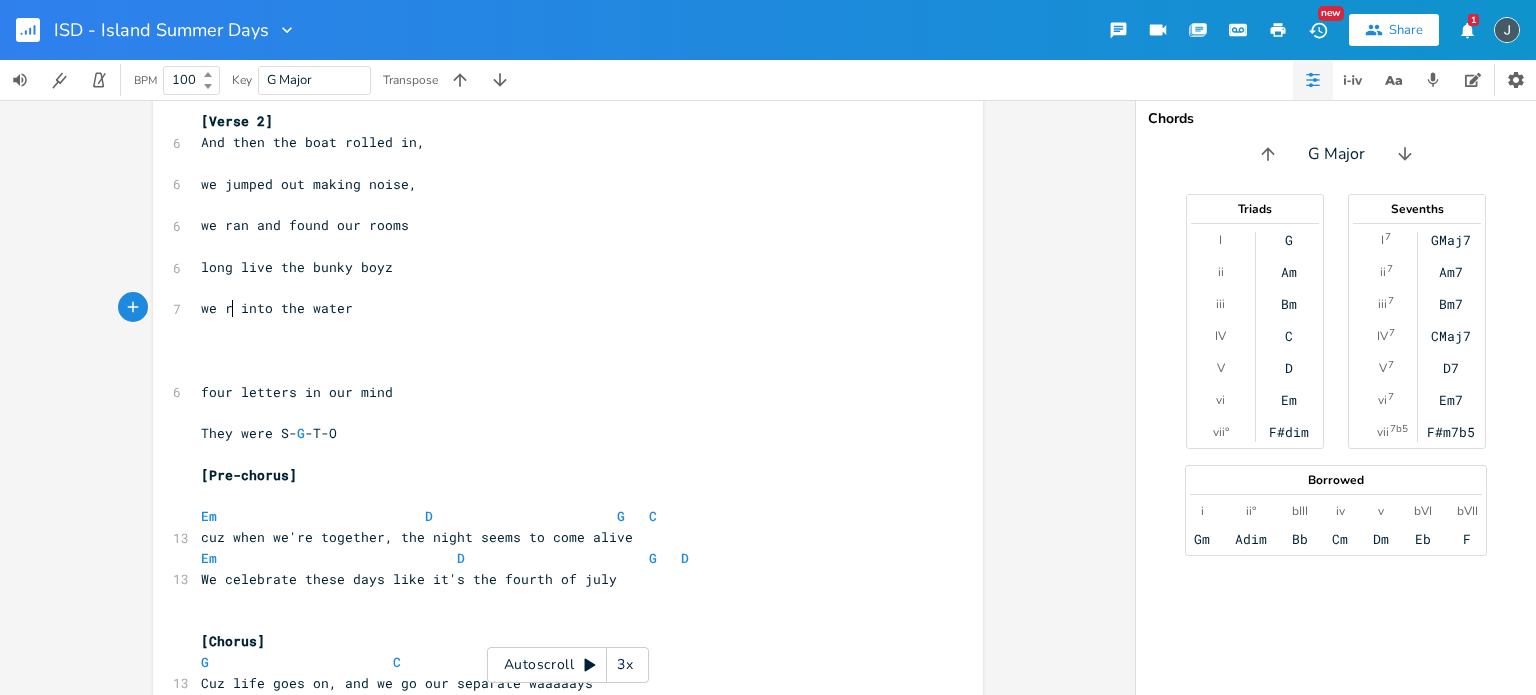type on "ran" 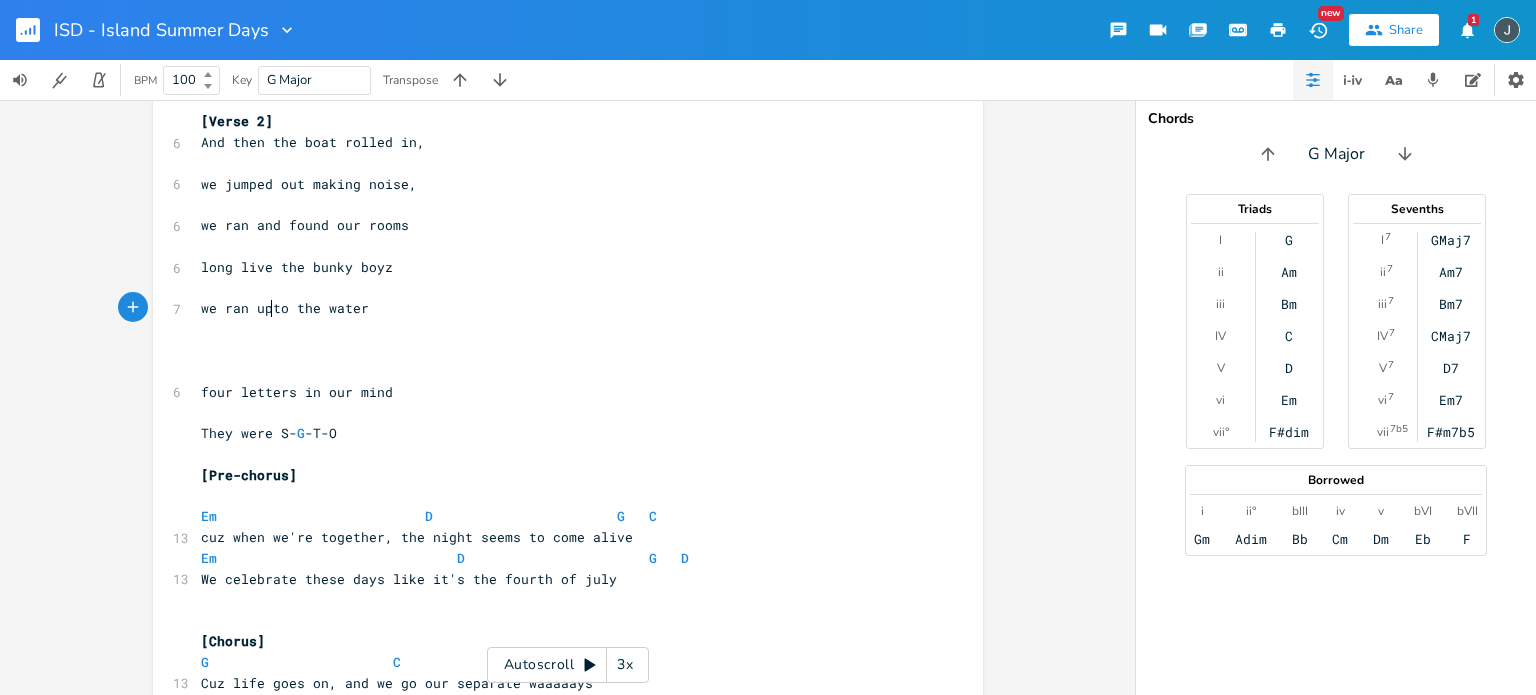 scroll, scrollTop: 0, scrollLeft: 17, axis: horizontal 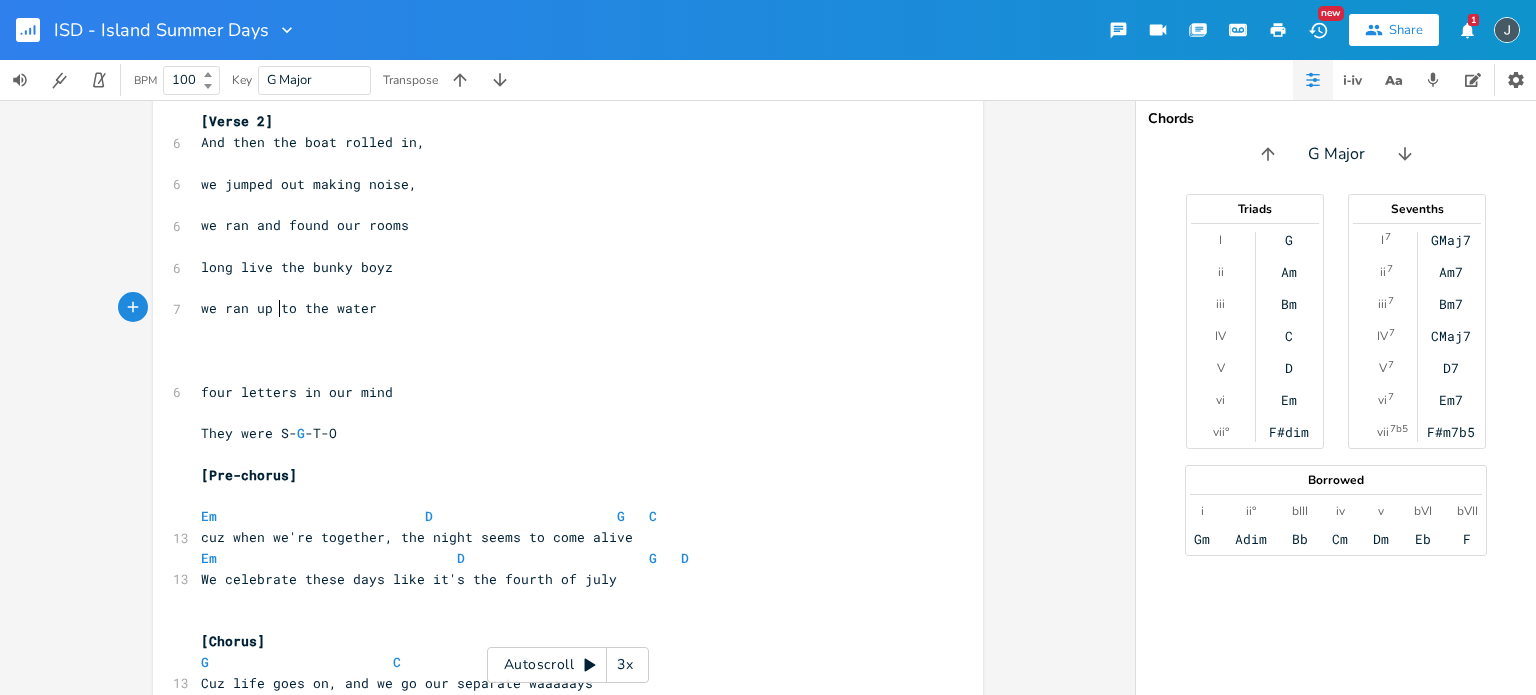 type on "up" 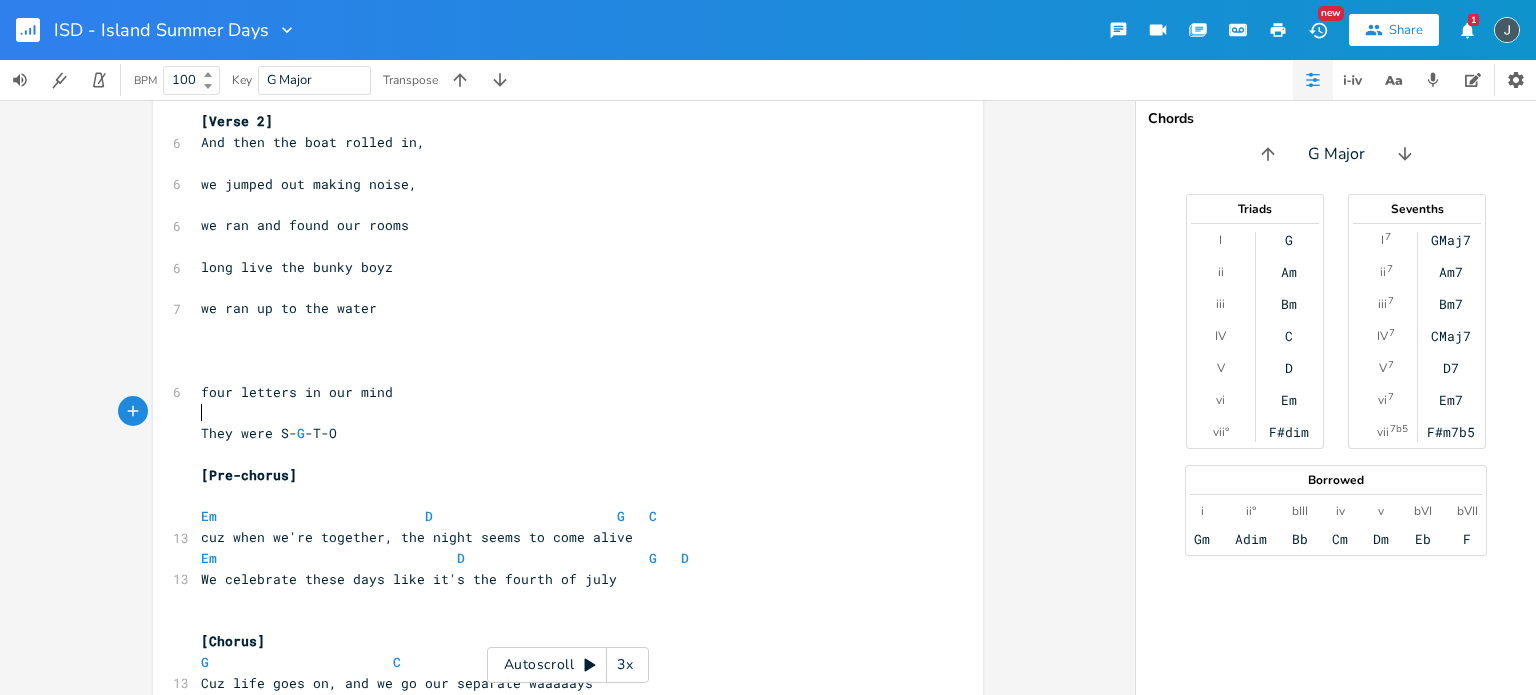 drag, startPoint x: 316, startPoint y: 431, endPoint x: 327, endPoint y: 433, distance: 11.18034 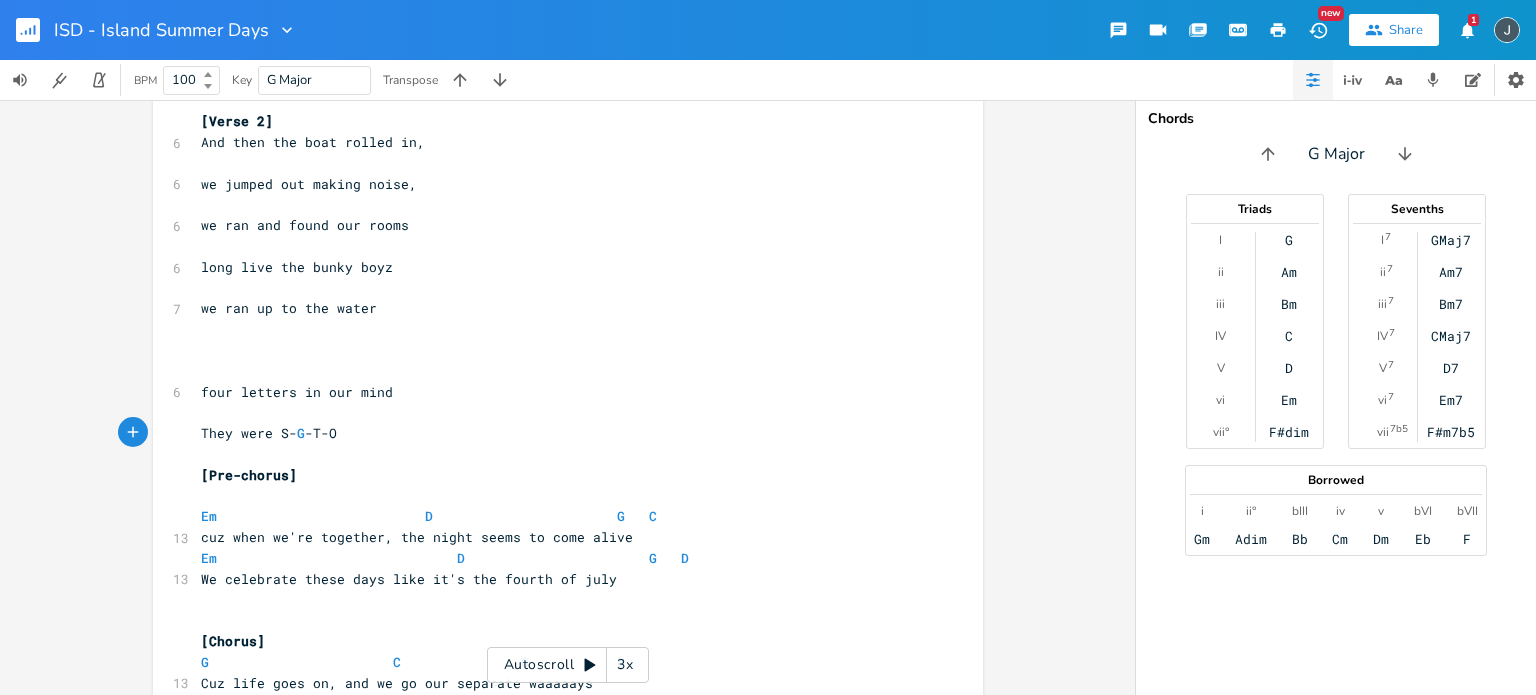 click on "​" at bounding box center [558, 246] 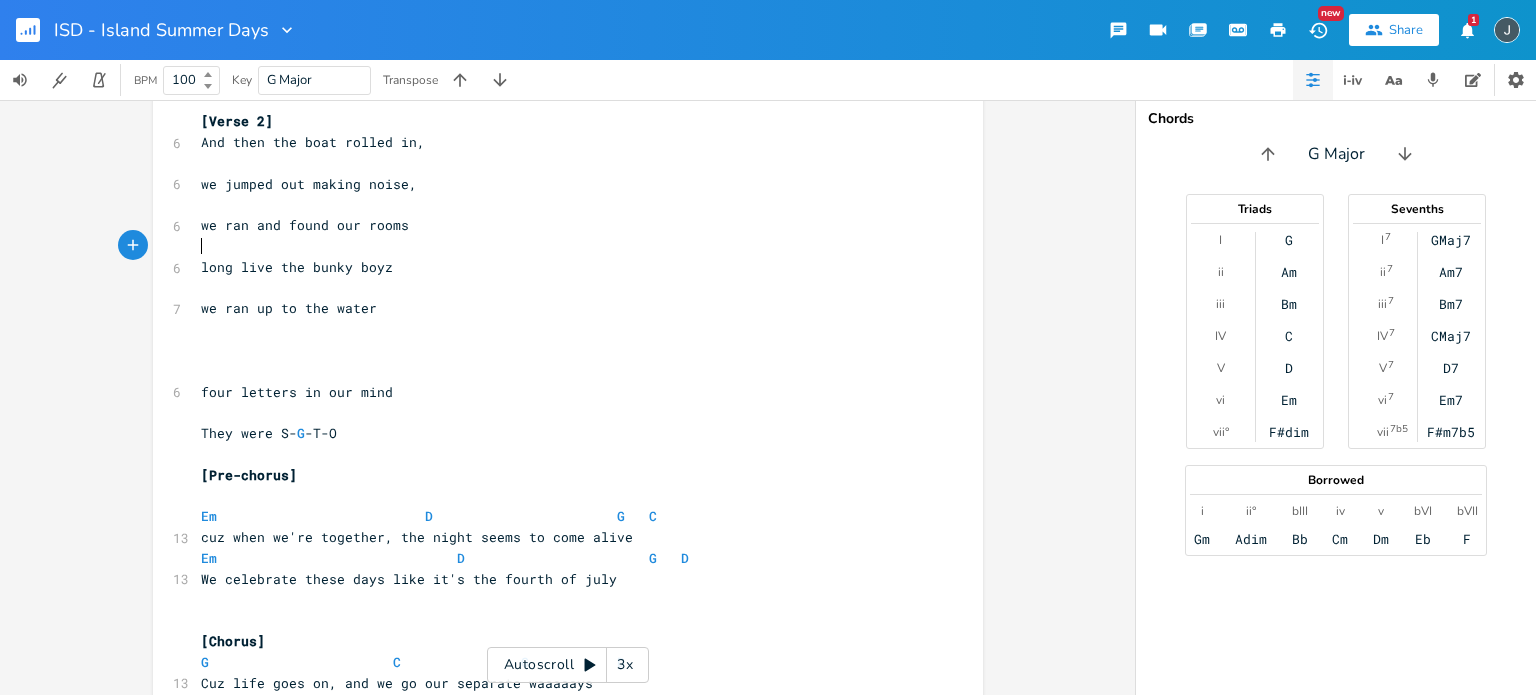 scroll, scrollTop: 128, scrollLeft: 0, axis: vertical 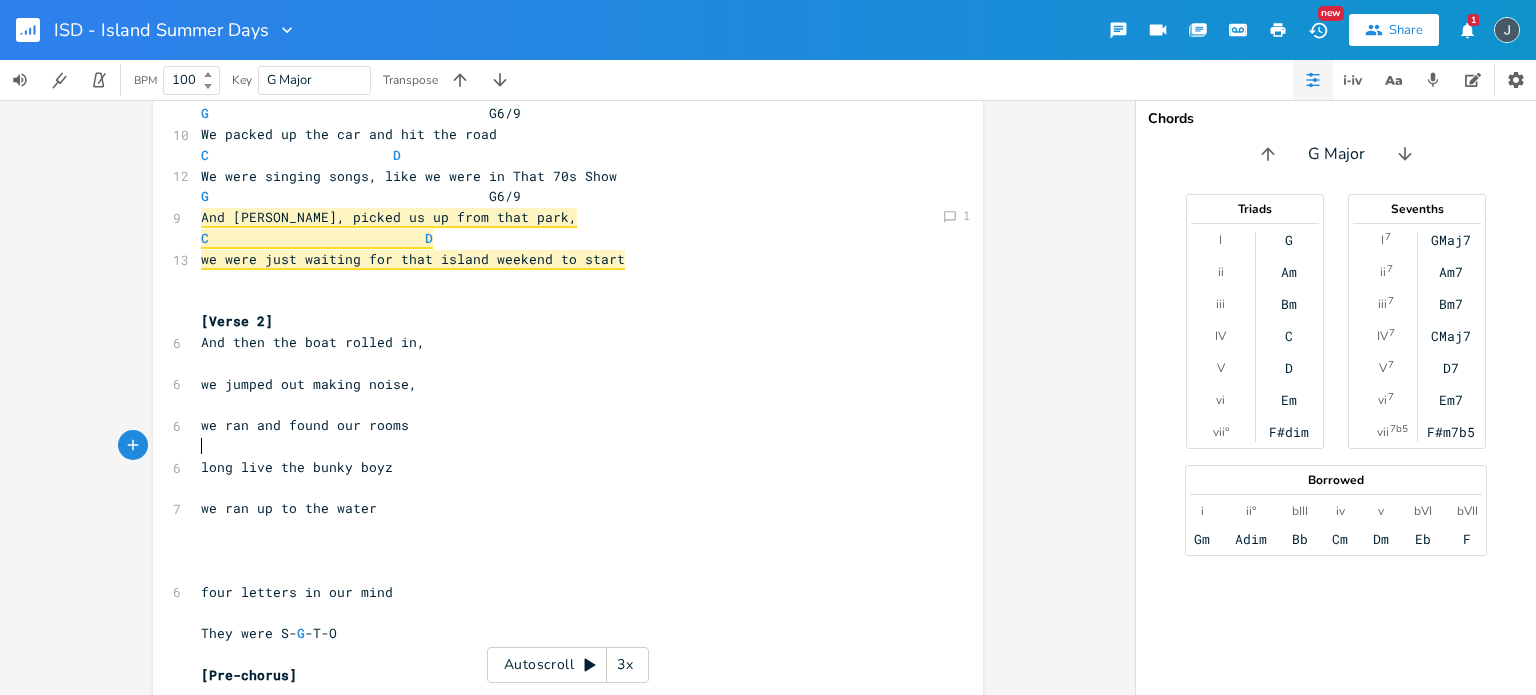 click on "​" at bounding box center (558, 529) 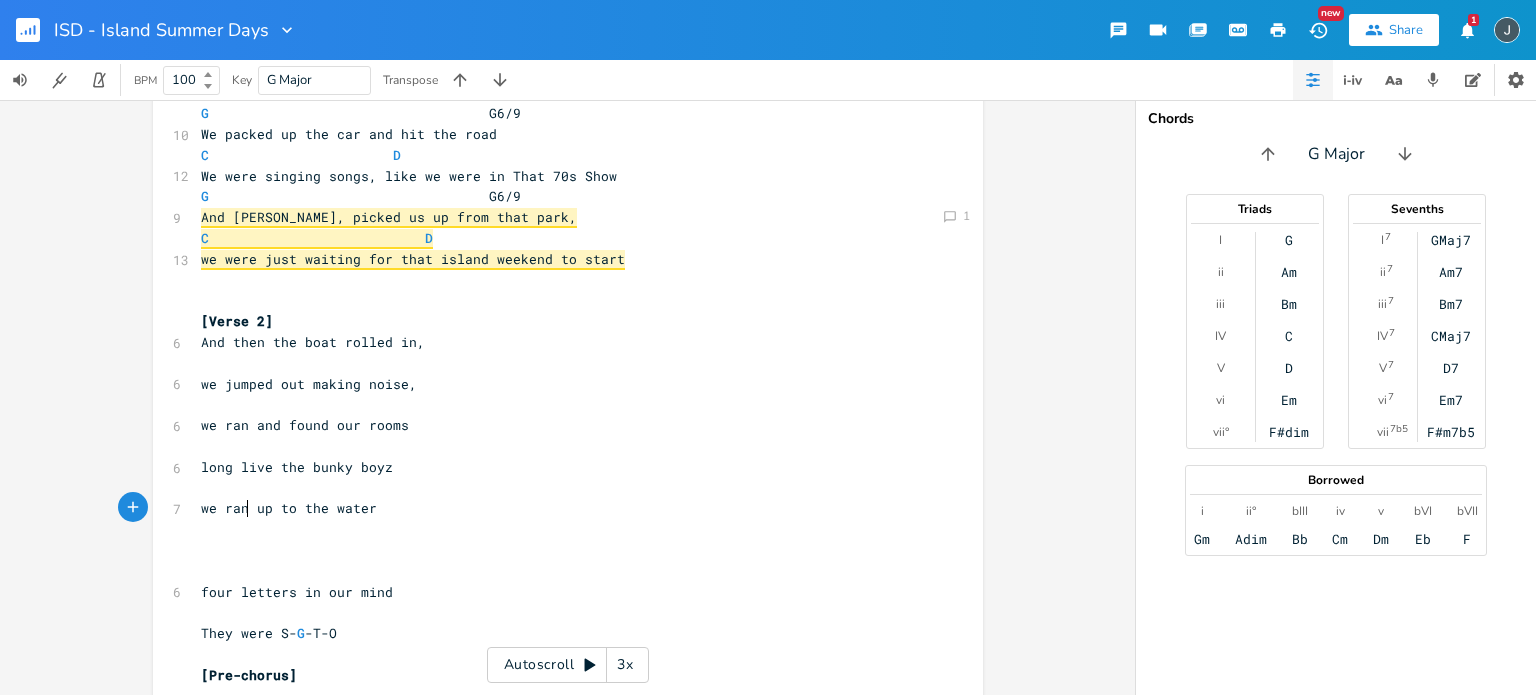 click on "we ran up to the water" at bounding box center (289, 508) 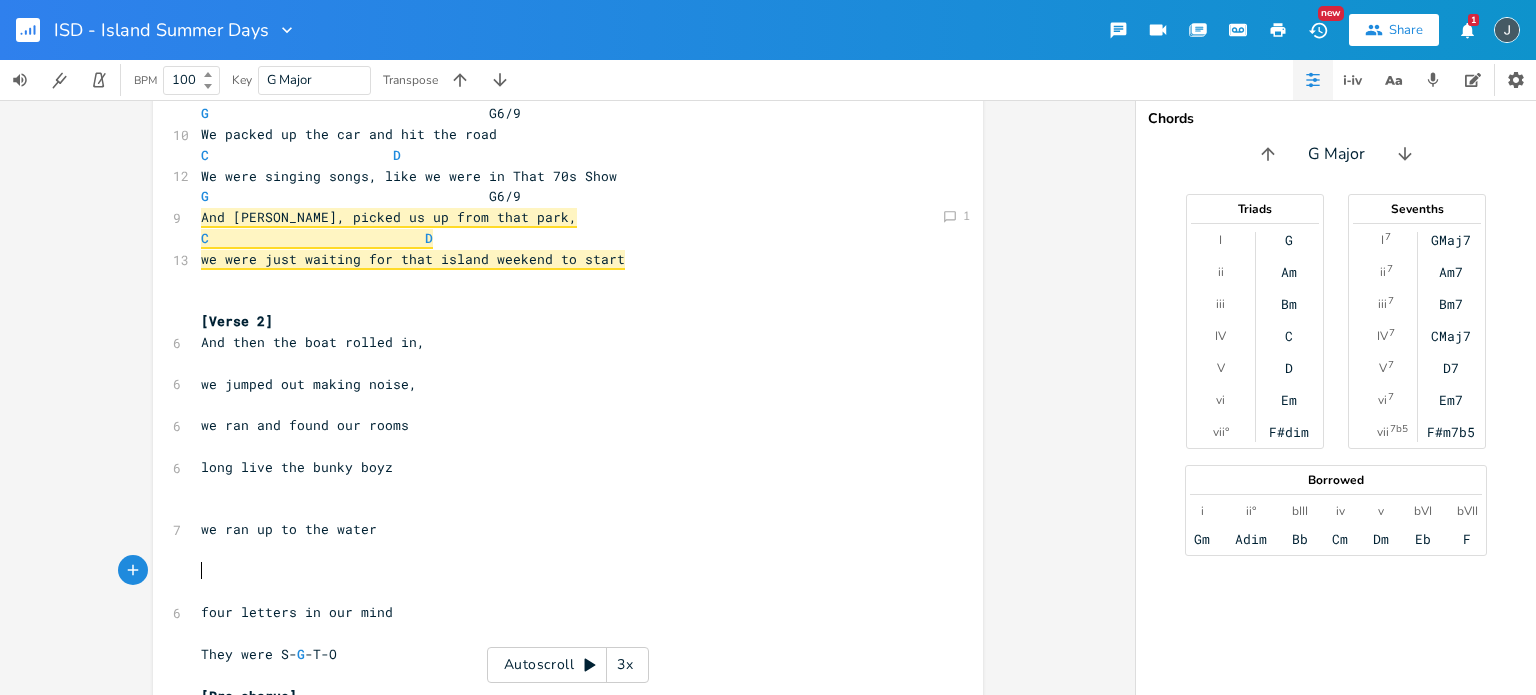 click on "​" at bounding box center (558, 571) 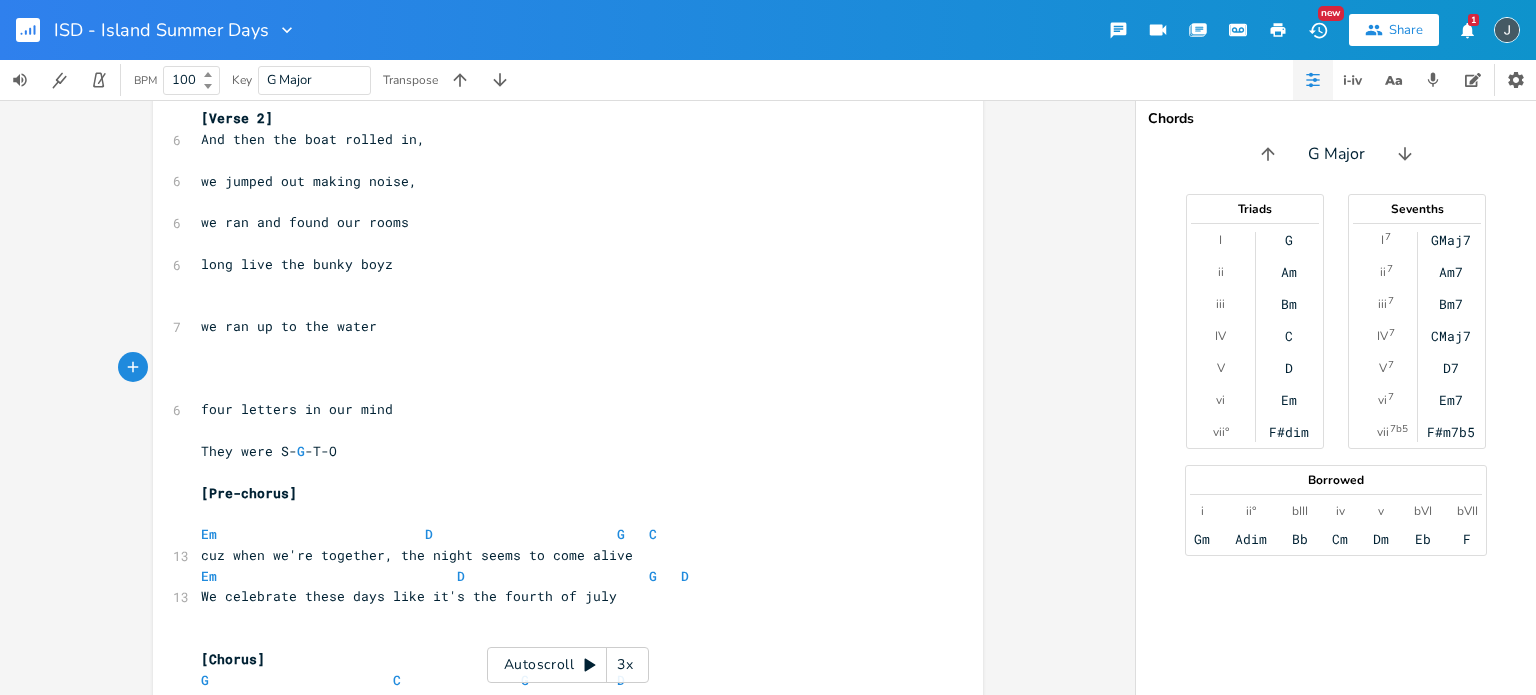 scroll, scrollTop: 300, scrollLeft: 0, axis: vertical 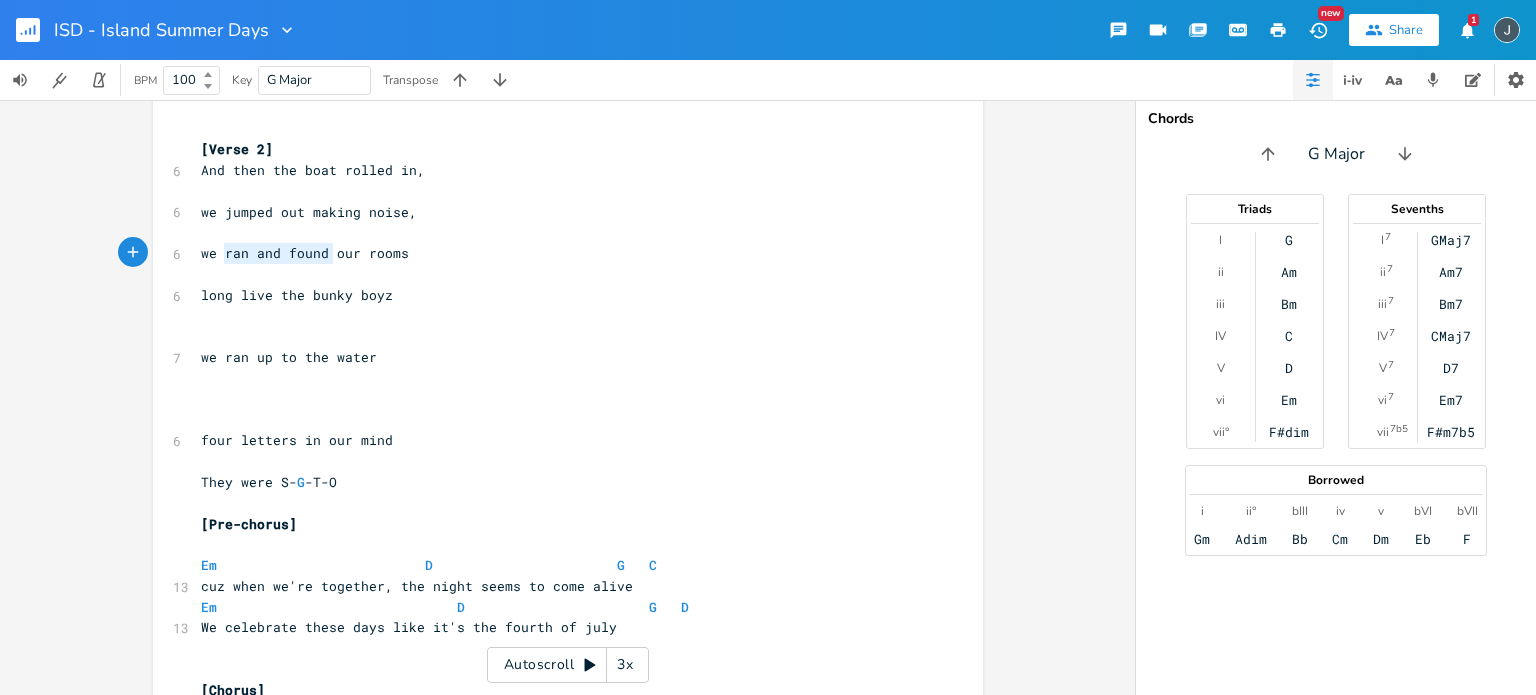 type on "ran and found our rooms" 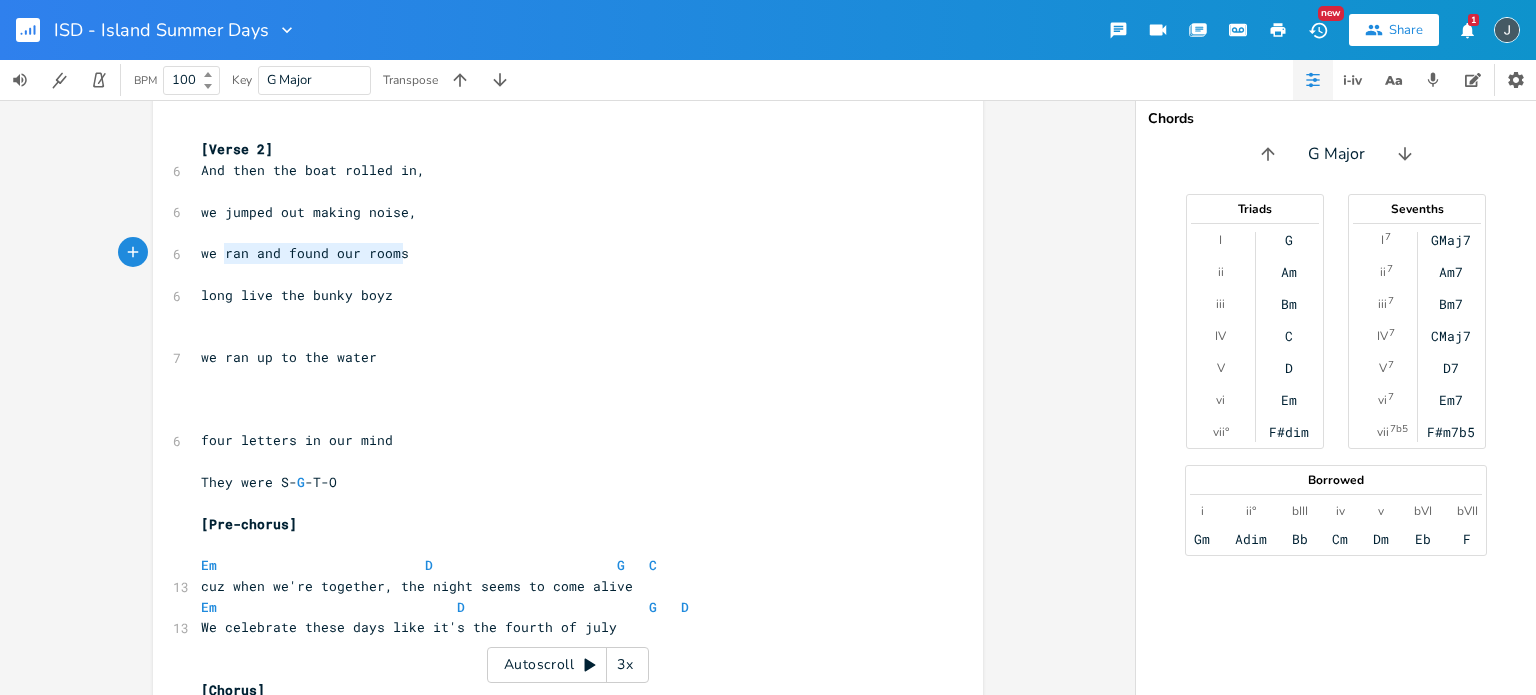 drag, startPoint x: 217, startPoint y: 255, endPoint x: 418, endPoint y: 261, distance: 201.08954 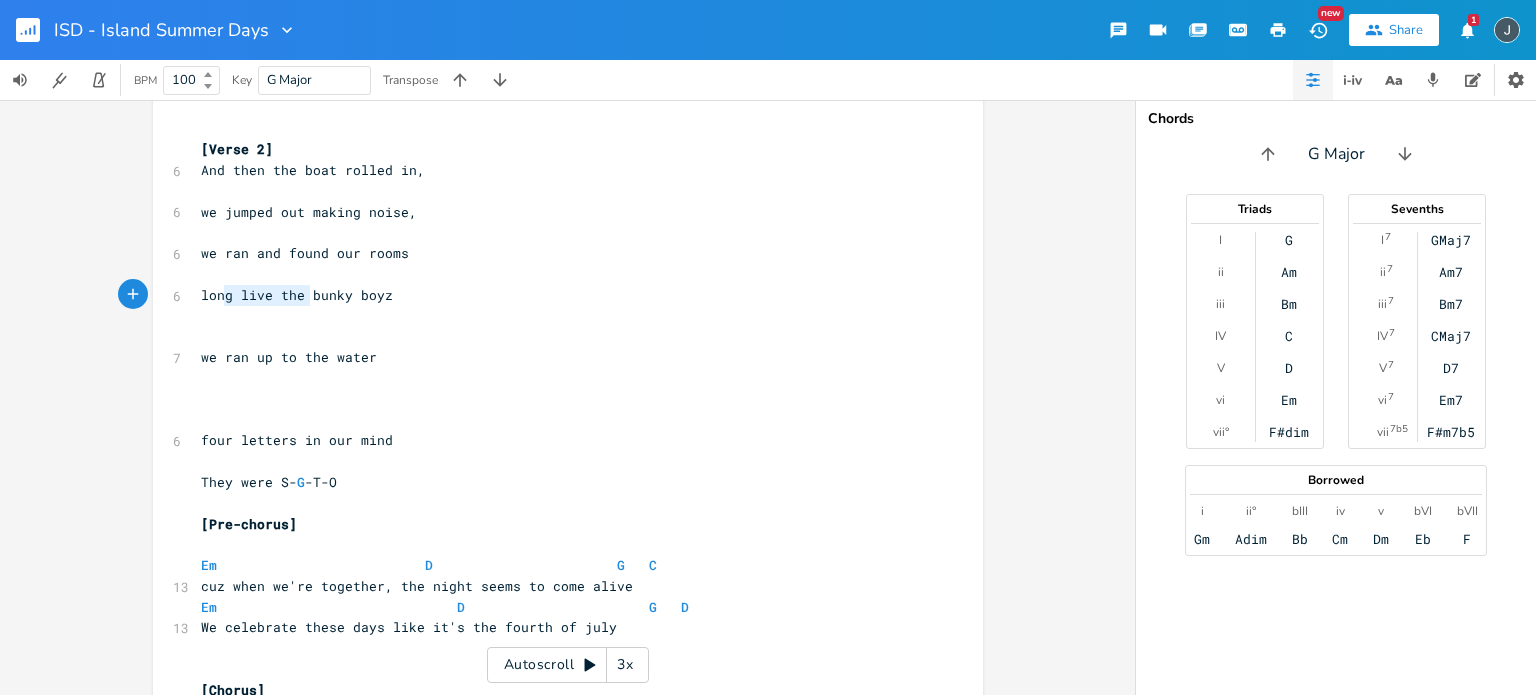 type on "g live the bunky boyz" 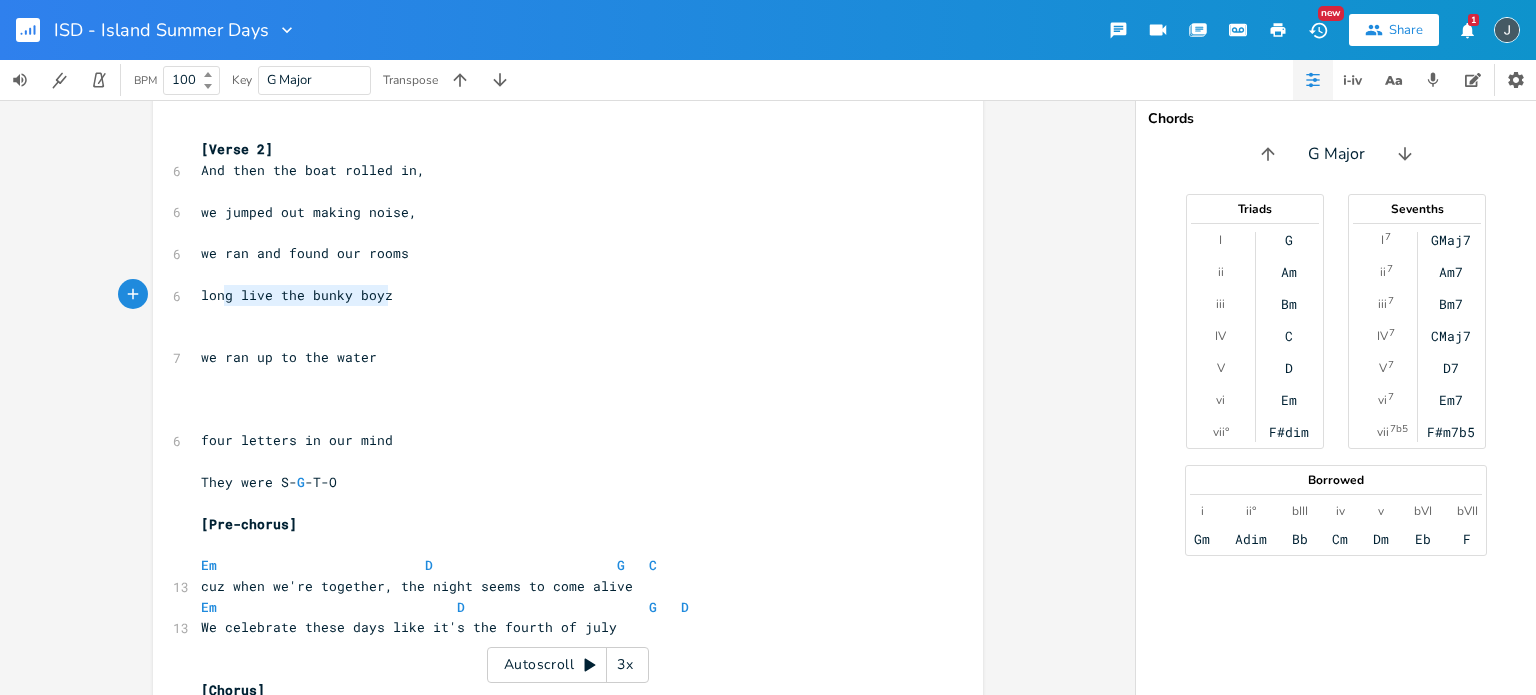 drag, startPoint x: 220, startPoint y: 304, endPoint x: 415, endPoint y: 297, distance: 195.1256 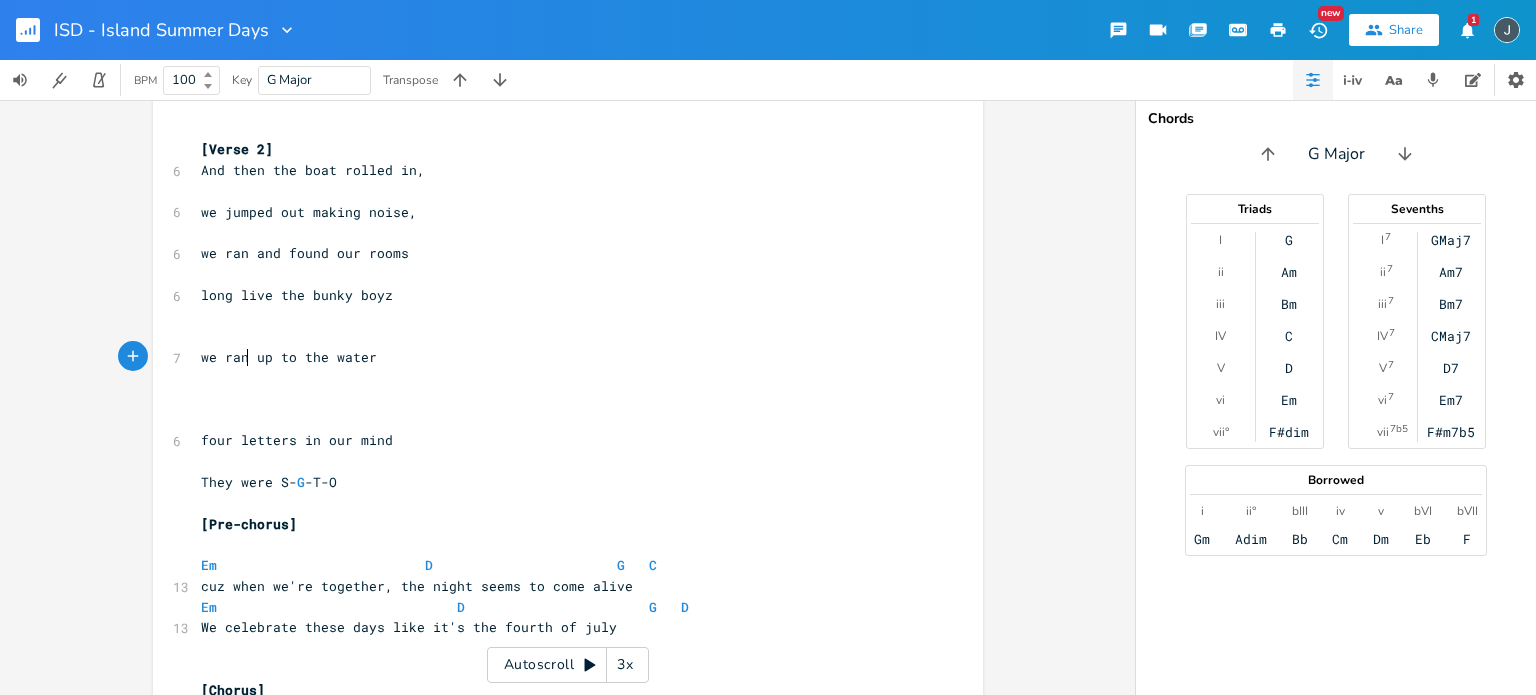 type on "up to the water" 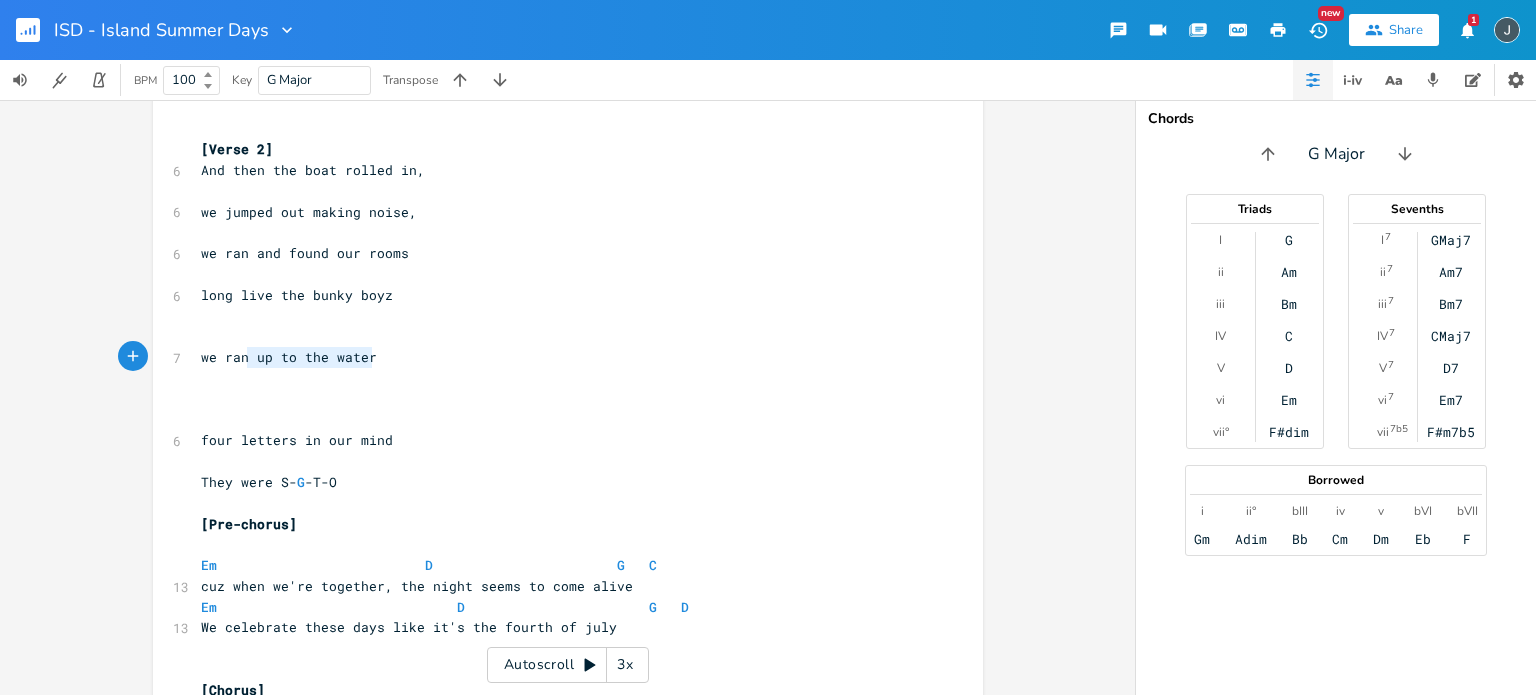 drag, startPoint x: 243, startPoint y: 362, endPoint x: 389, endPoint y: 360, distance: 146.0137 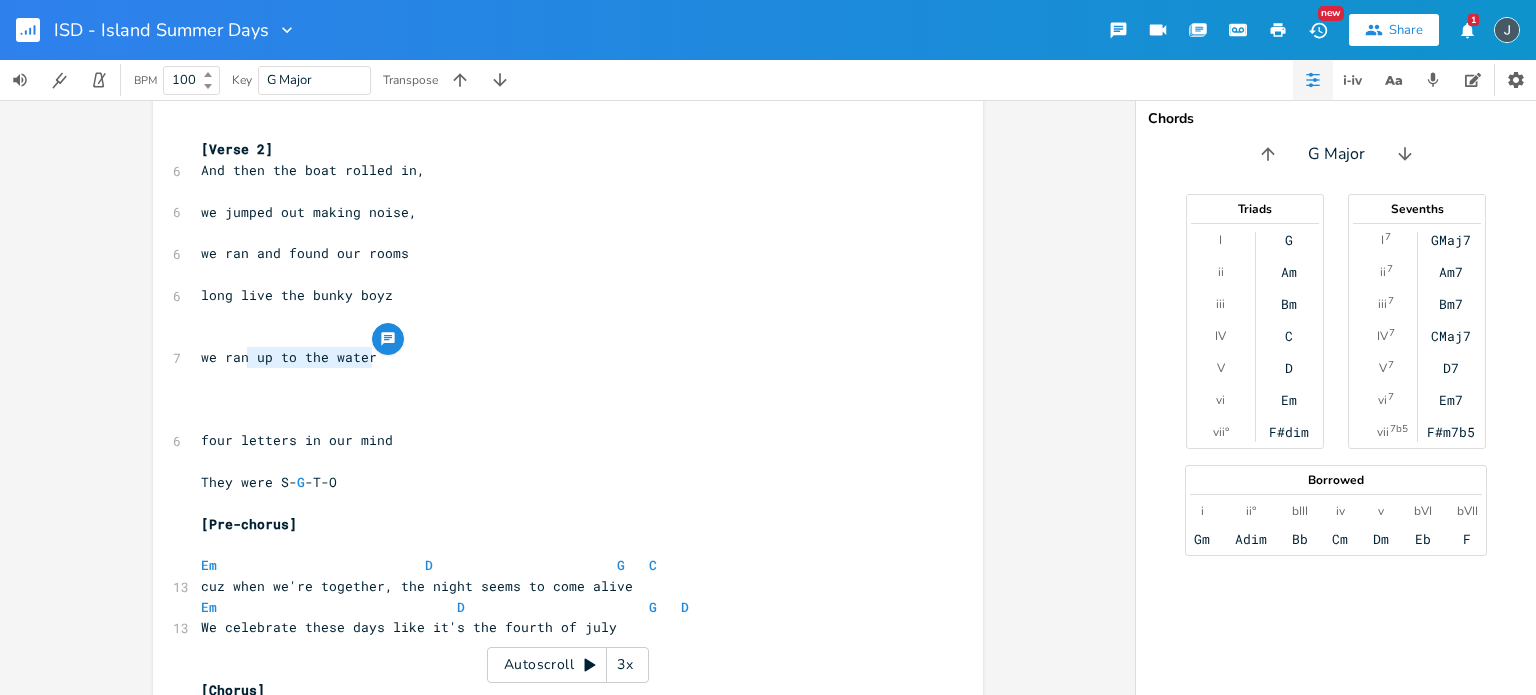 click on "​" at bounding box center [558, 378] 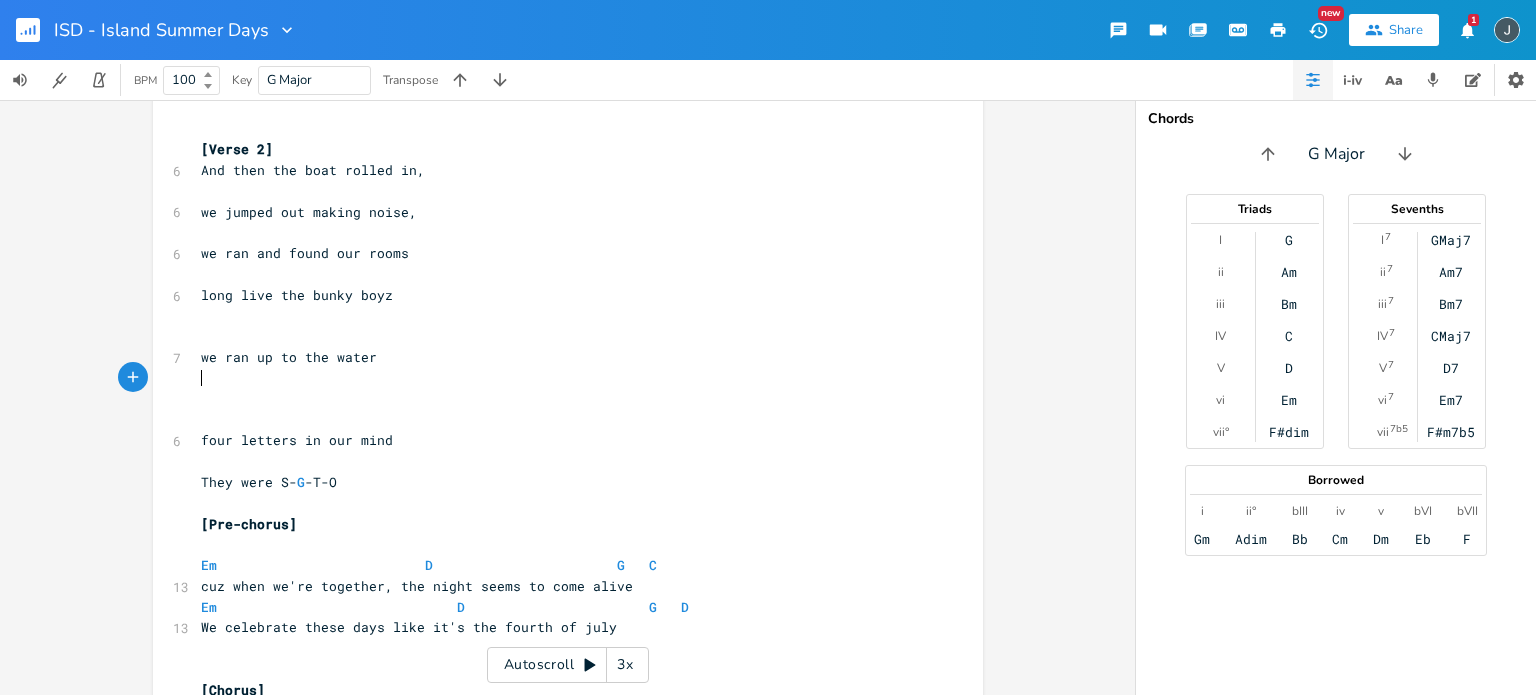 click on "​" at bounding box center (558, 399) 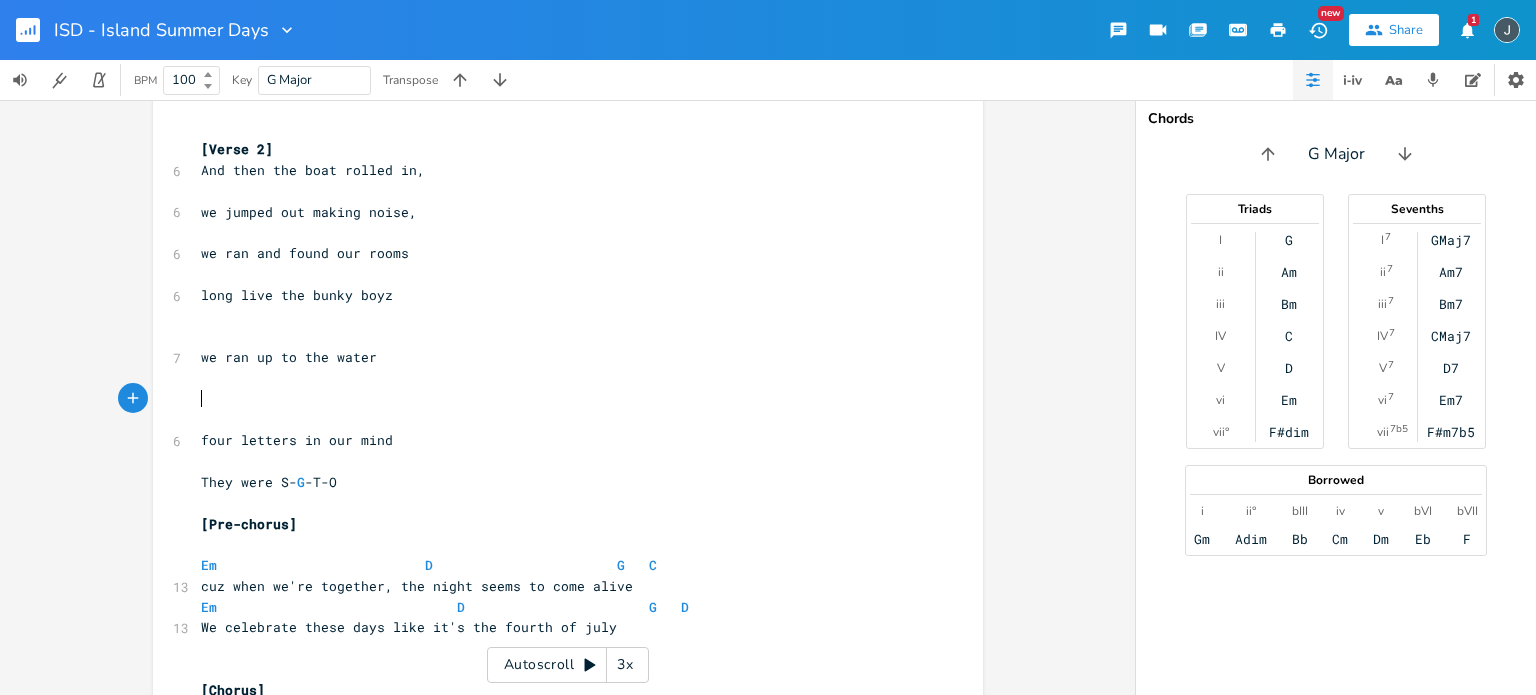click on "we ran up to the water" at bounding box center [289, 357] 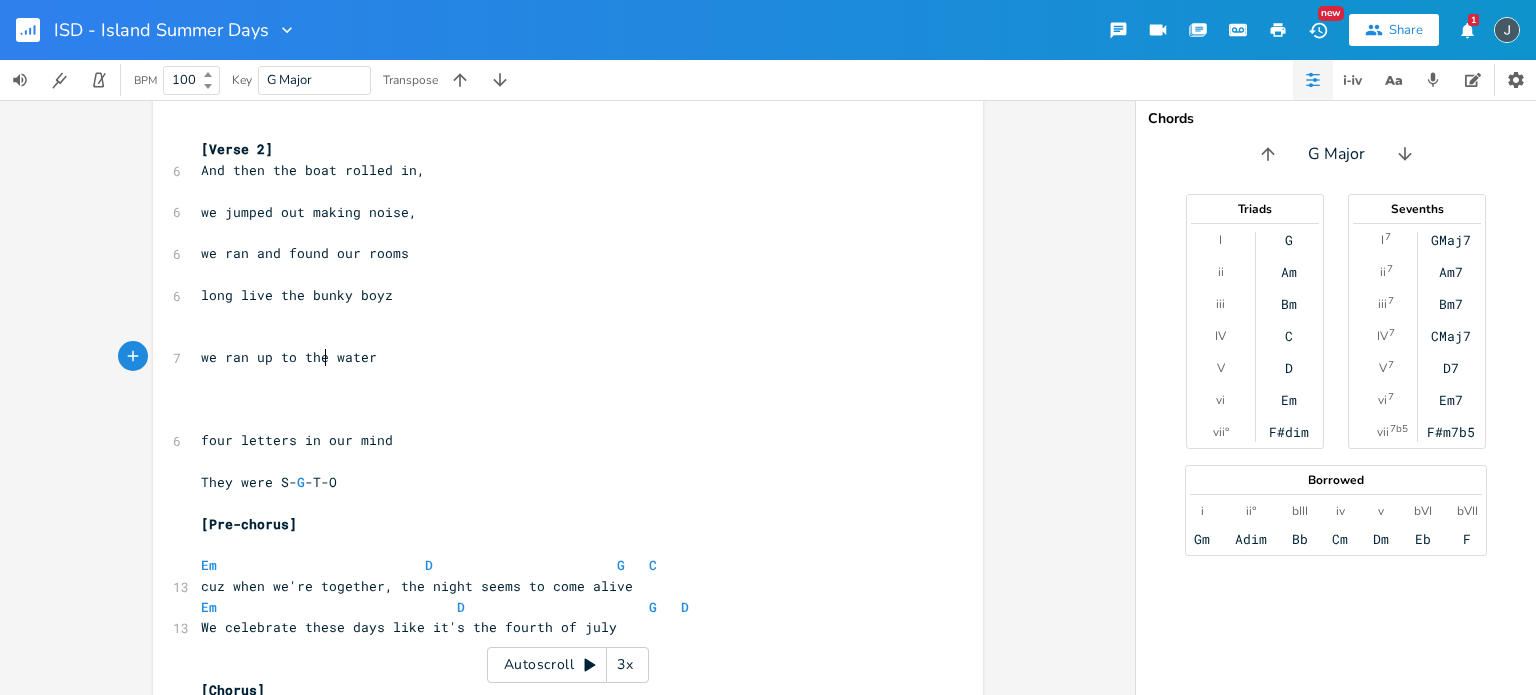 click on "we ran up to the water" at bounding box center [289, 357] 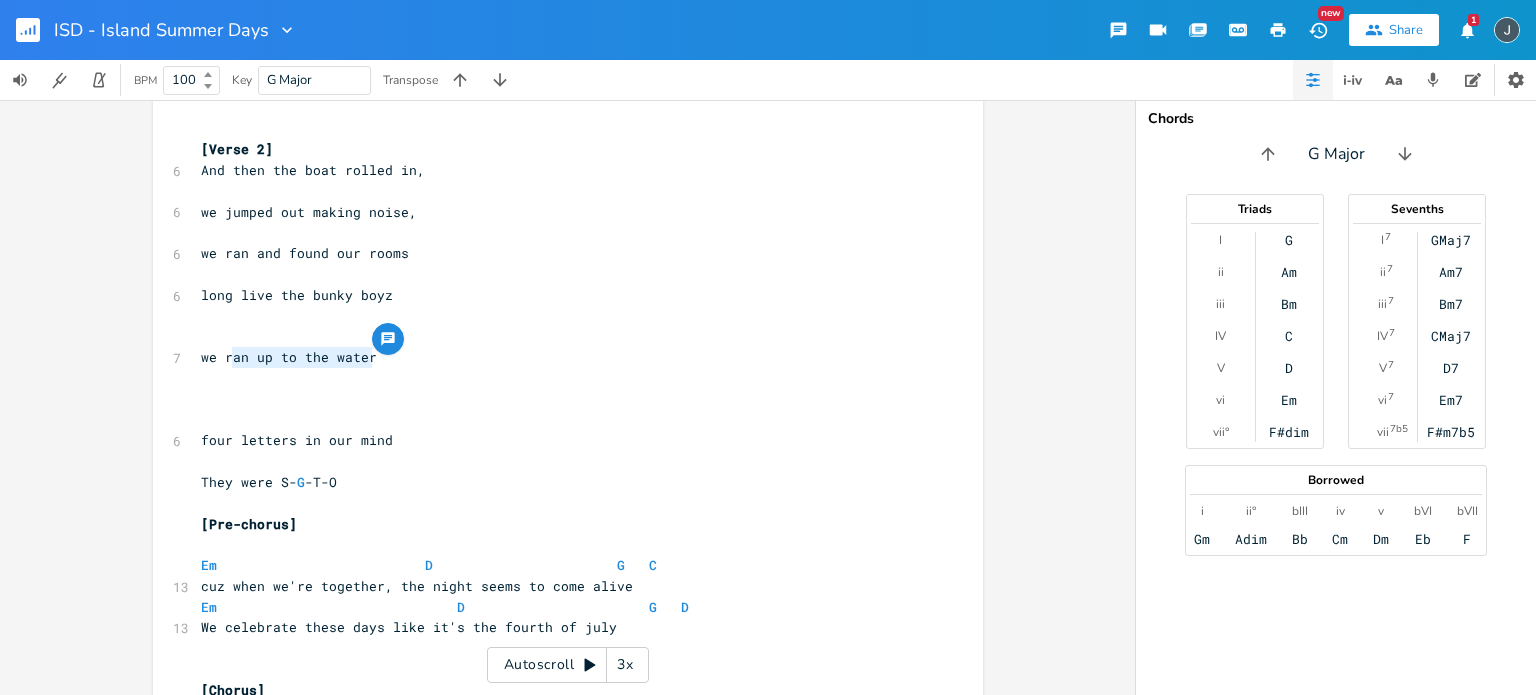 type on "ran up to the water" 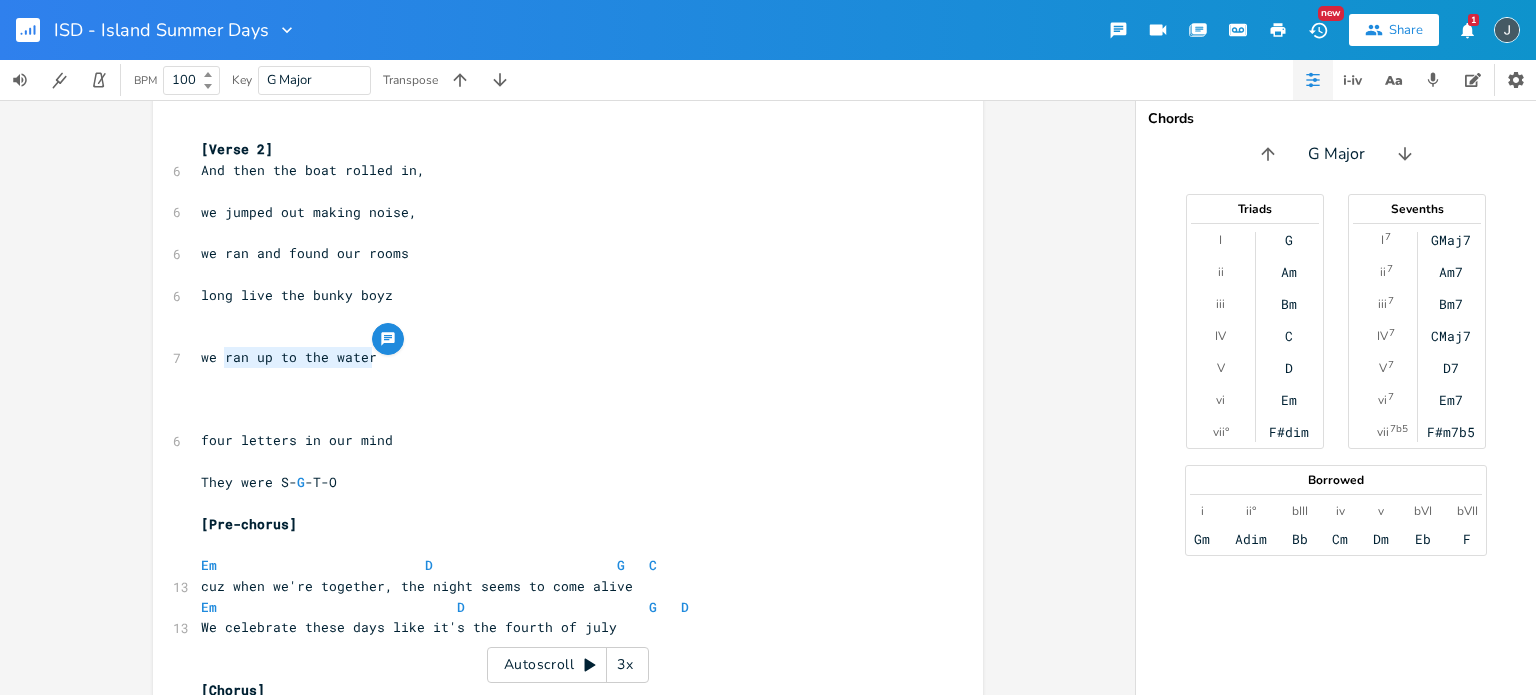 drag, startPoint x: 368, startPoint y: 357, endPoint x: 216, endPoint y: 364, distance: 152.1611 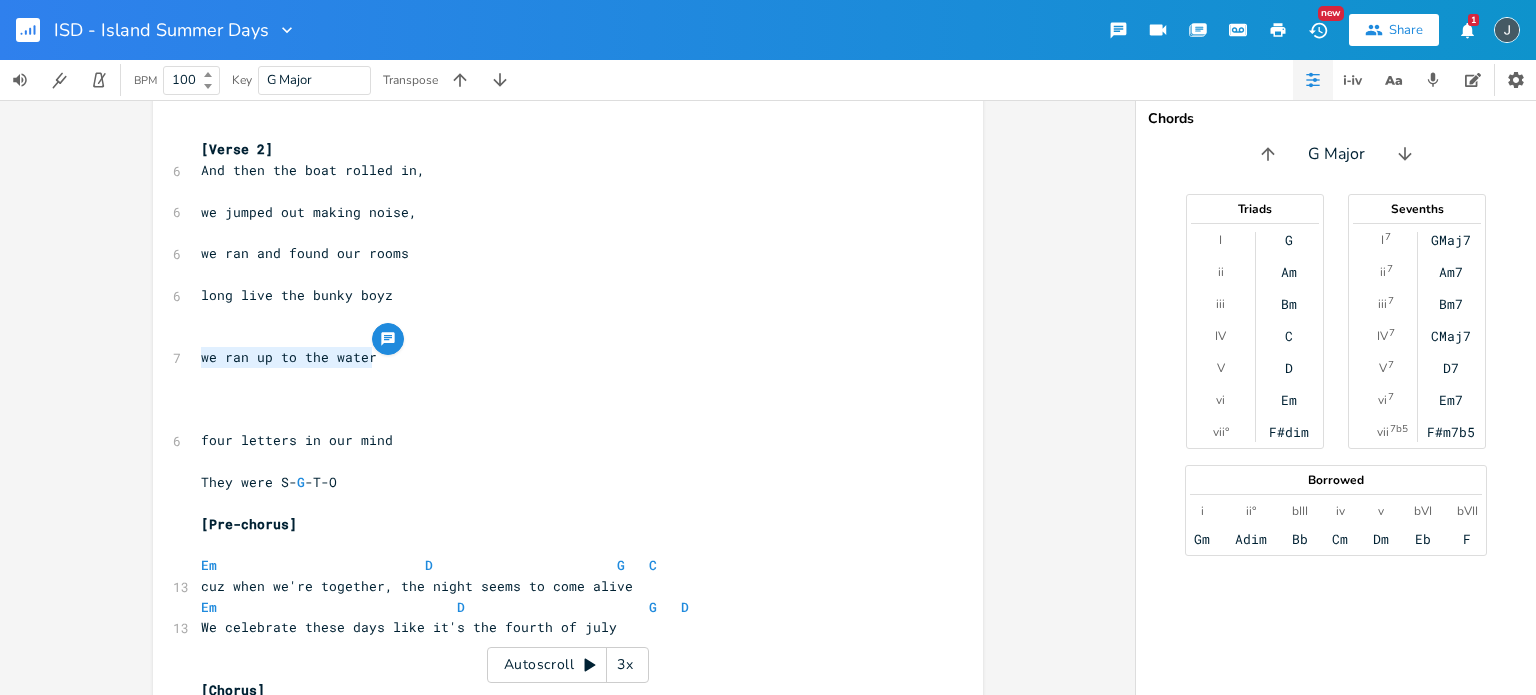 drag, startPoint x: 378, startPoint y: 359, endPoint x: 159, endPoint y: 363, distance: 219.03653 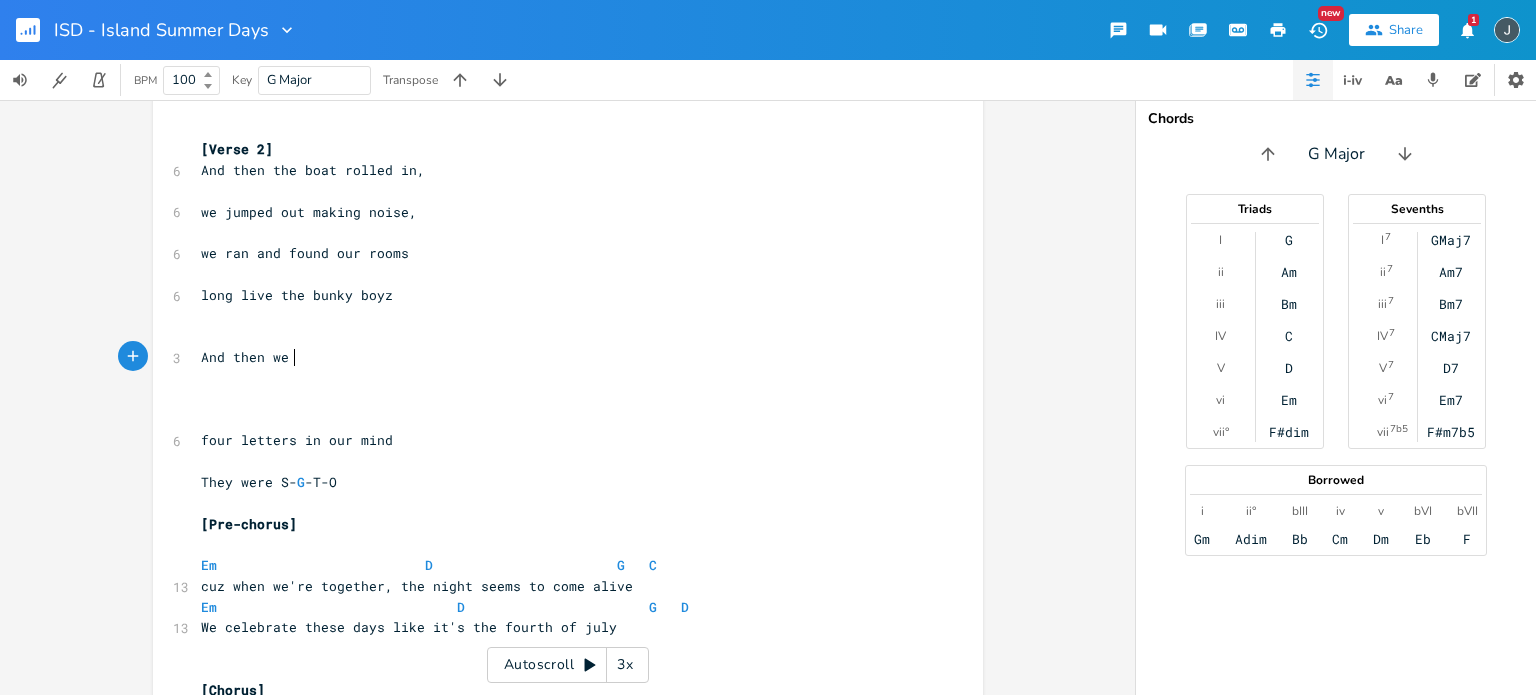 type on "And then we d" 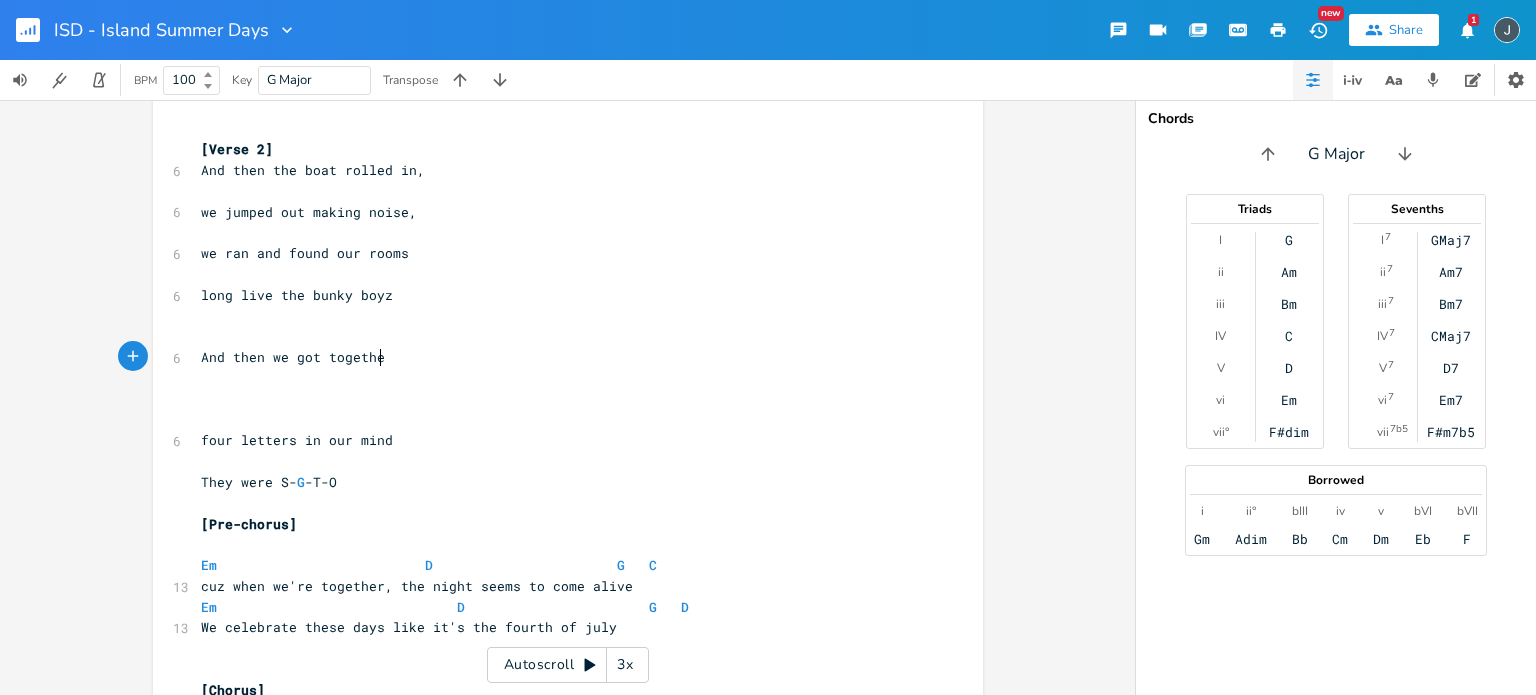 type on "got together" 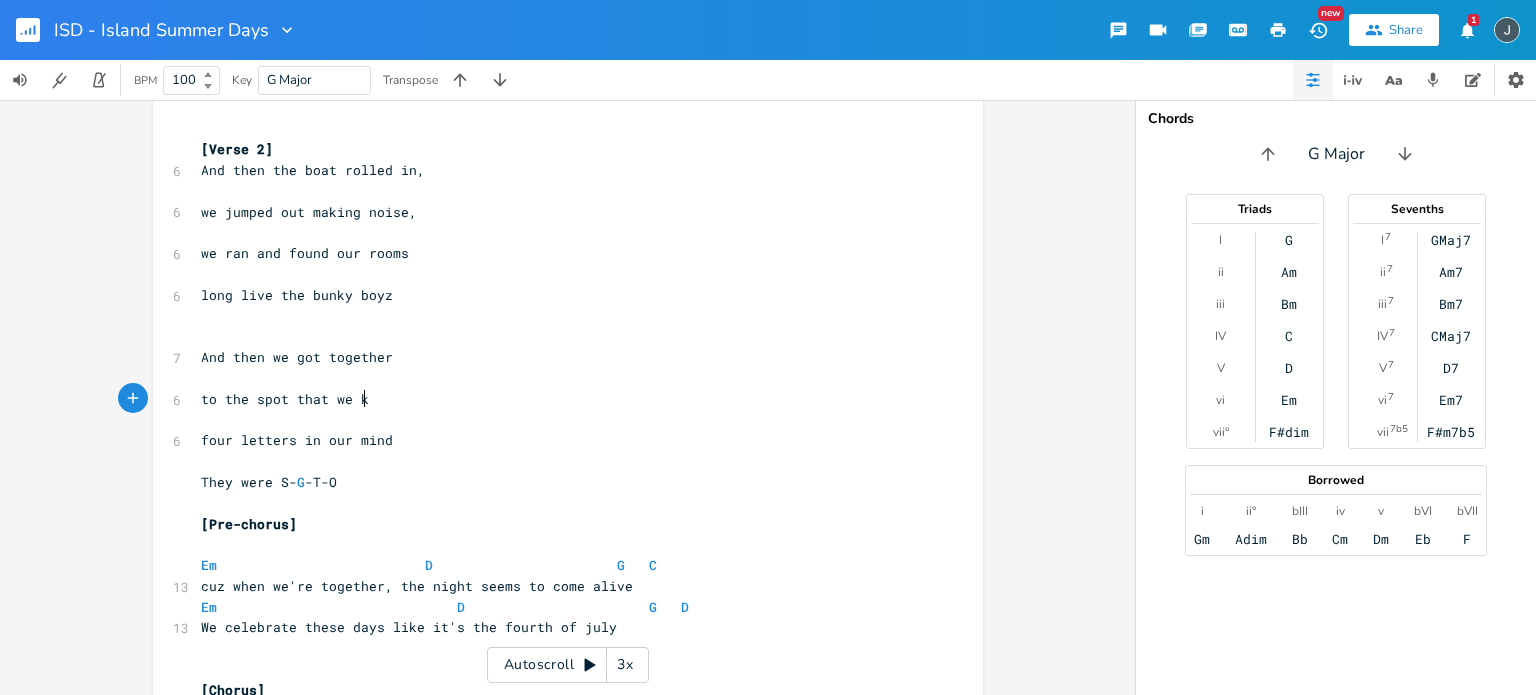 scroll, scrollTop: 0, scrollLeft: 148, axis: horizontal 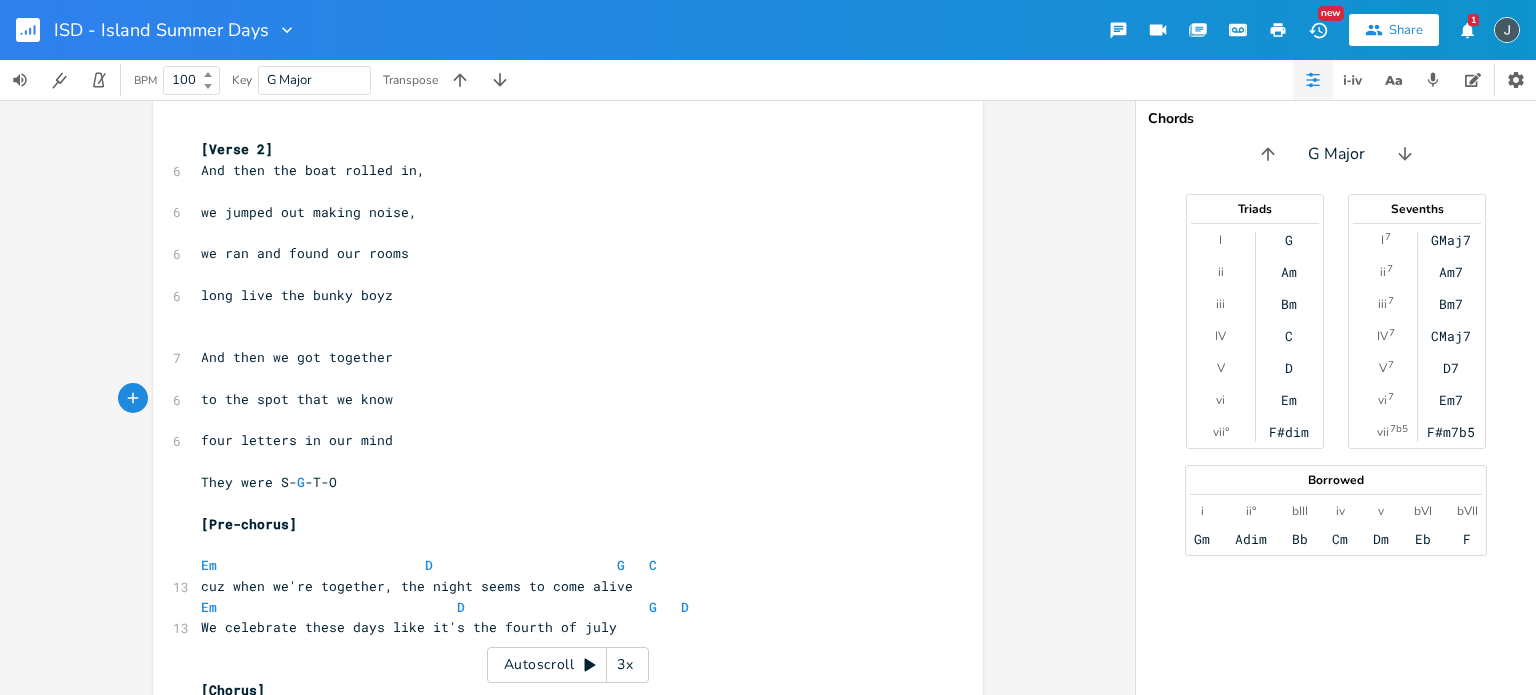 click on "They were S- G -T-O" at bounding box center [558, 482] 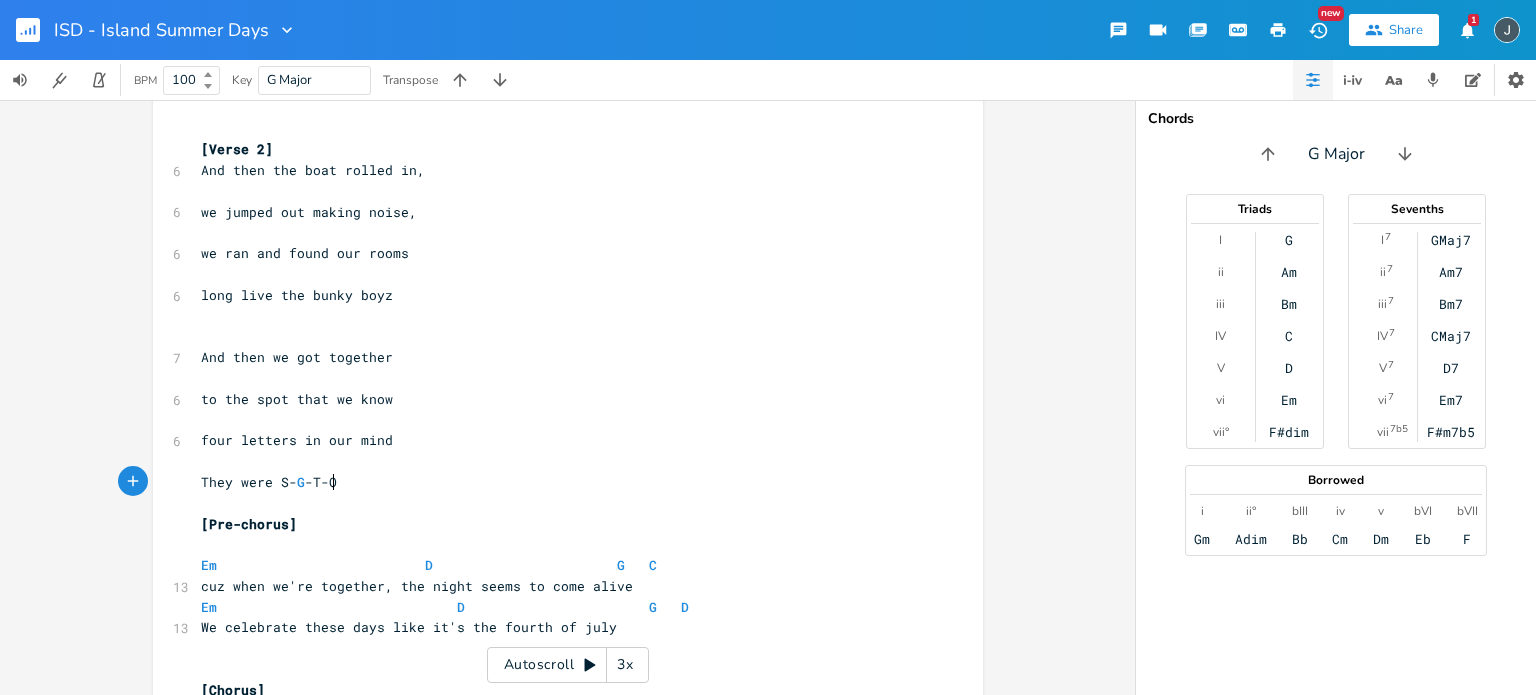 click on "They were S- G -T-O" at bounding box center [269, 482] 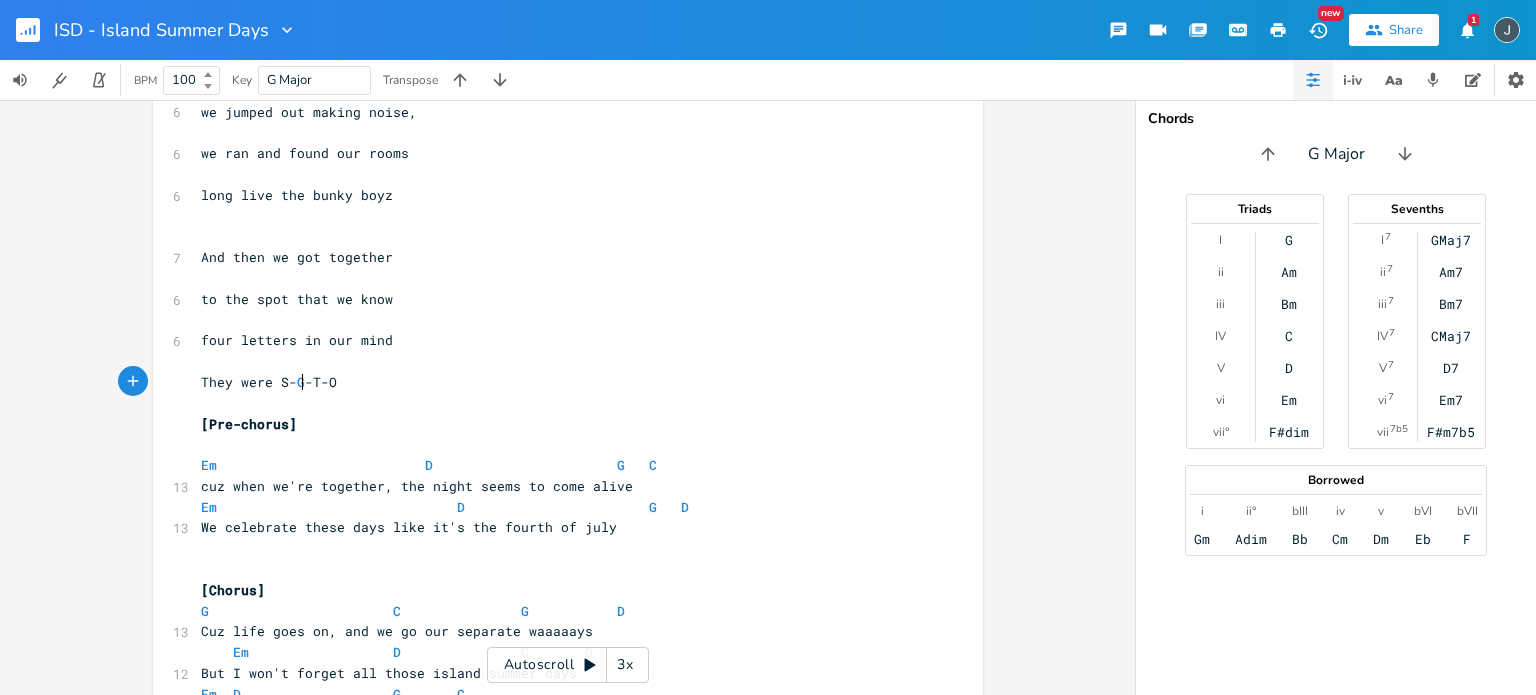 scroll, scrollTop: 500, scrollLeft: 0, axis: vertical 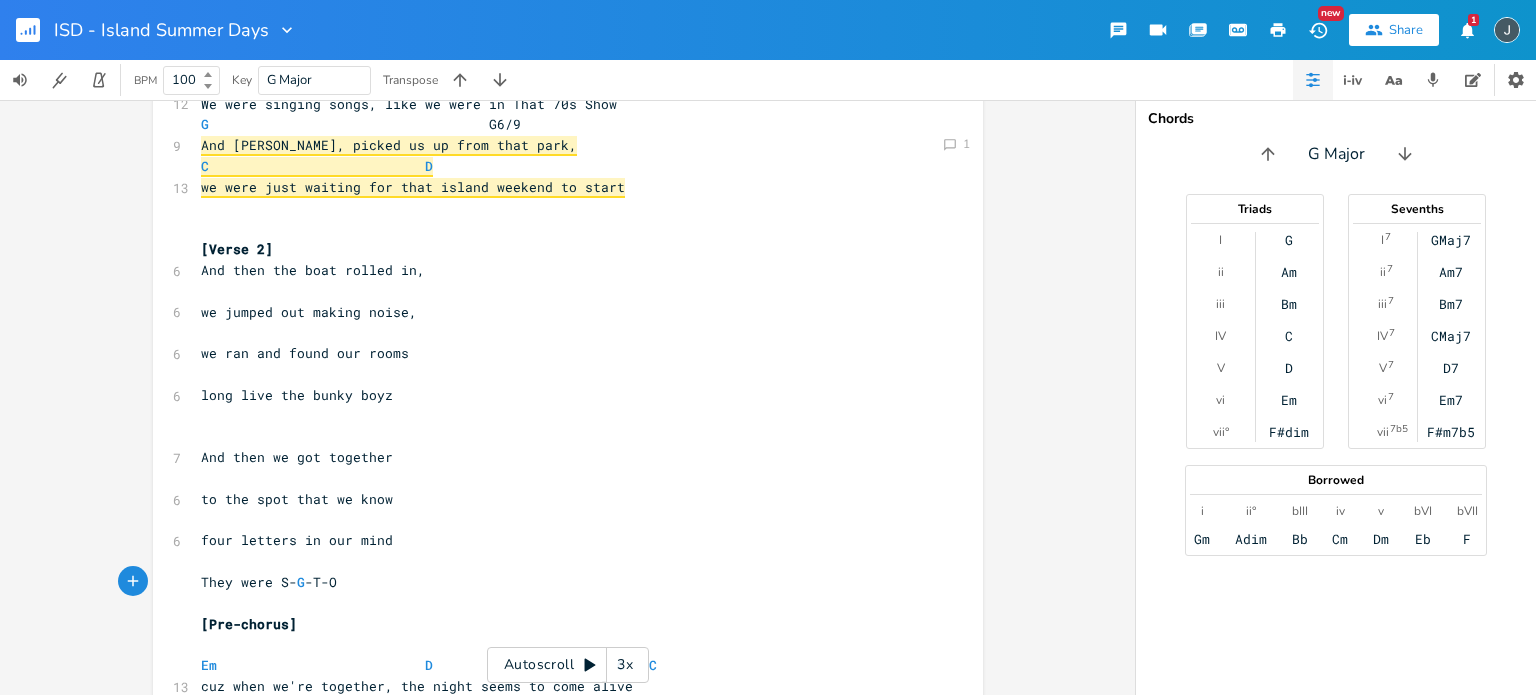 click on "to the spot that we know" at bounding box center [297, 499] 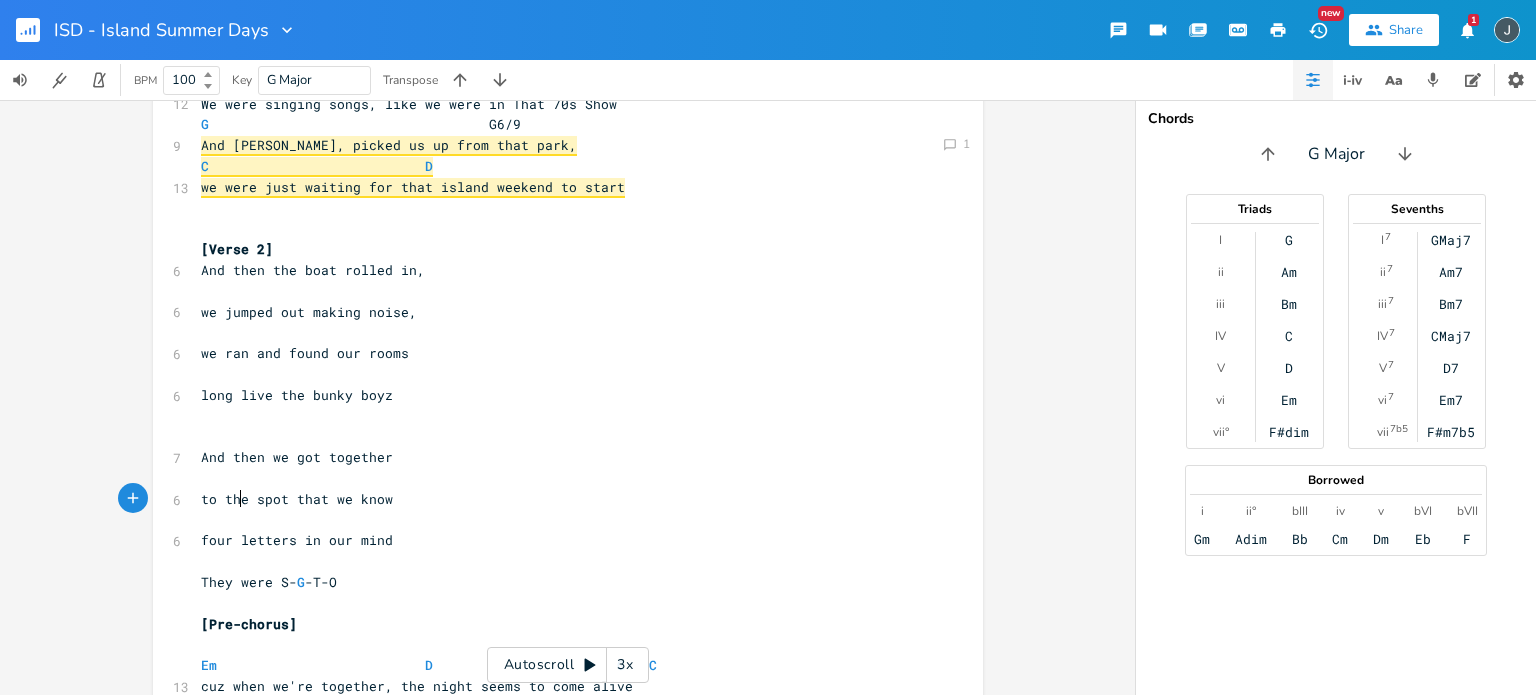 click on "to the spot that we know" at bounding box center [297, 499] 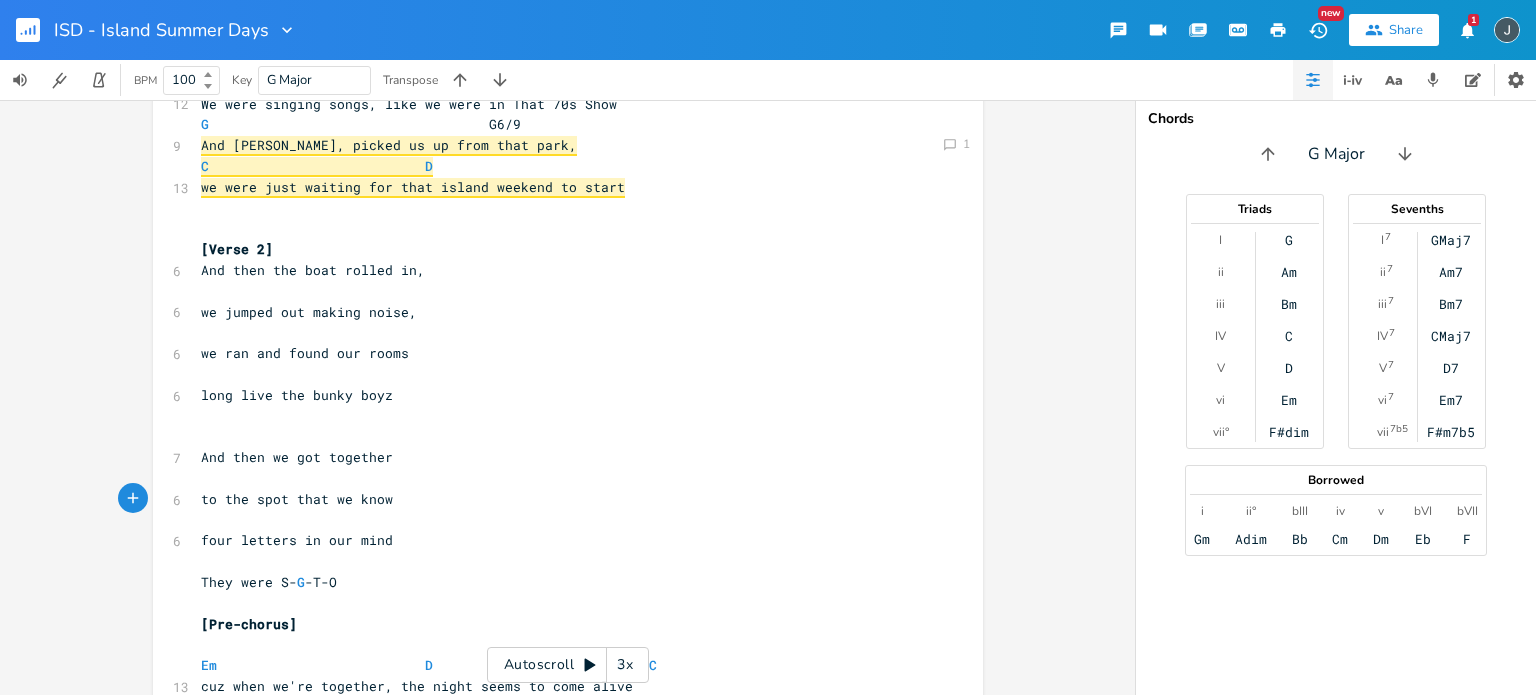 click on "to the spot that we know" at bounding box center (297, 499) 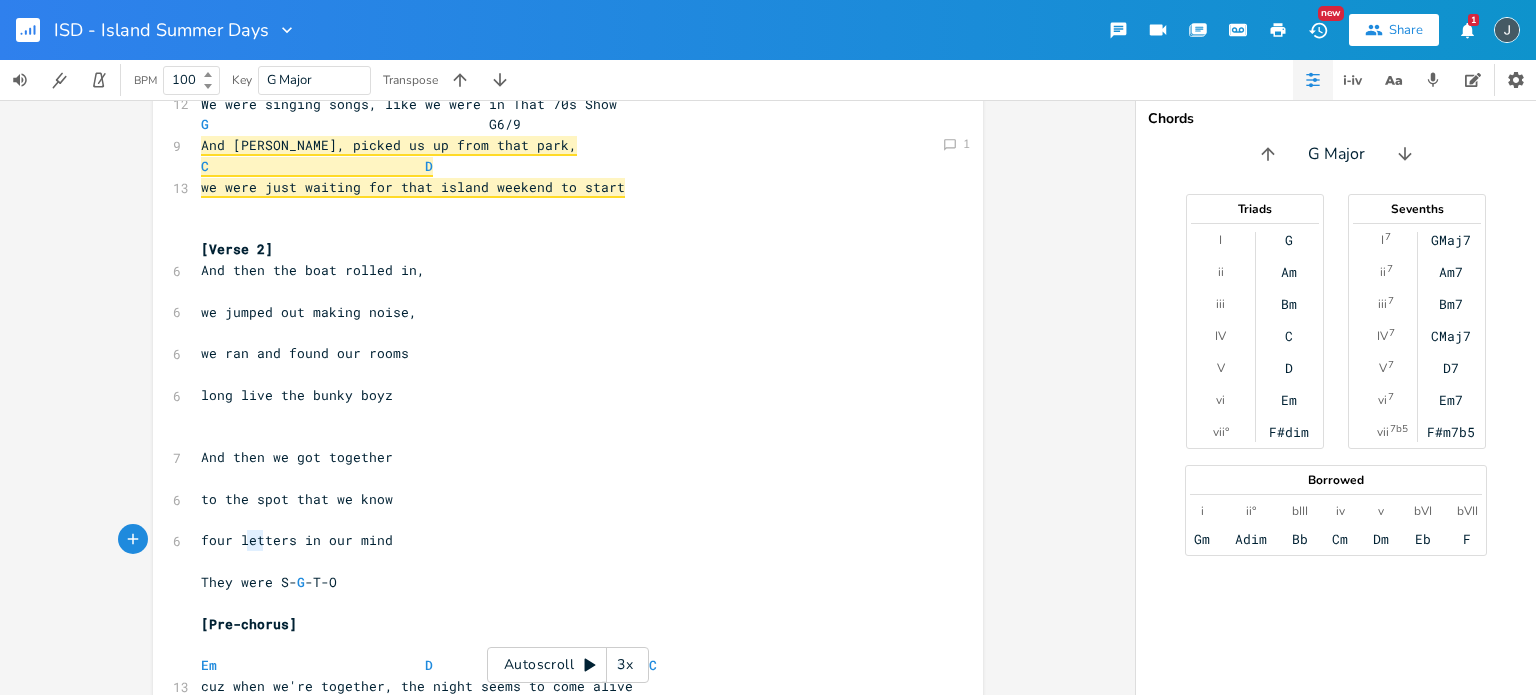 type on "[PERSON_NAME]" 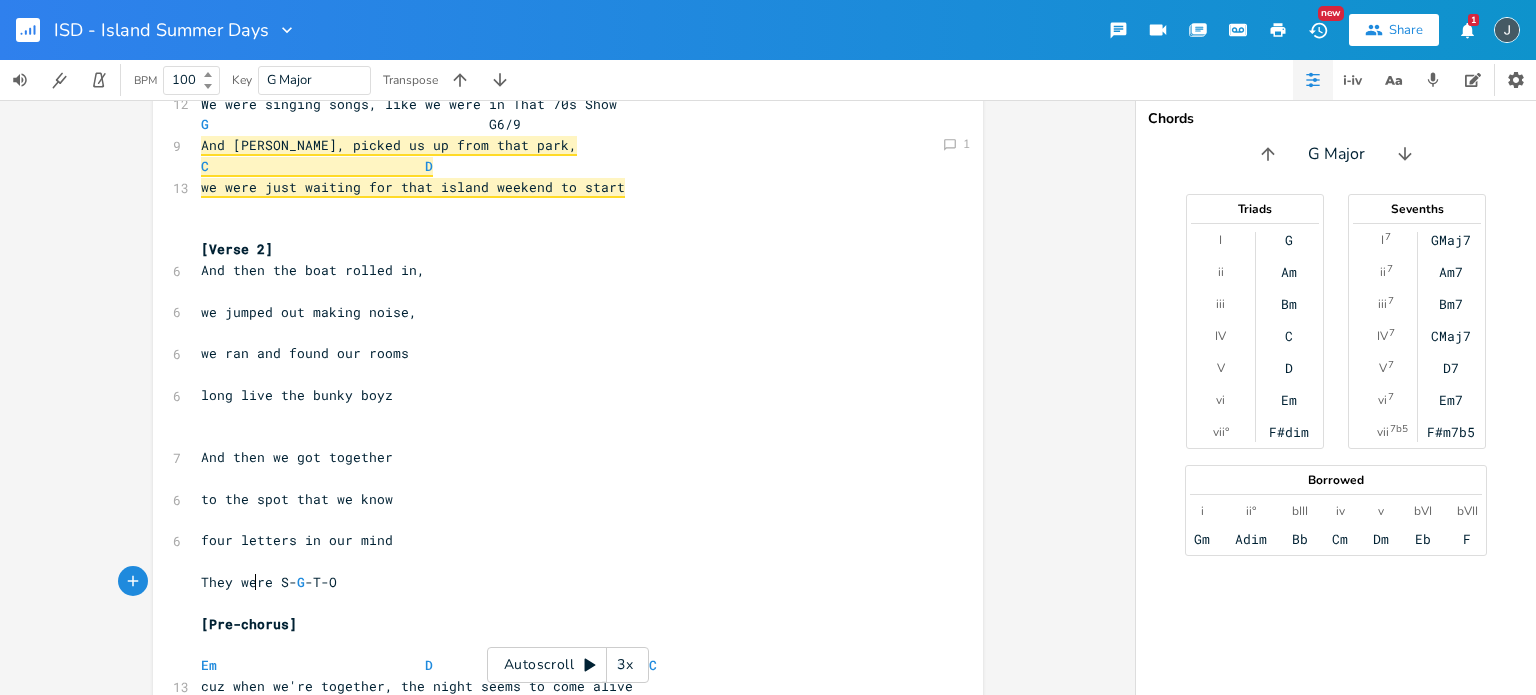 type on "They we" 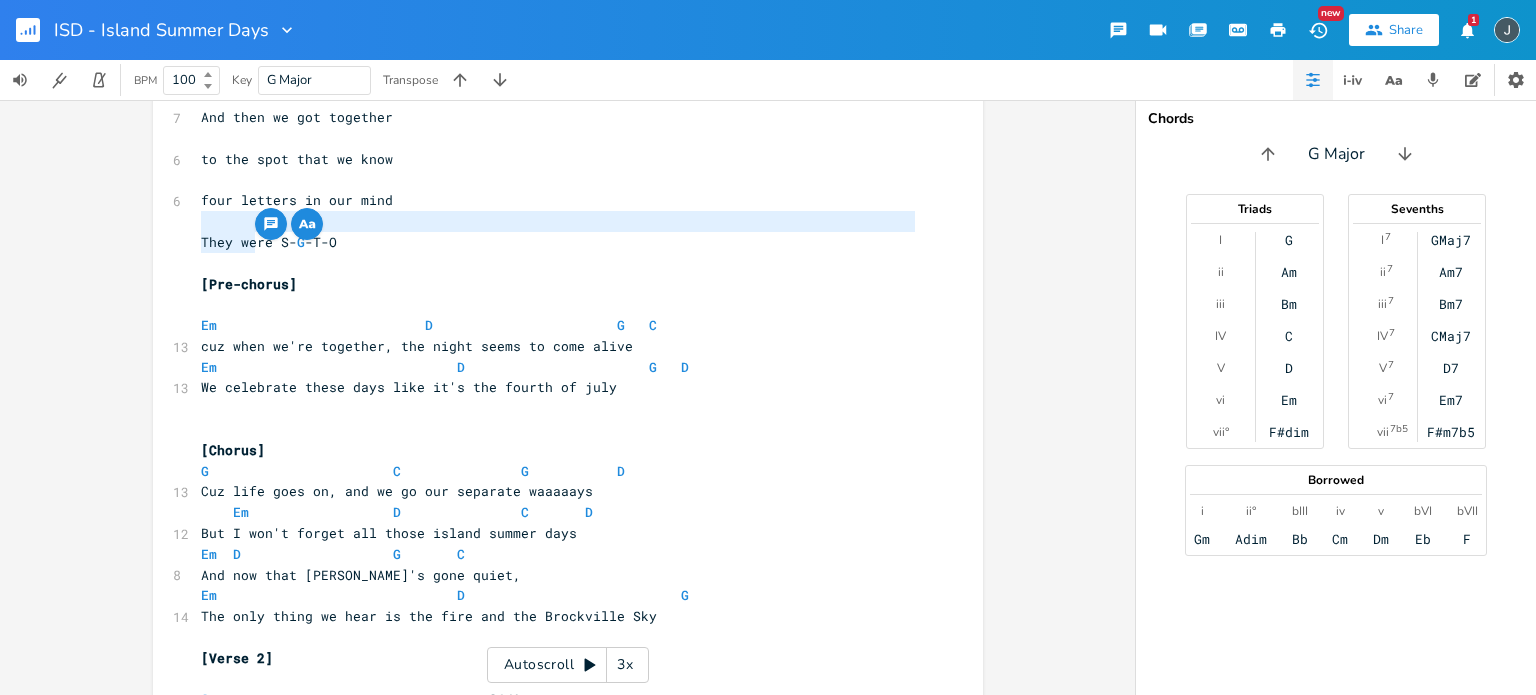 scroll, scrollTop: 600, scrollLeft: 0, axis: vertical 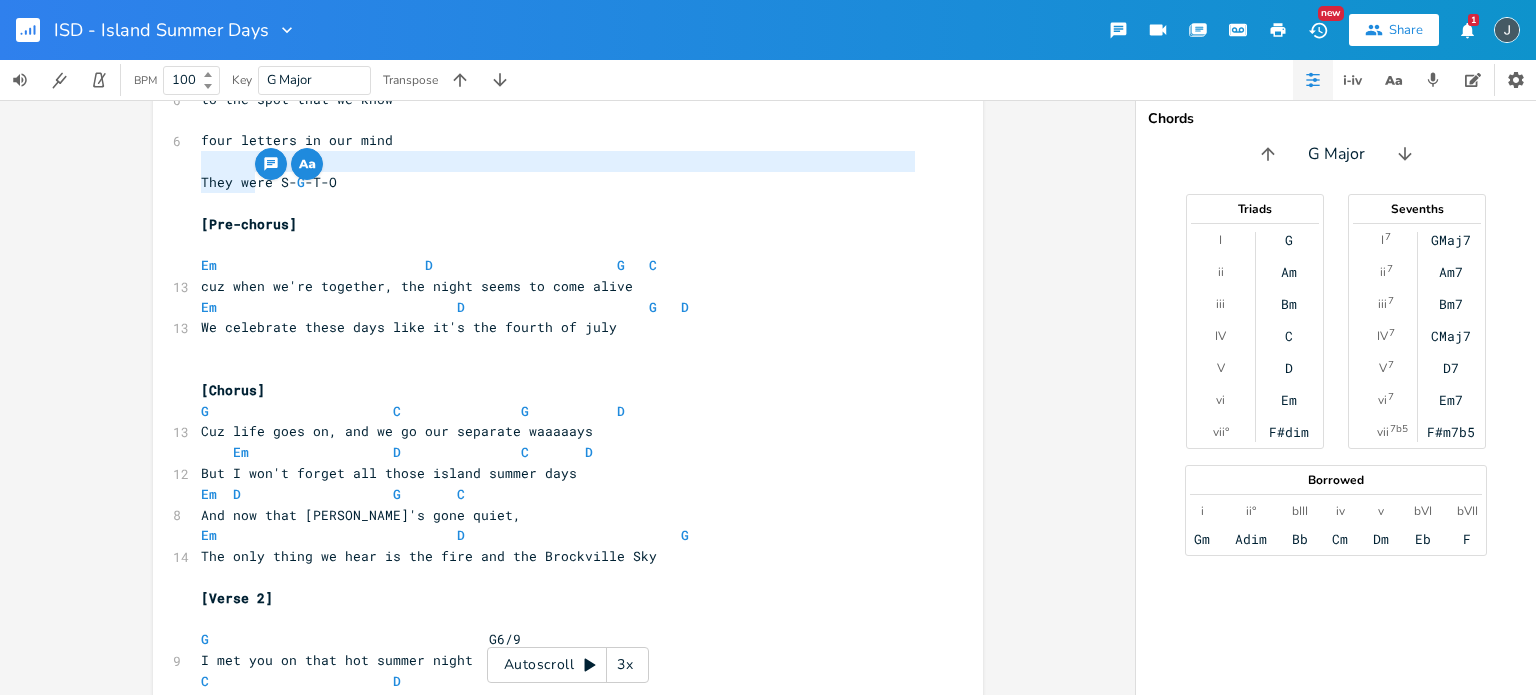 type 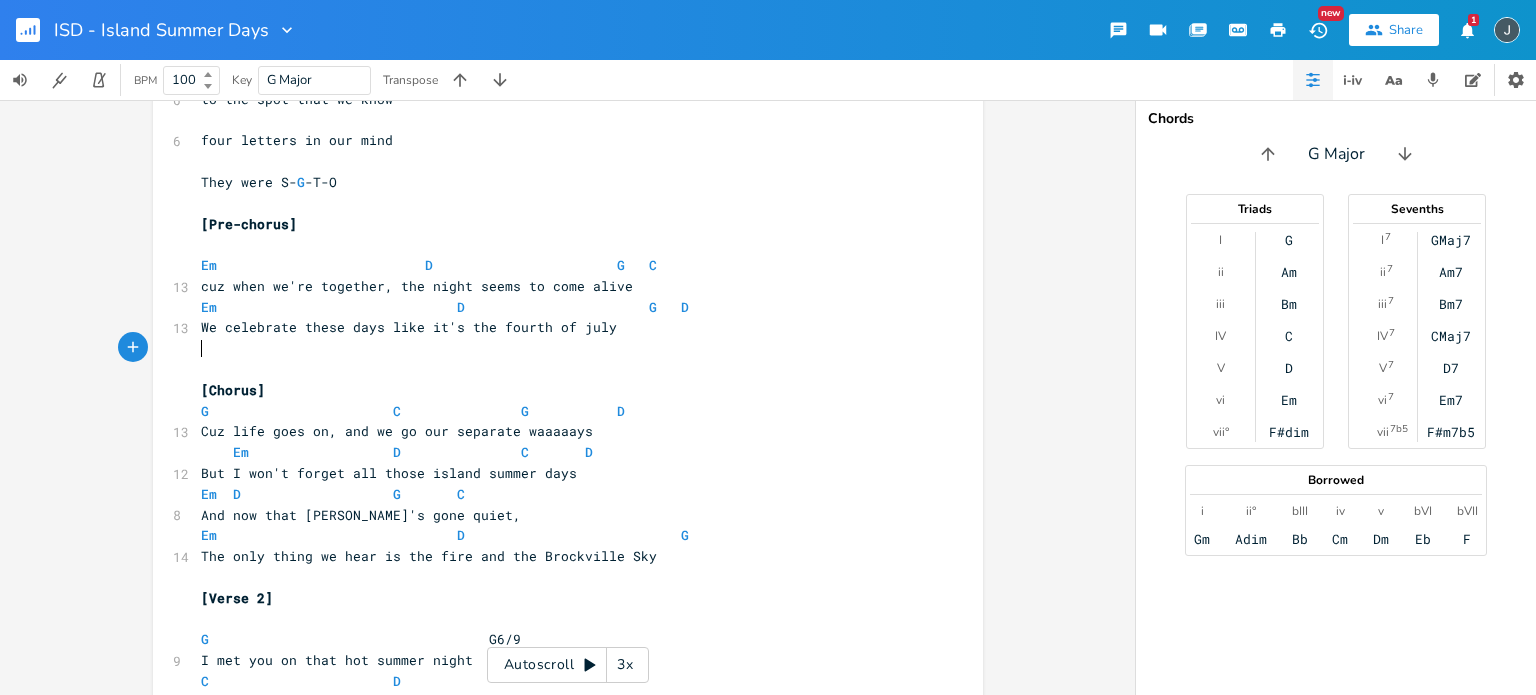 scroll, scrollTop: 100, scrollLeft: 0, axis: vertical 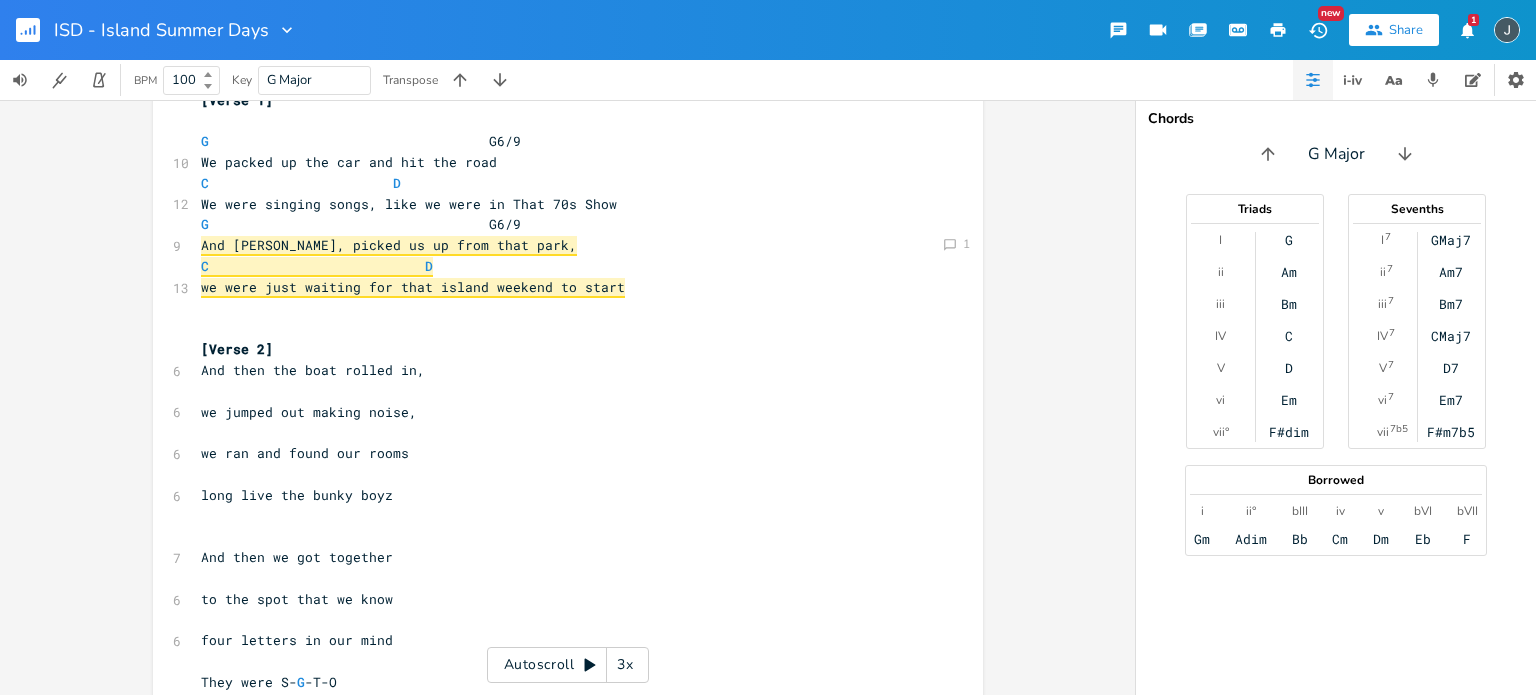 click on "And then the boat rolled in," at bounding box center [313, 370] 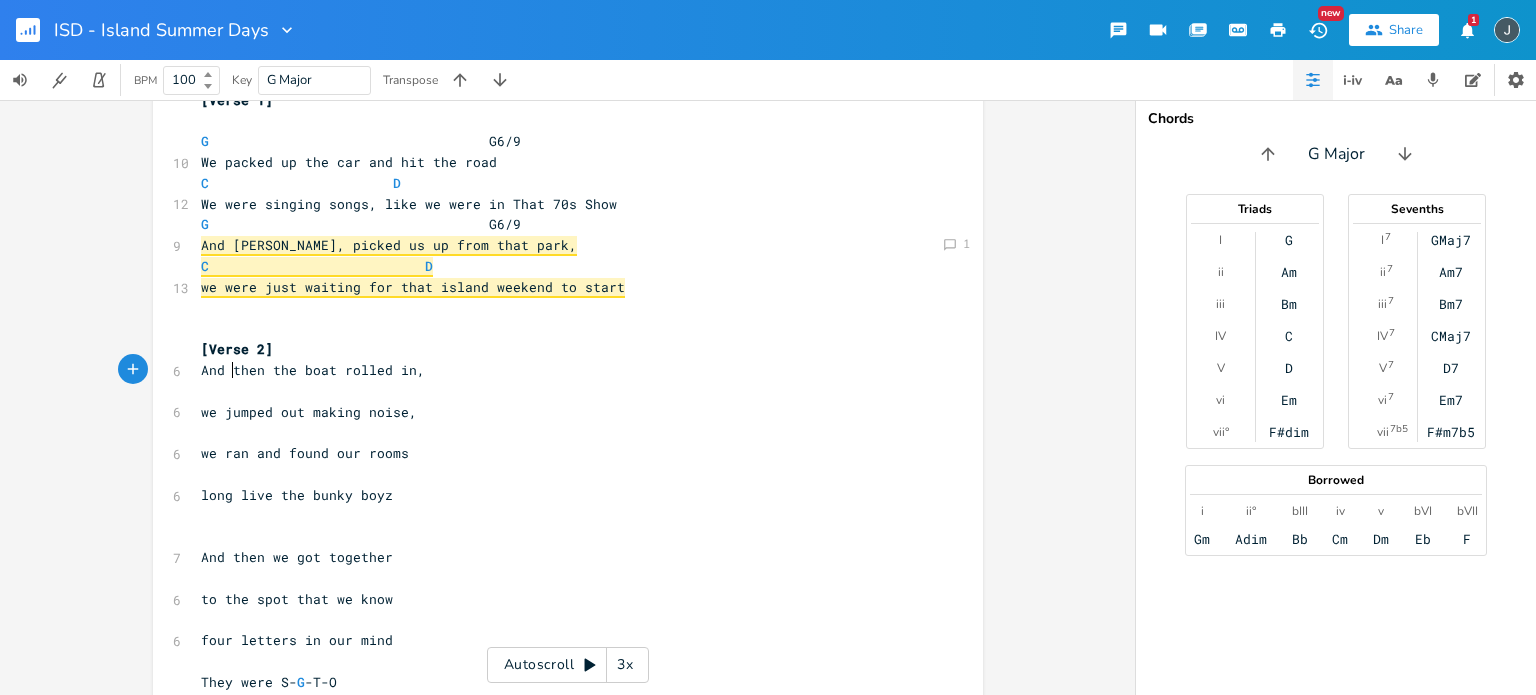 click on "6" at bounding box center [173, 371] 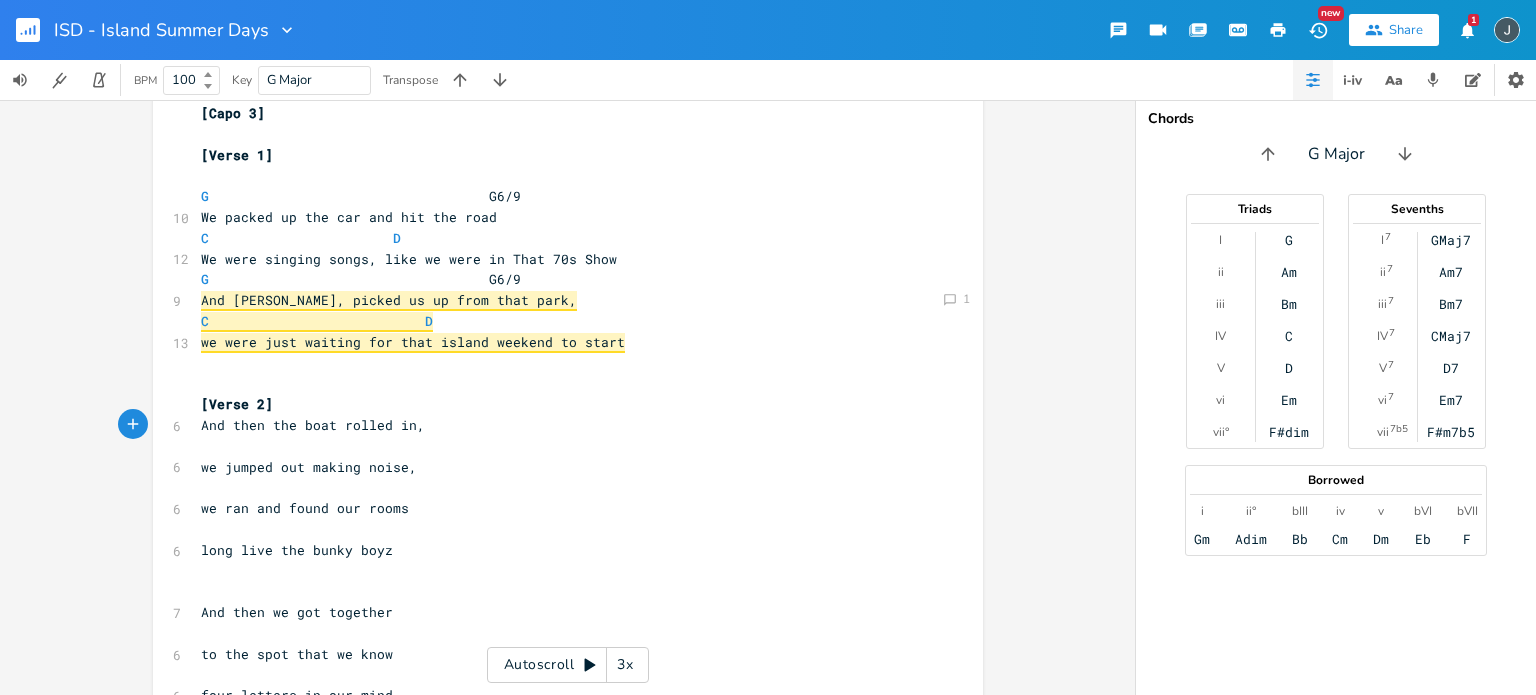 scroll, scrollTop: 0, scrollLeft: 0, axis: both 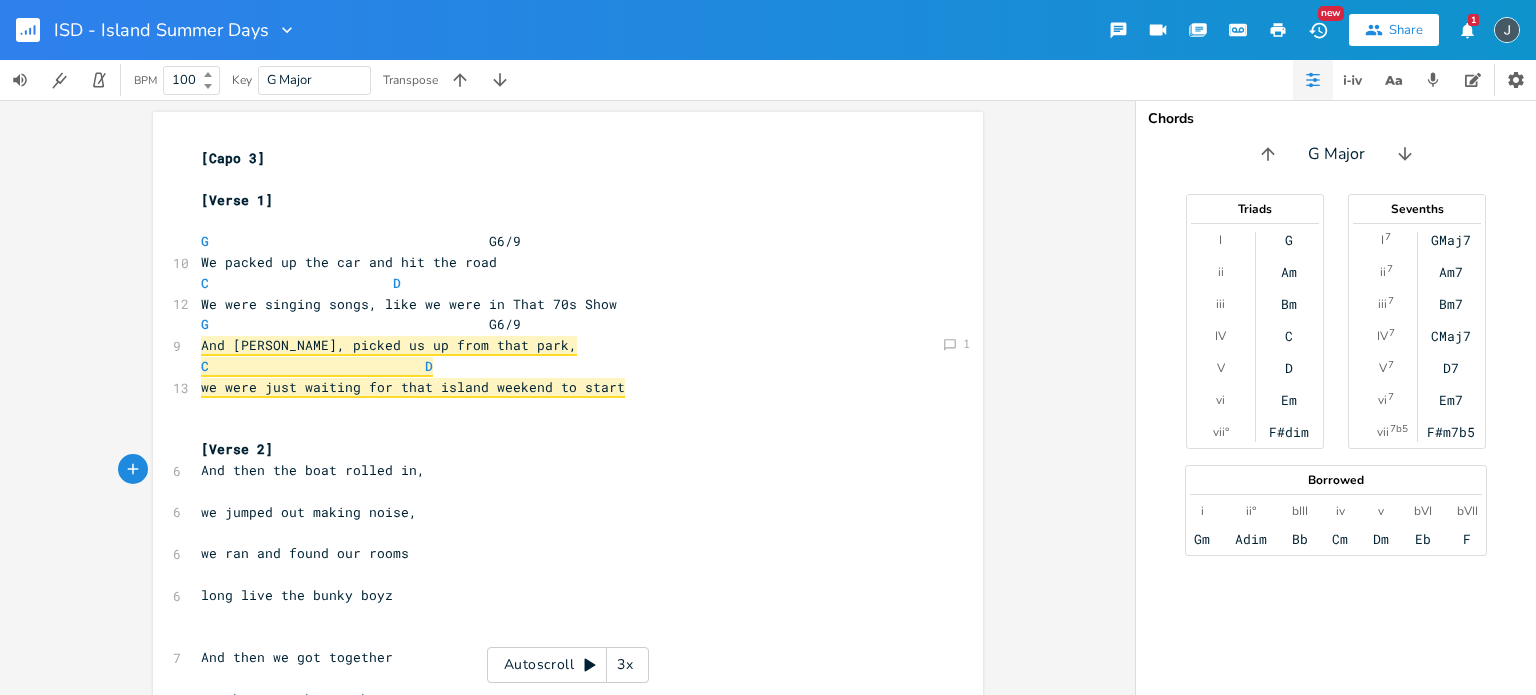 click on "We packed up the car and hit the road" at bounding box center (349, 262) 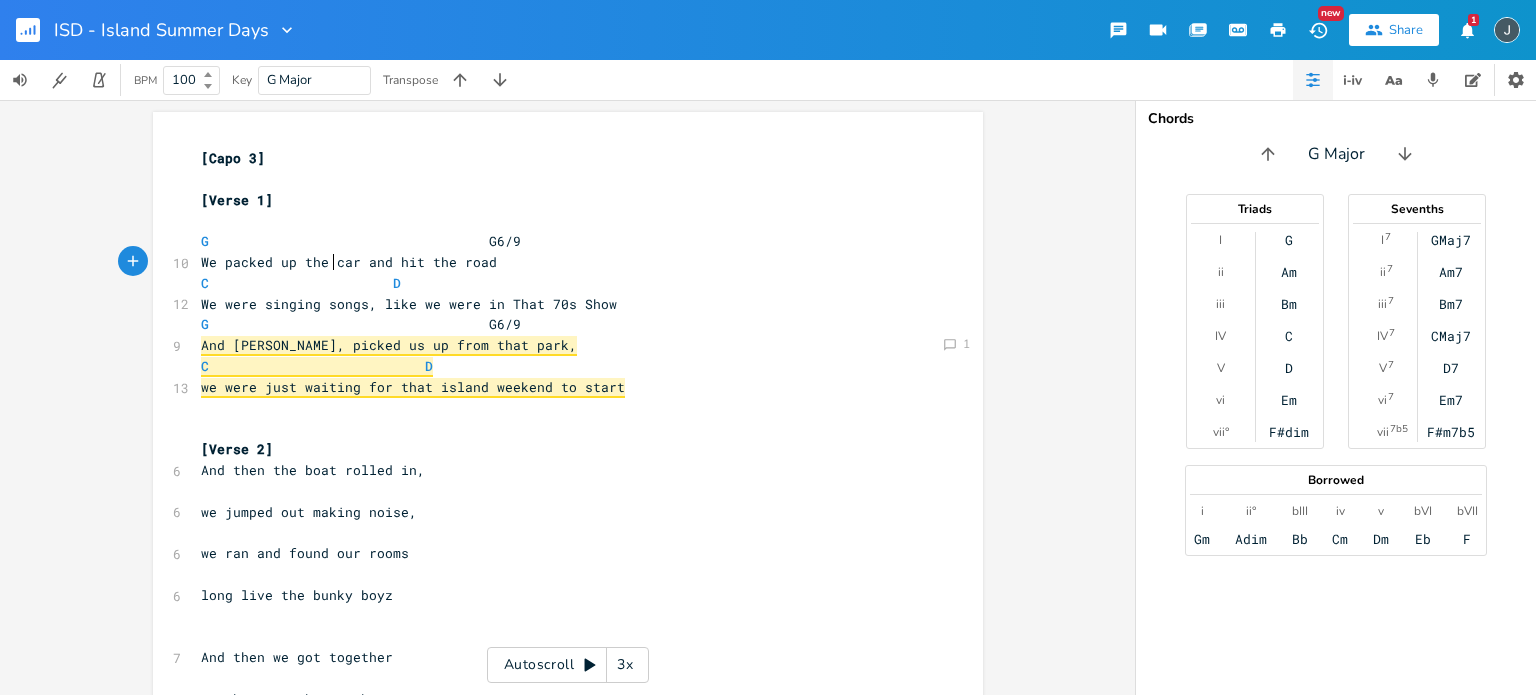 click on "We packed up the car and hit the road" at bounding box center [349, 262] 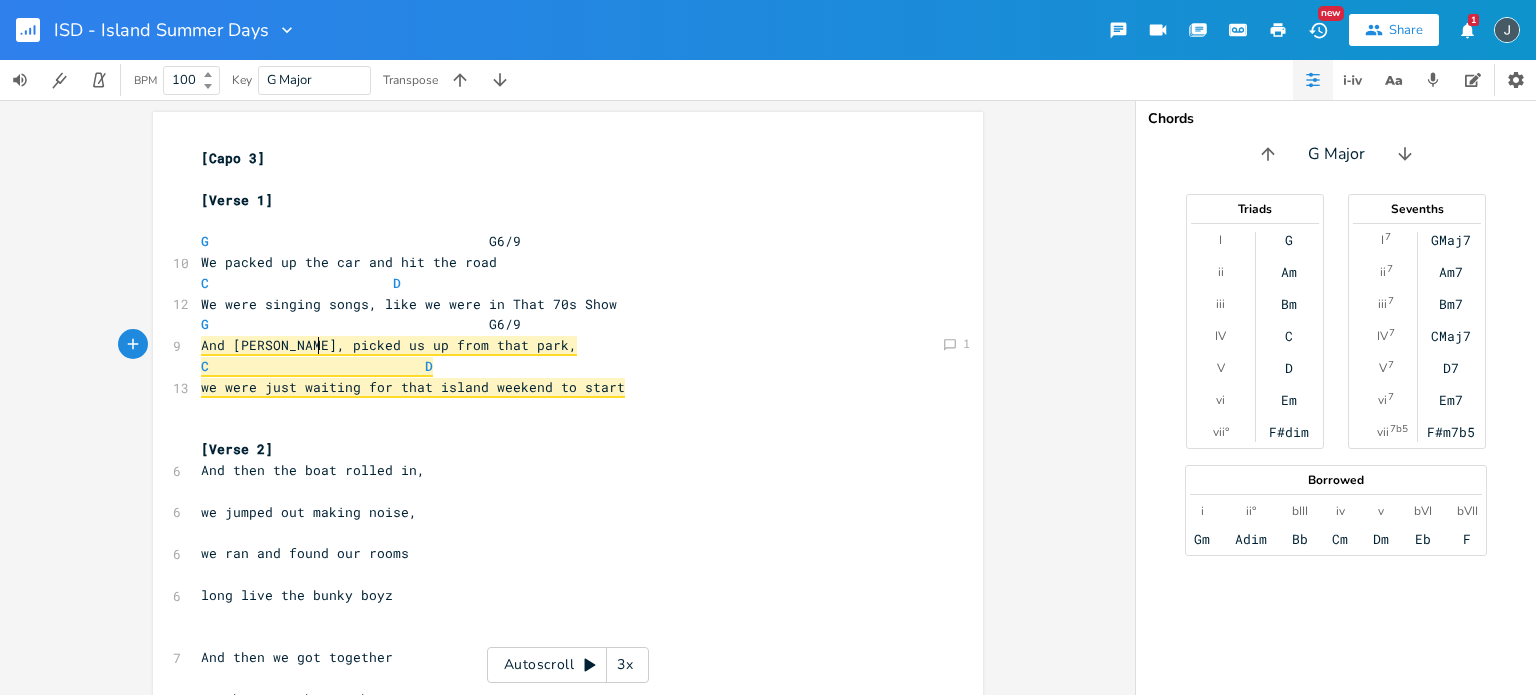 click on "And [PERSON_NAME], picked us up from that park," at bounding box center [389, 346] 